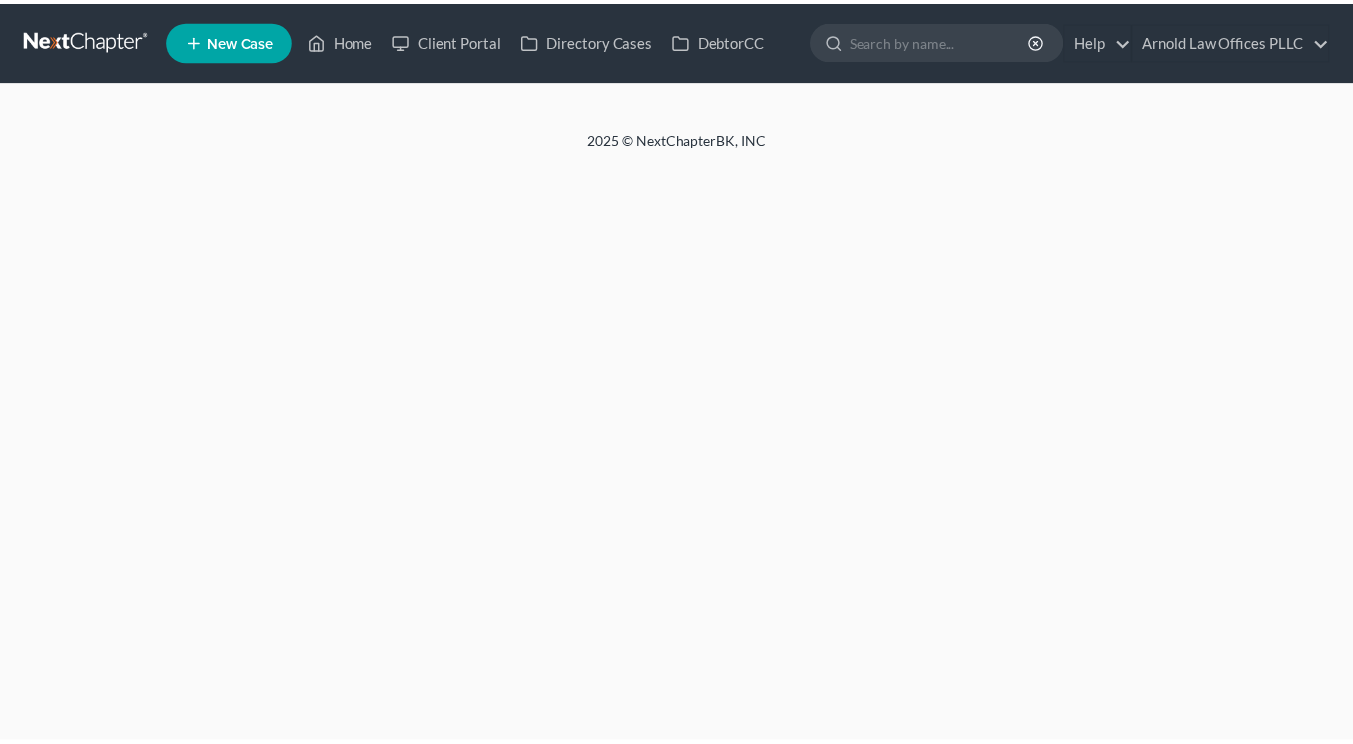 scroll, scrollTop: 0, scrollLeft: 0, axis: both 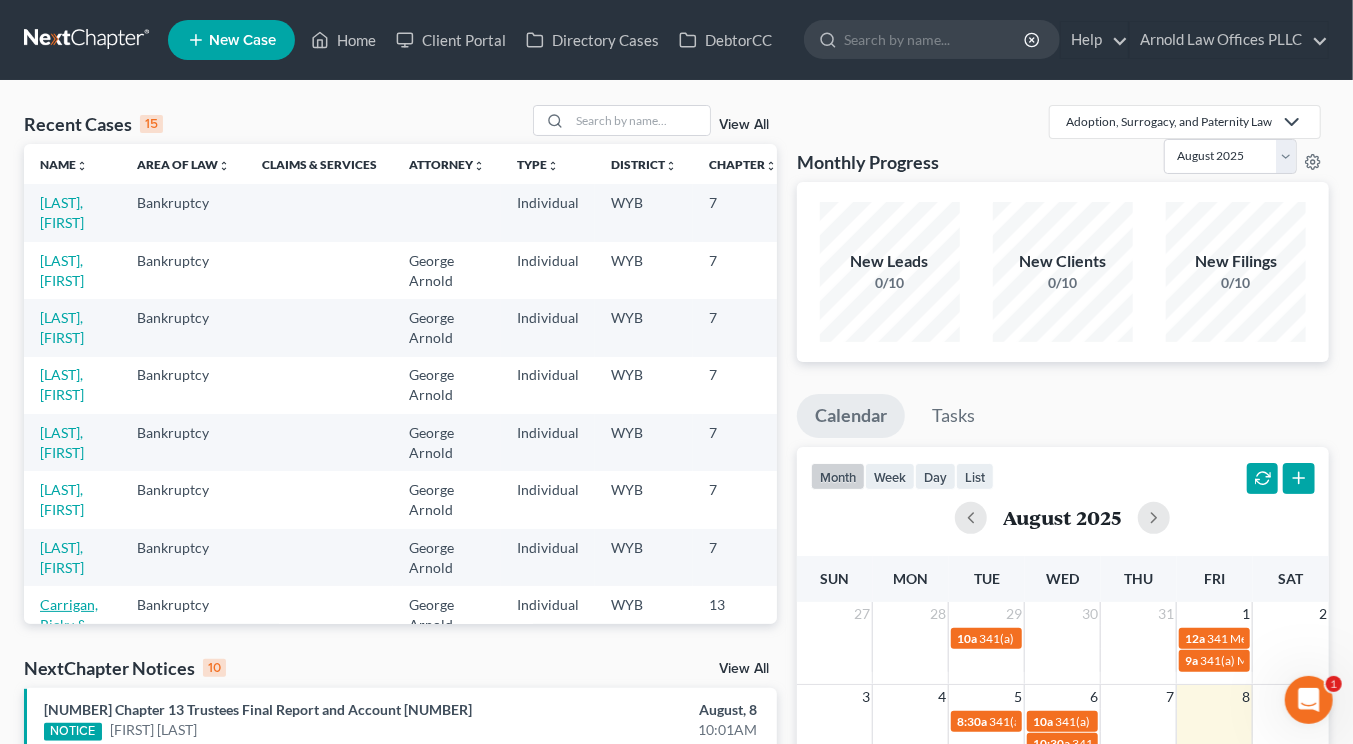 click on "Carrigan, Ricky & Kimberley" at bounding box center (72, 624) 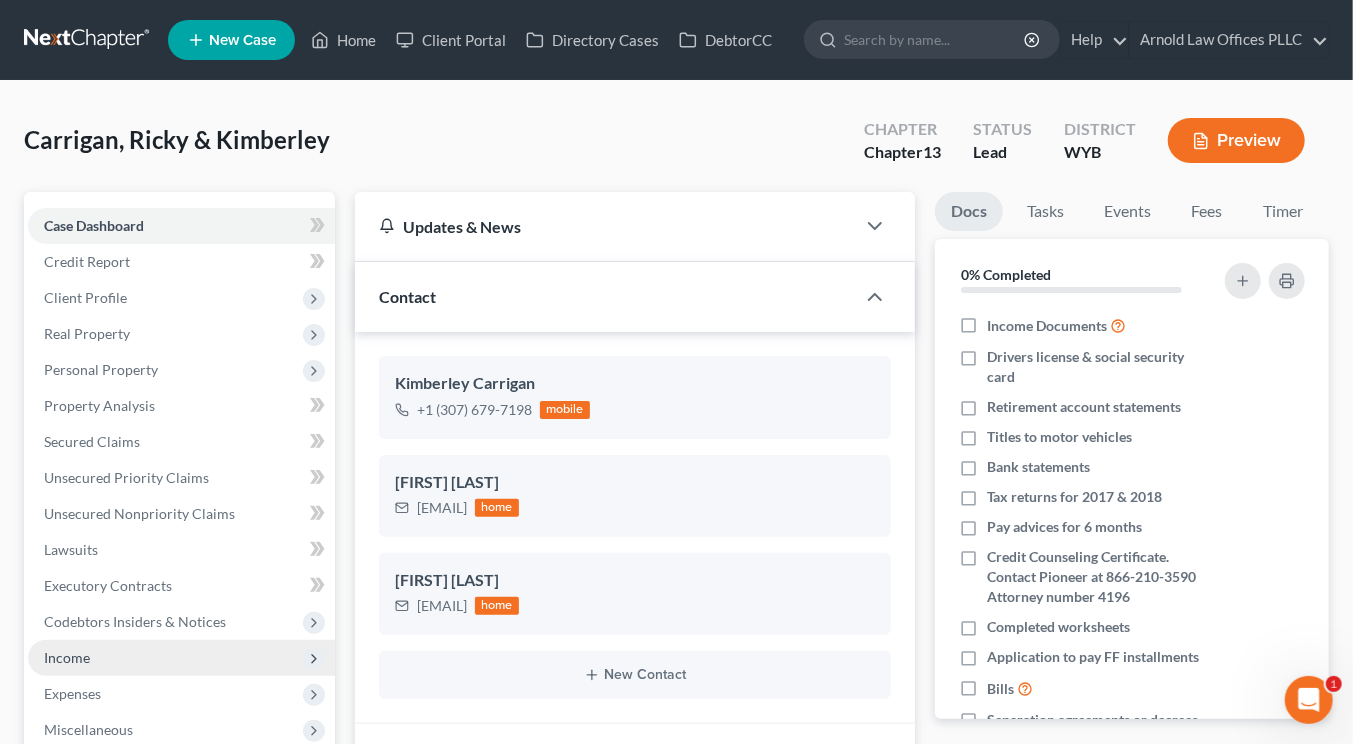 click on "Income" at bounding box center [67, 657] 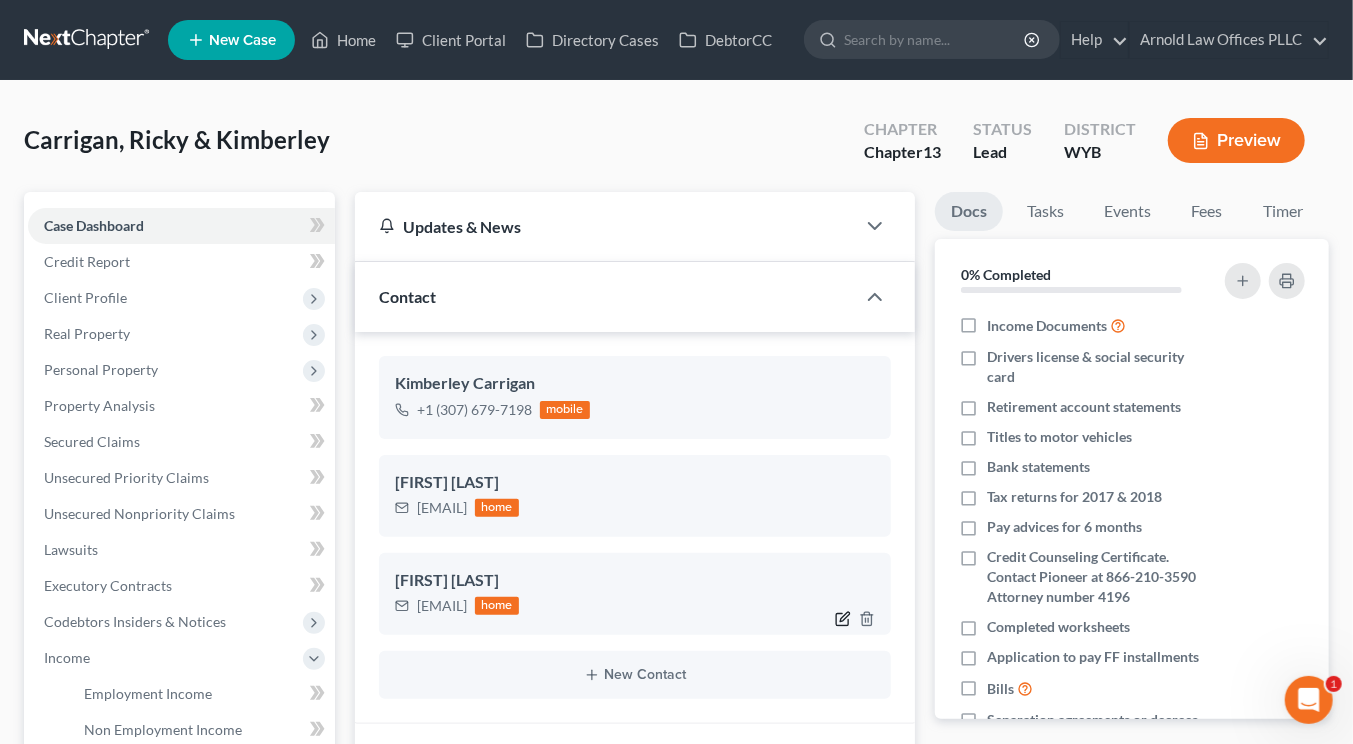 click 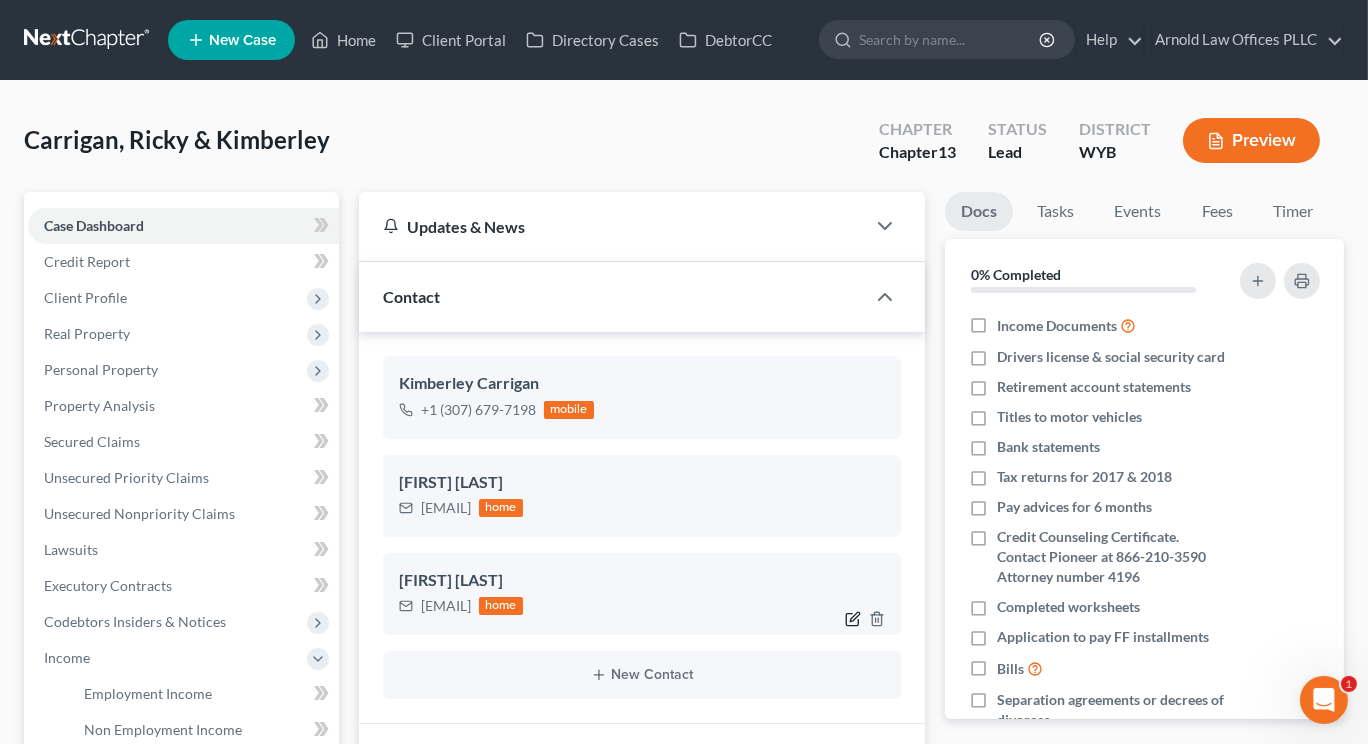 select on "0" 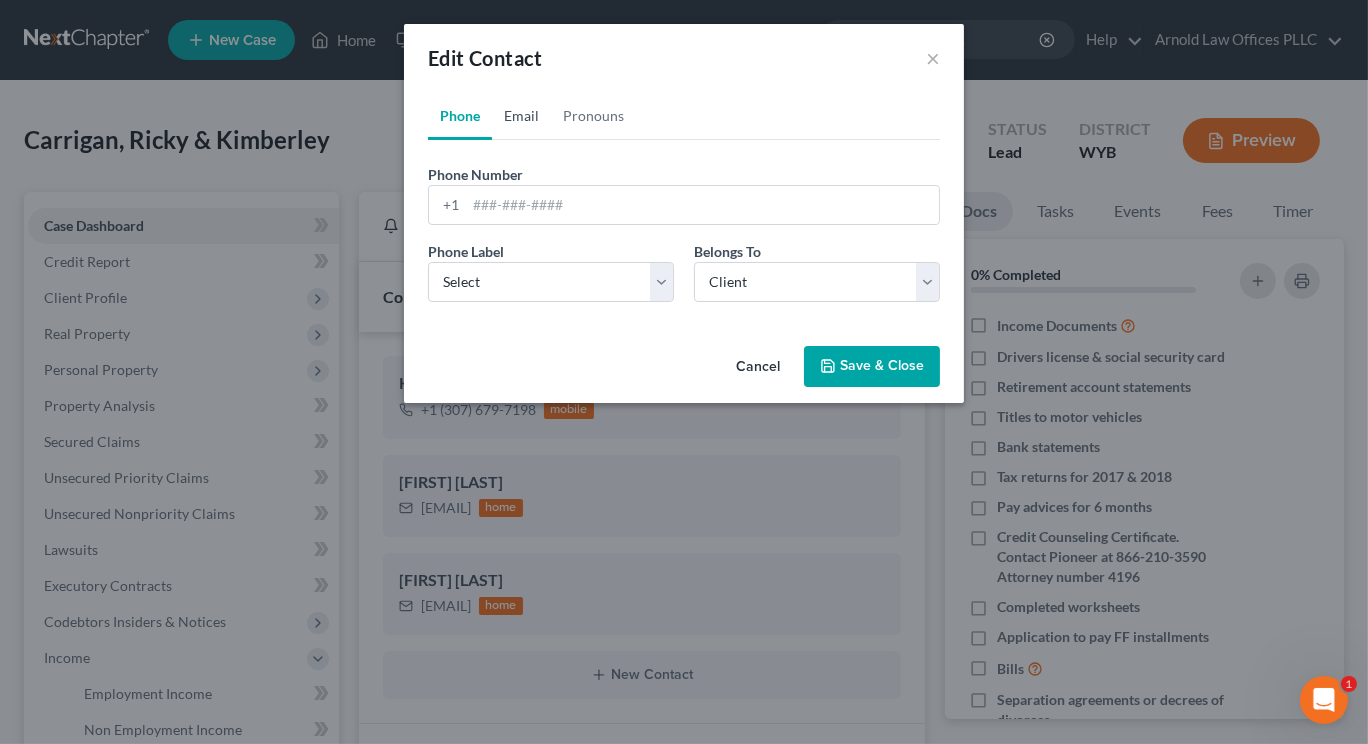 click on "Email" at bounding box center [521, 116] 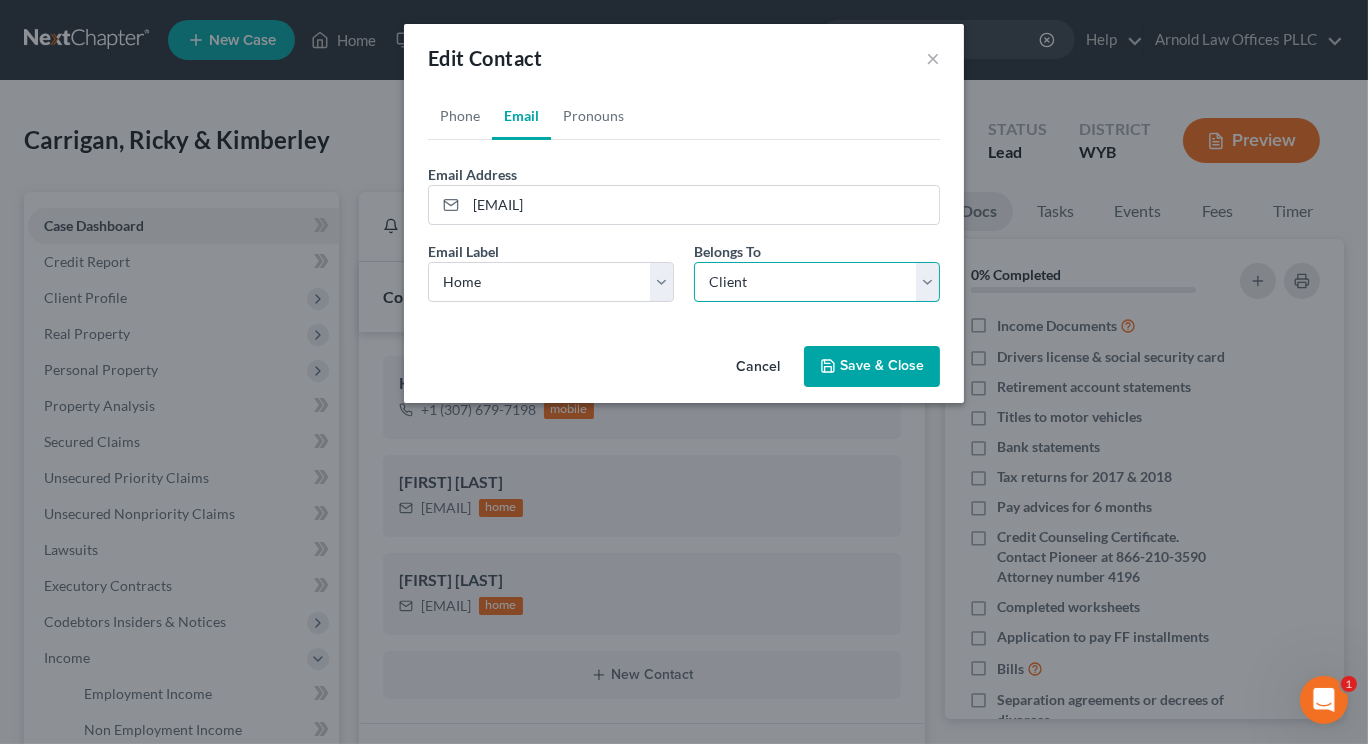 click on "Select Client Spouse Other" at bounding box center (817, 282) 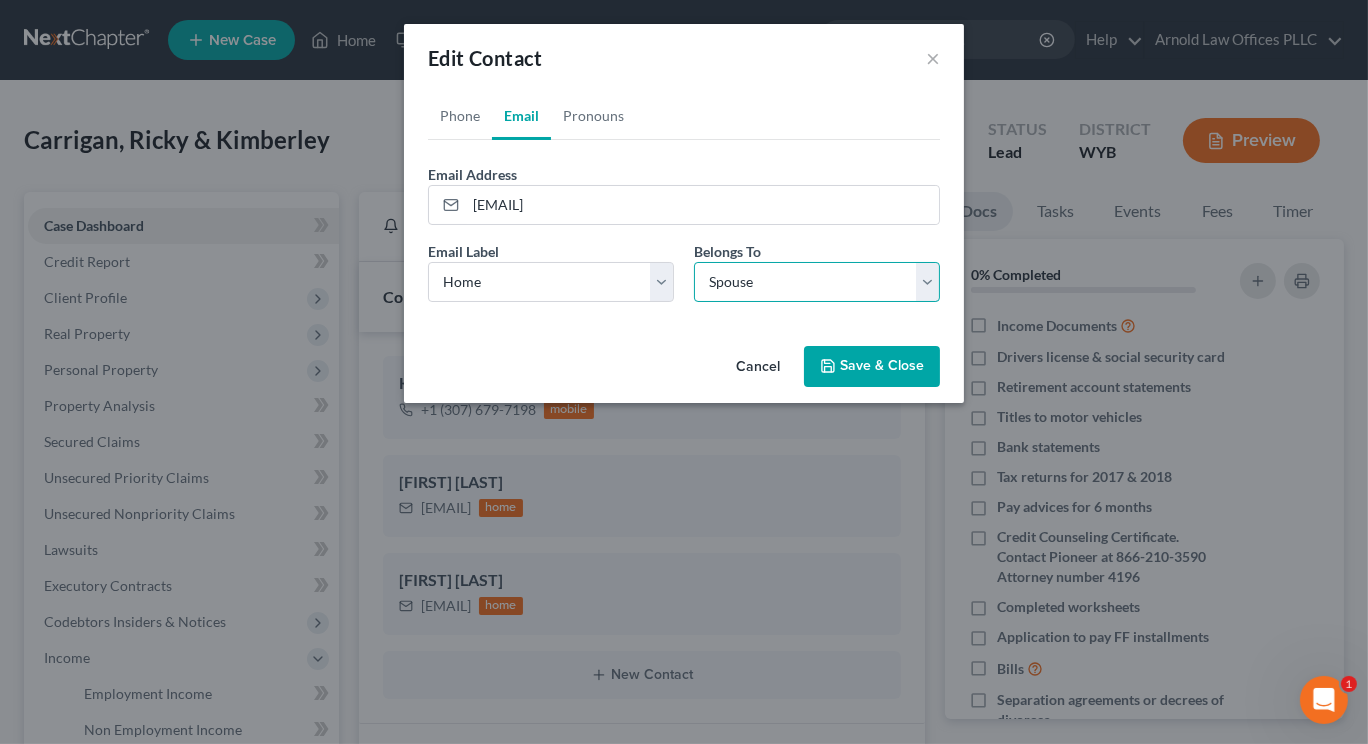 click on "Select Client Spouse Other" at bounding box center (817, 282) 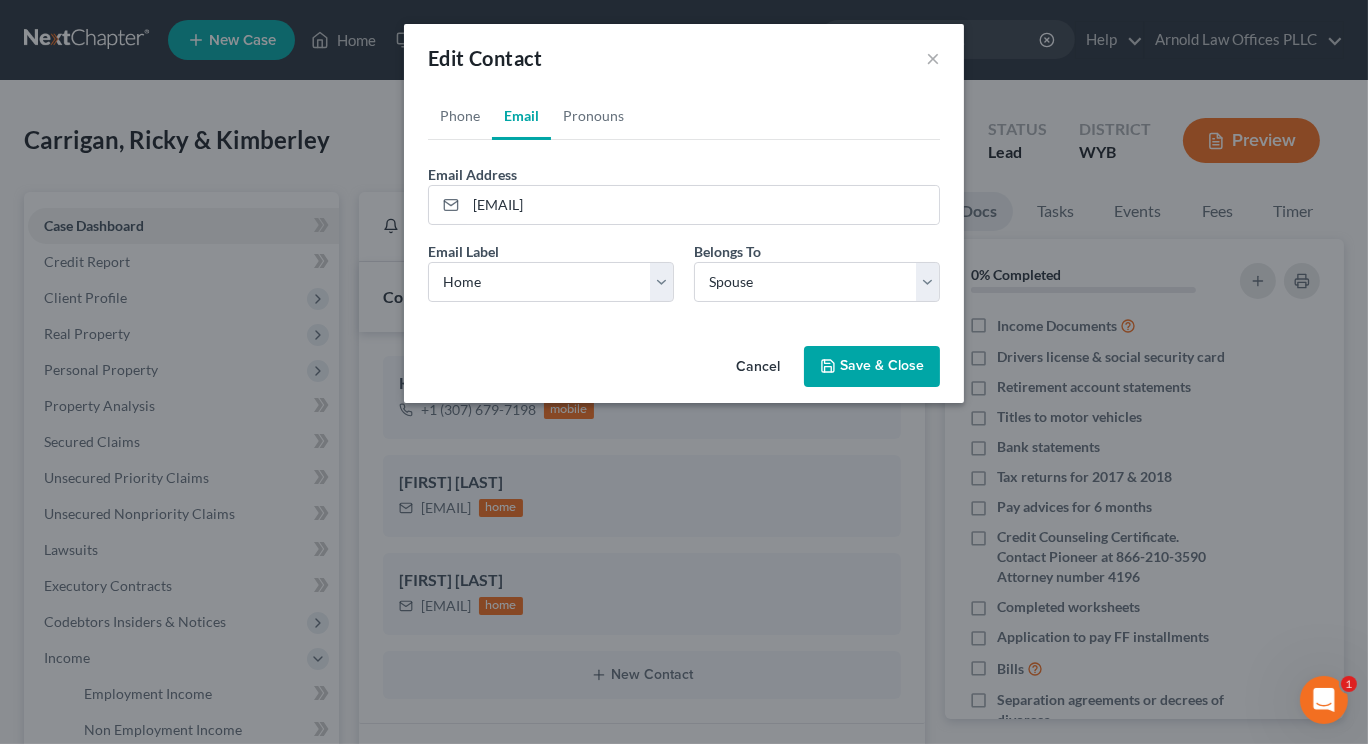 click on "Save & Close" at bounding box center (872, 367) 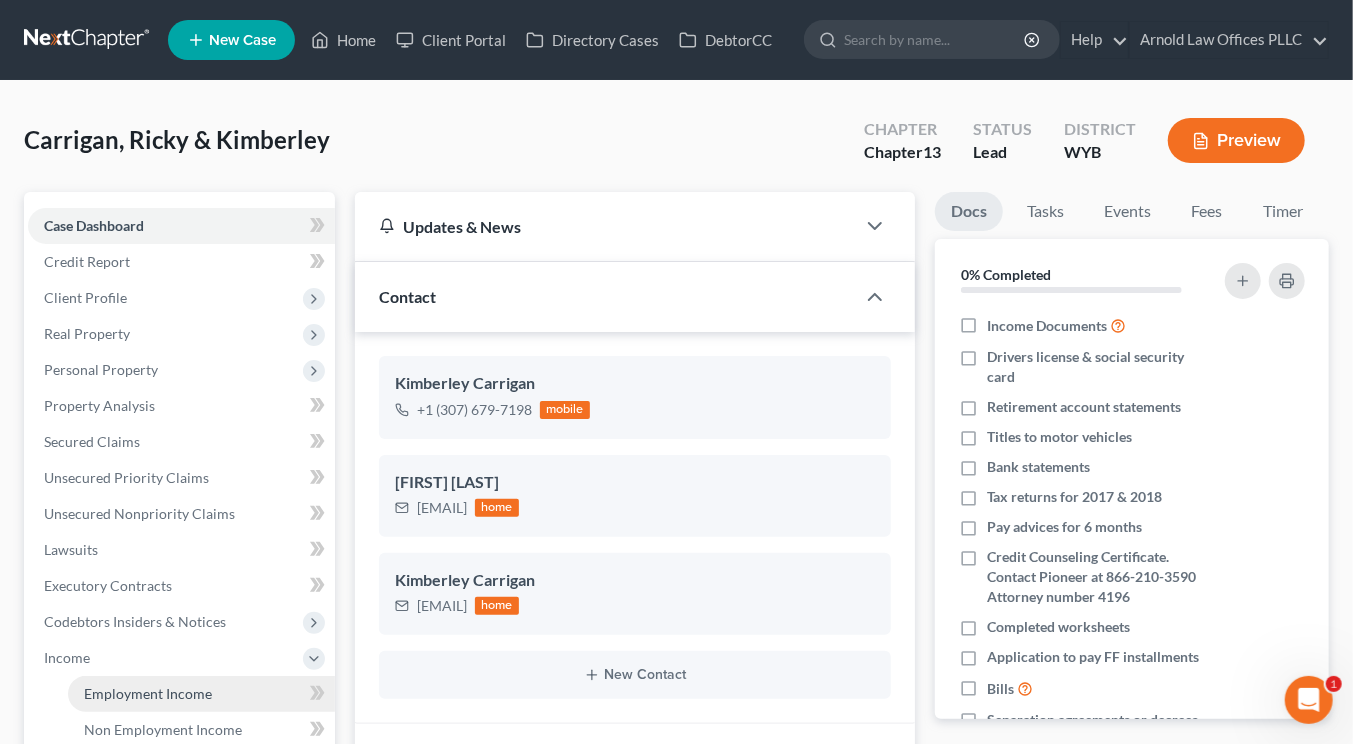 click on "Employment Income" at bounding box center (148, 693) 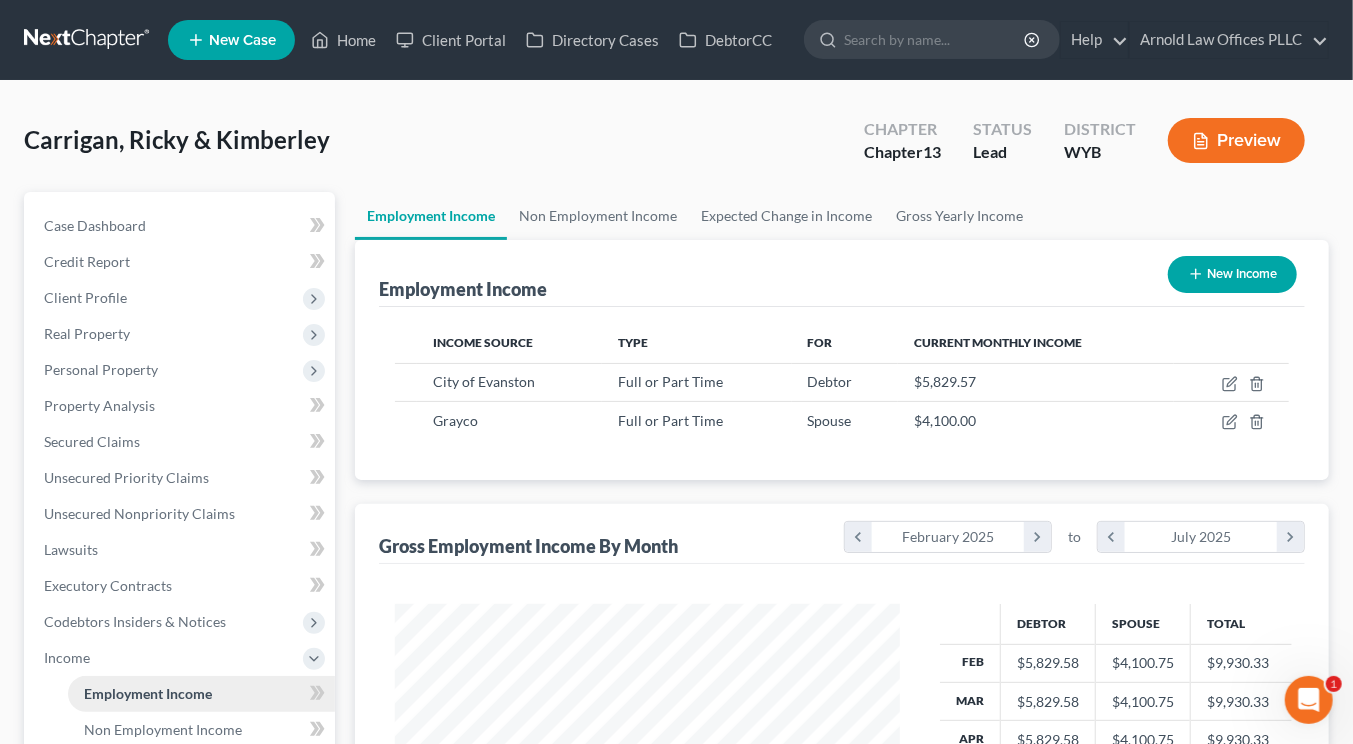 scroll, scrollTop: 999642, scrollLeft: 999455, axis: both 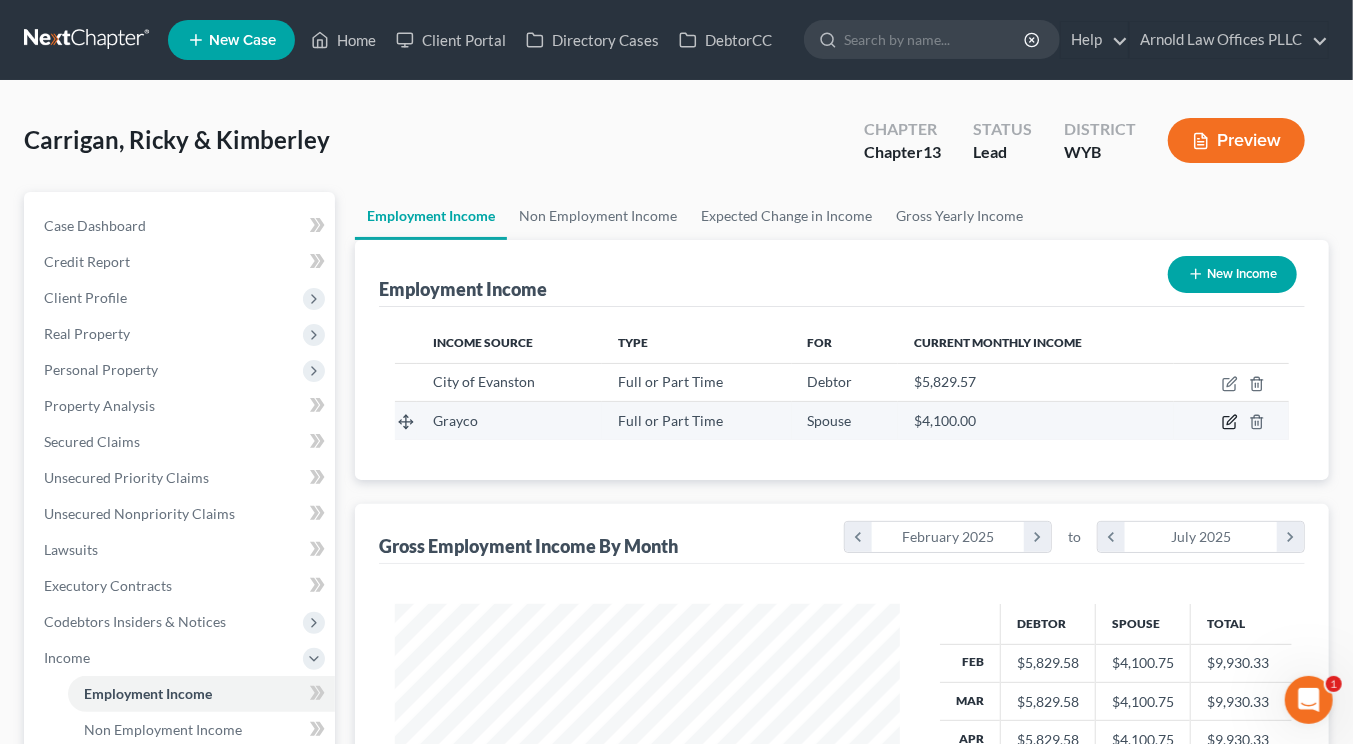 click 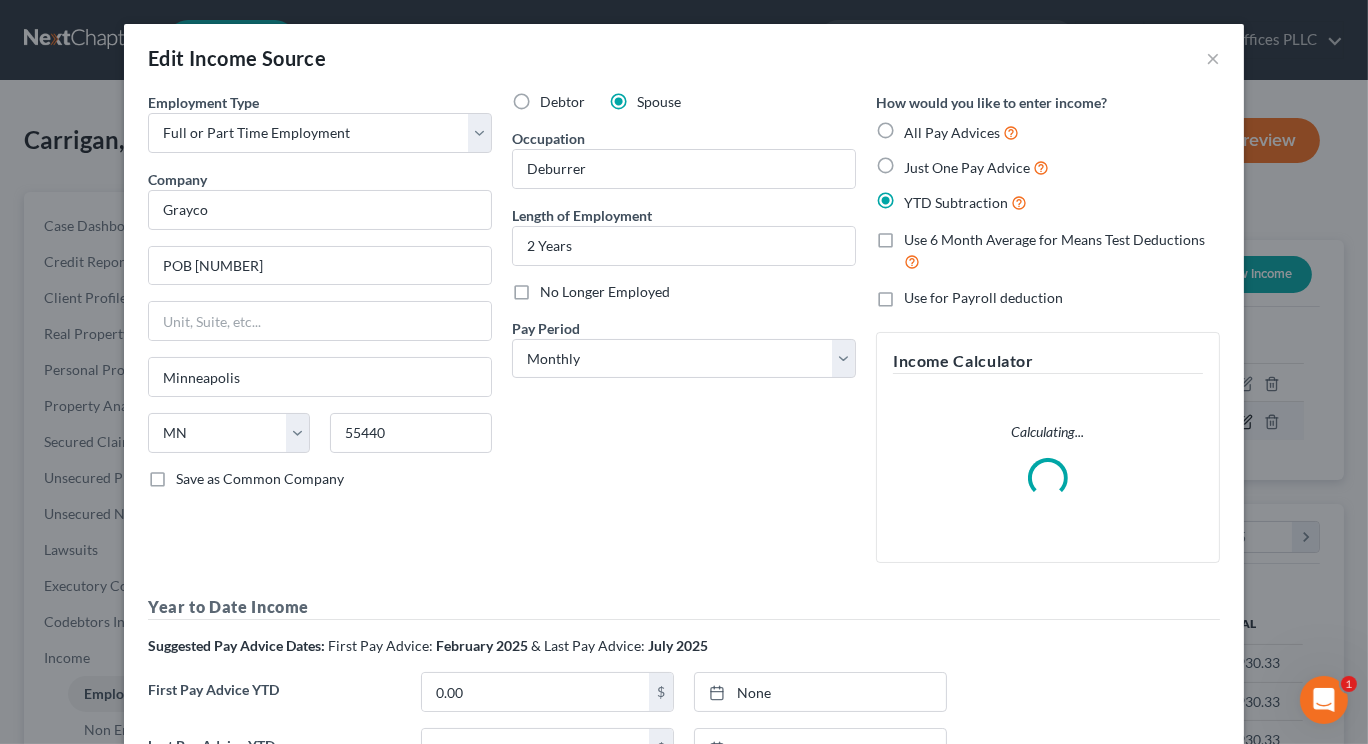 scroll, scrollTop: 999642, scrollLeft: 999448, axis: both 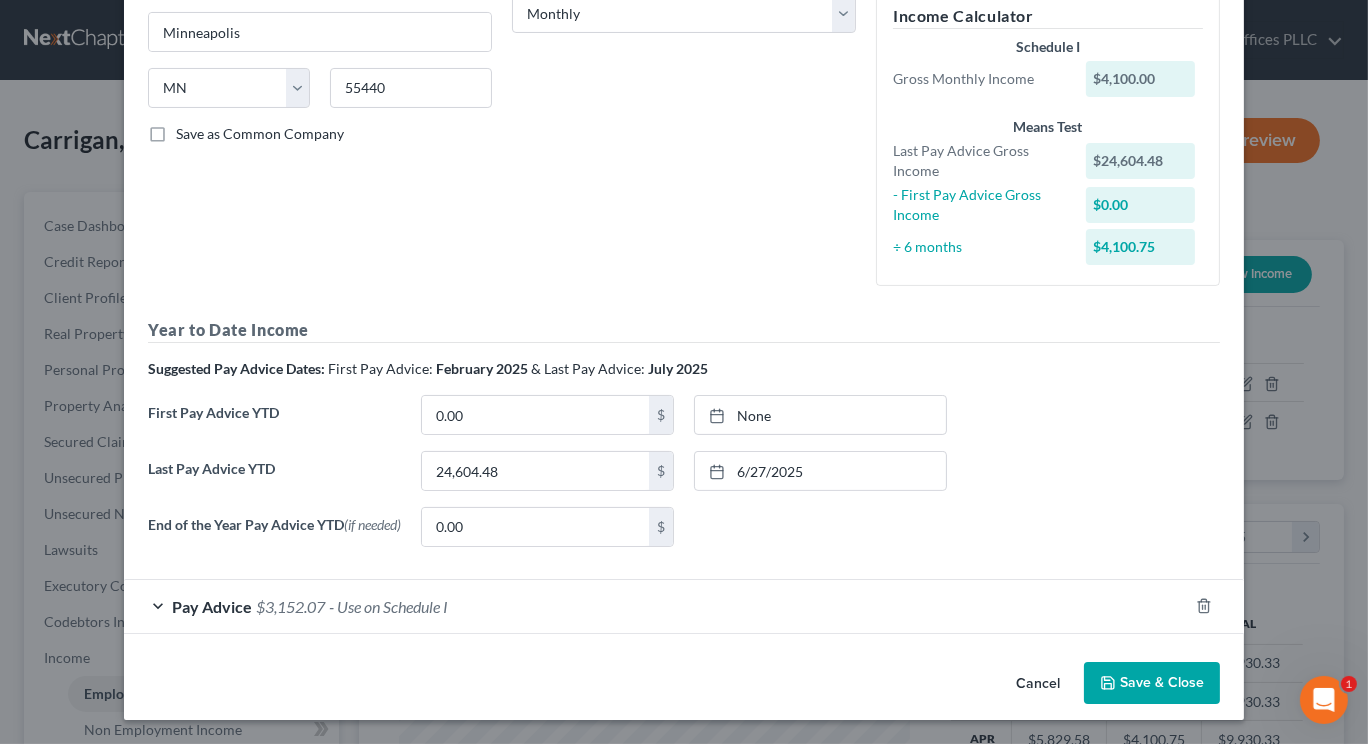click on "Pay Advice $[AMOUNT] - Use on Schedule I" at bounding box center [656, 606] 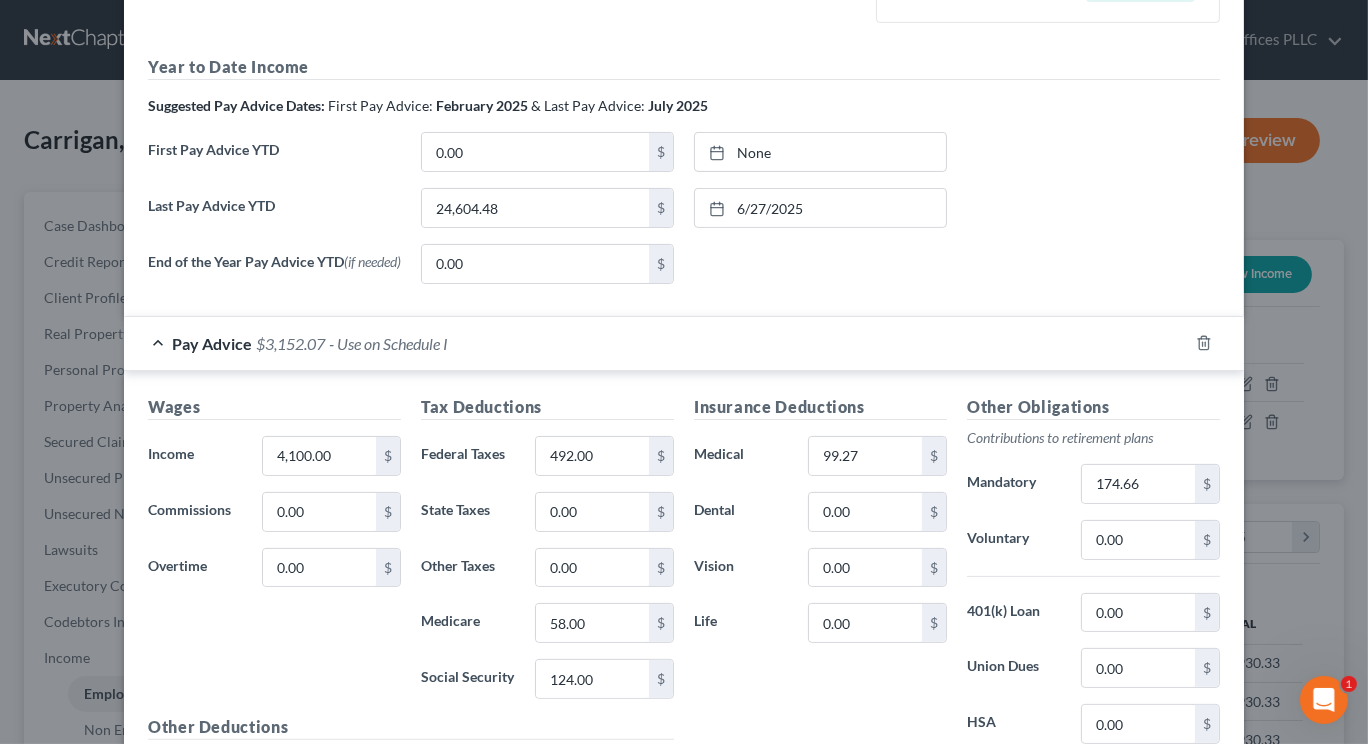 scroll, scrollTop: 626, scrollLeft: 0, axis: vertical 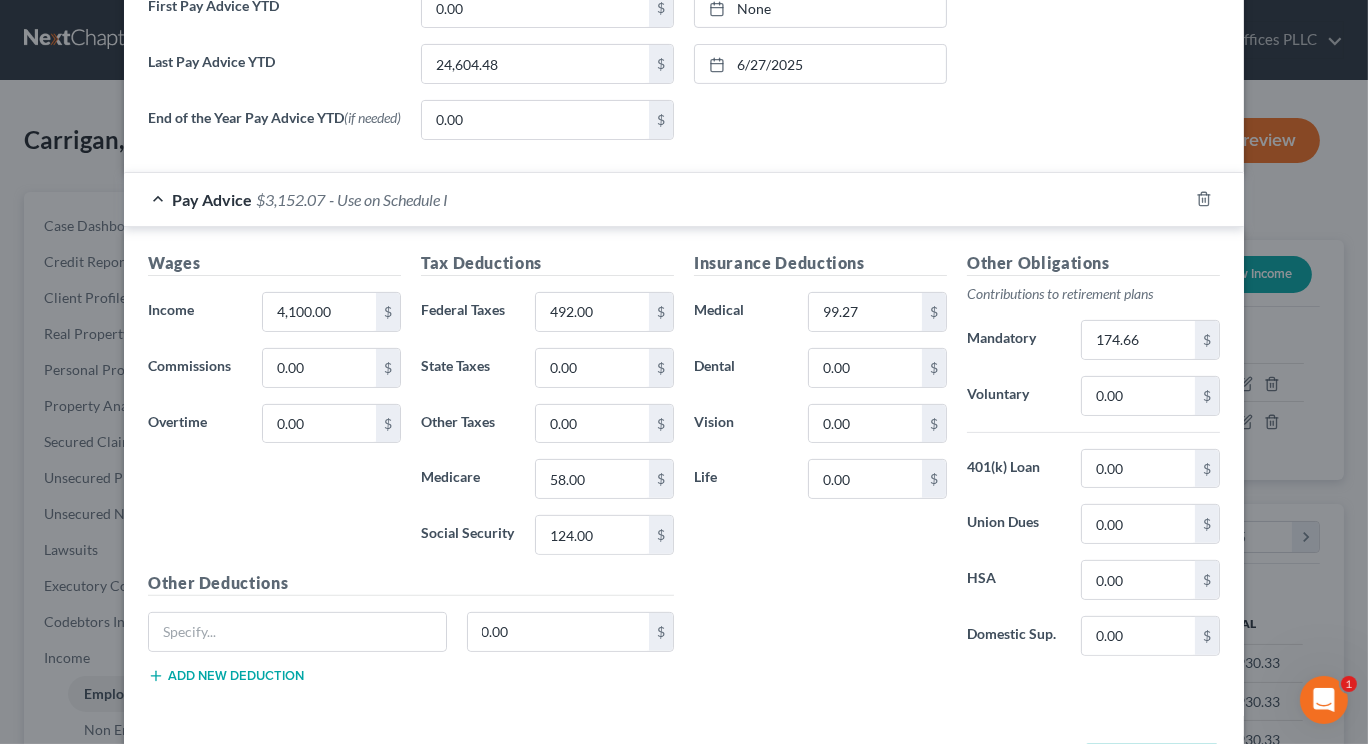 click on "Pay Advice $[AMOUNT] - Use on Schedule I" at bounding box center [656, 199] 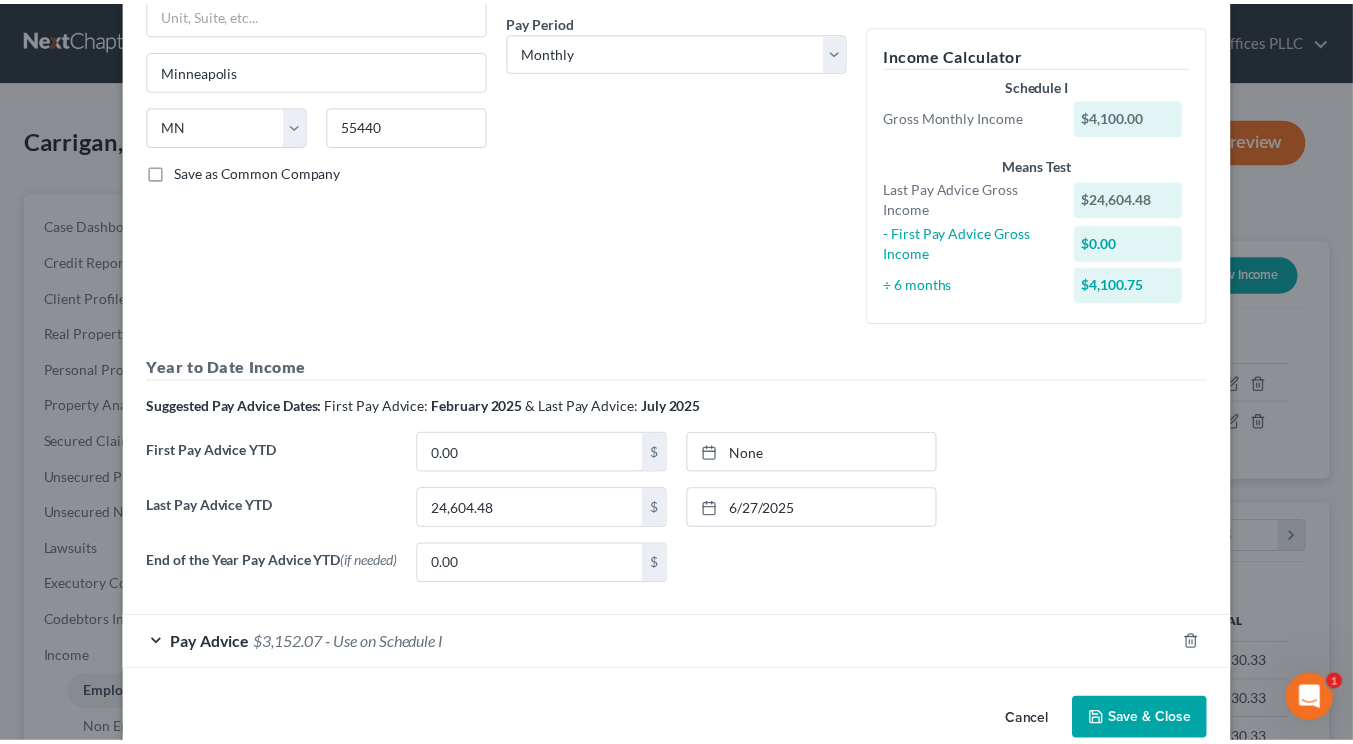 scroll, scrollTop: 346, scrollLeft: 0, axis: vertical 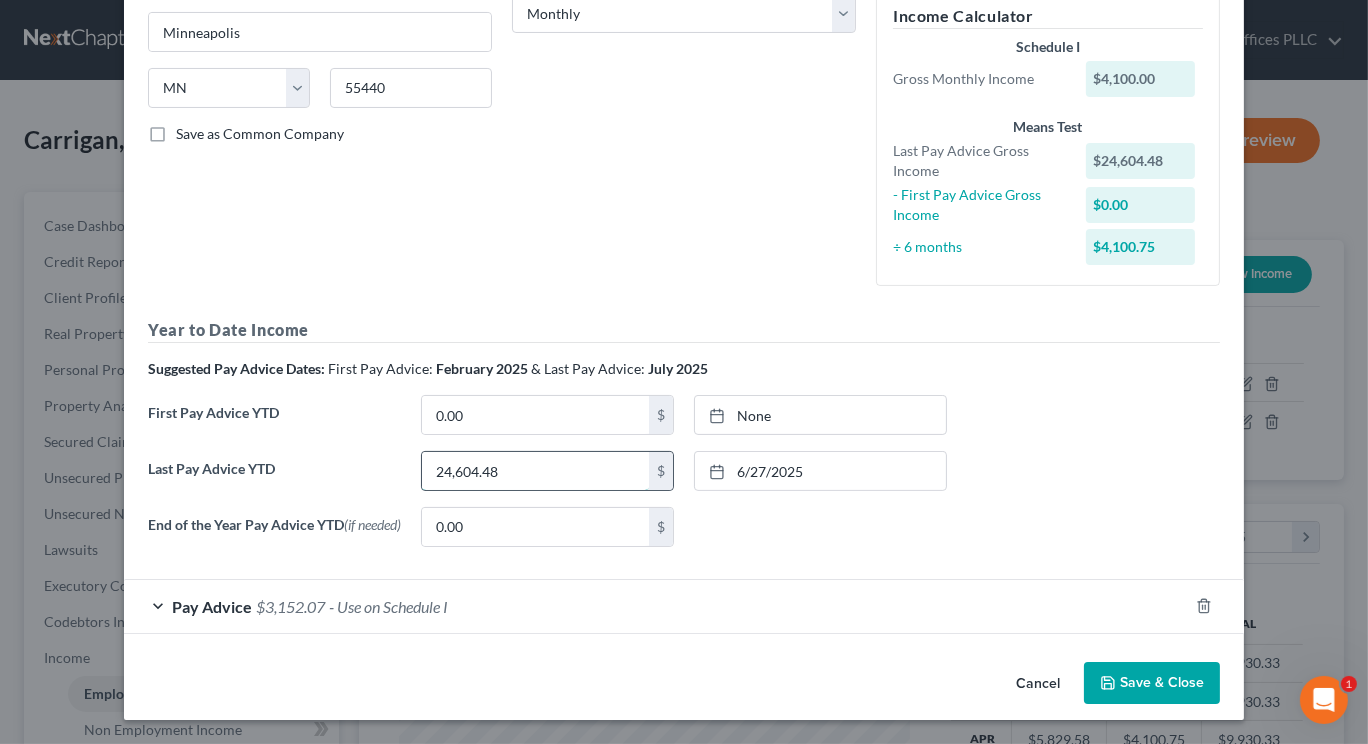 click on "24,604.48" at bounding box center [535, 471] 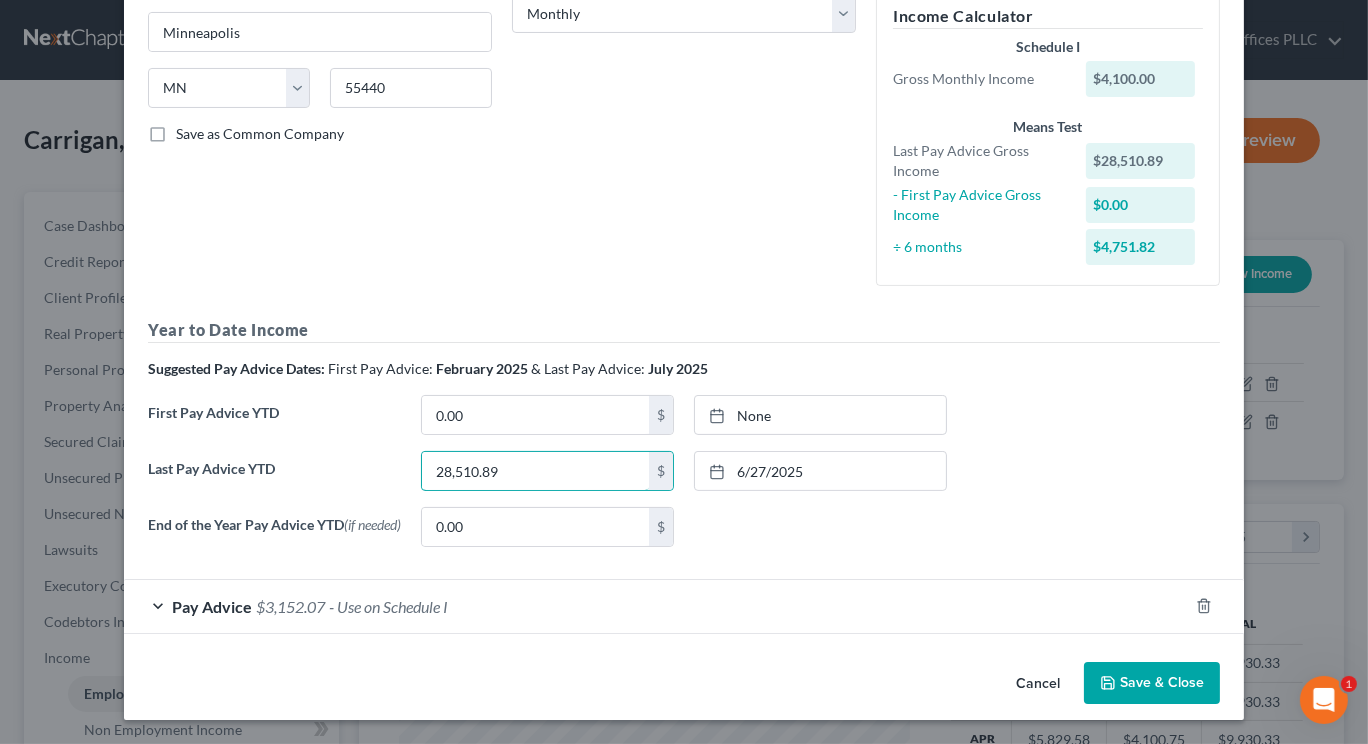 type on "28,510.89" 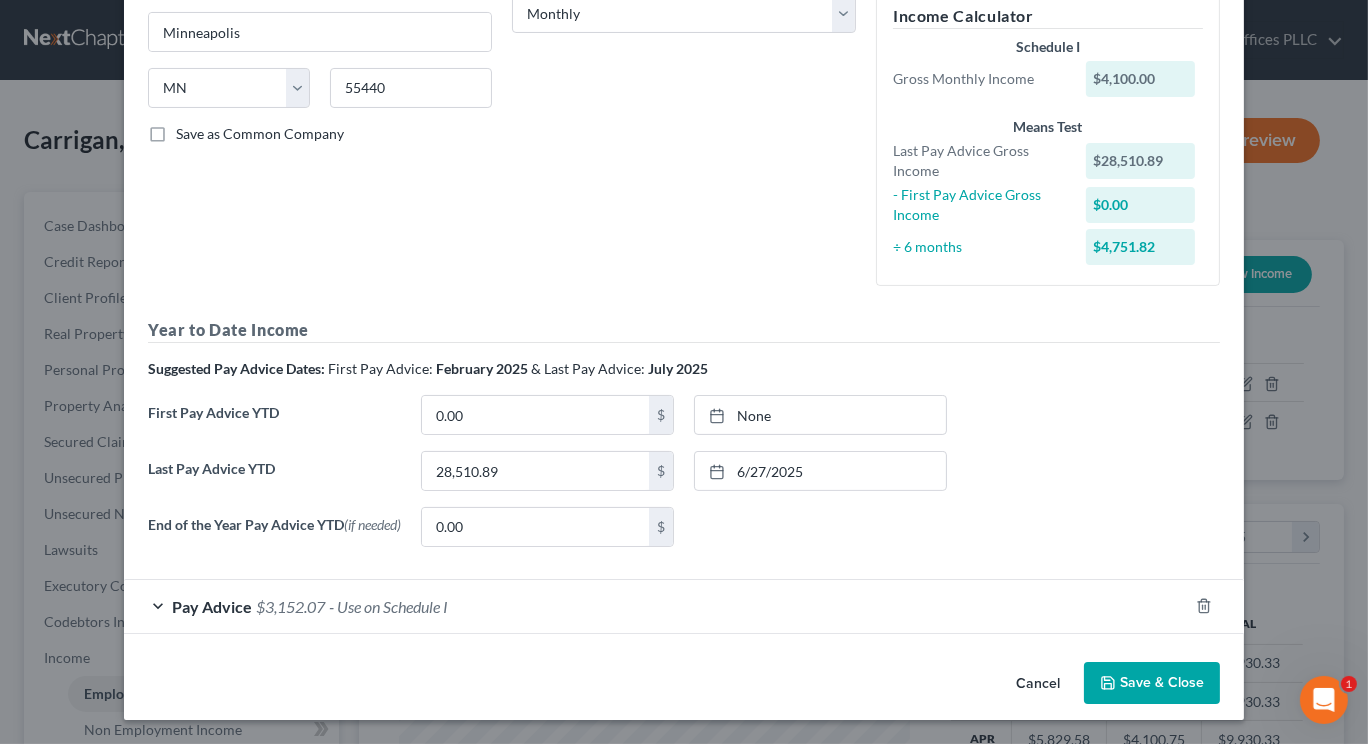 click on "Save & Close" at bounding box center (1152, 683) 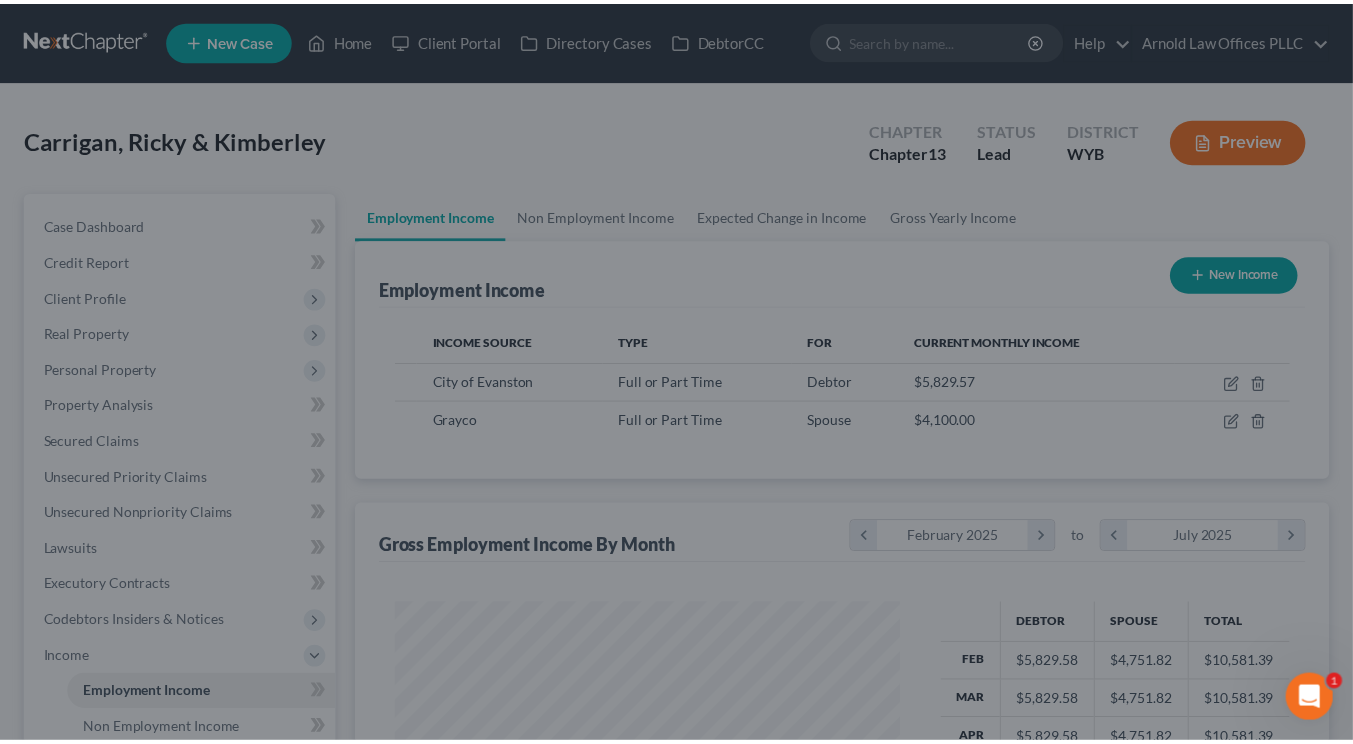 scroll, scrollTop: 356, scrollLeft: 545, axis: both 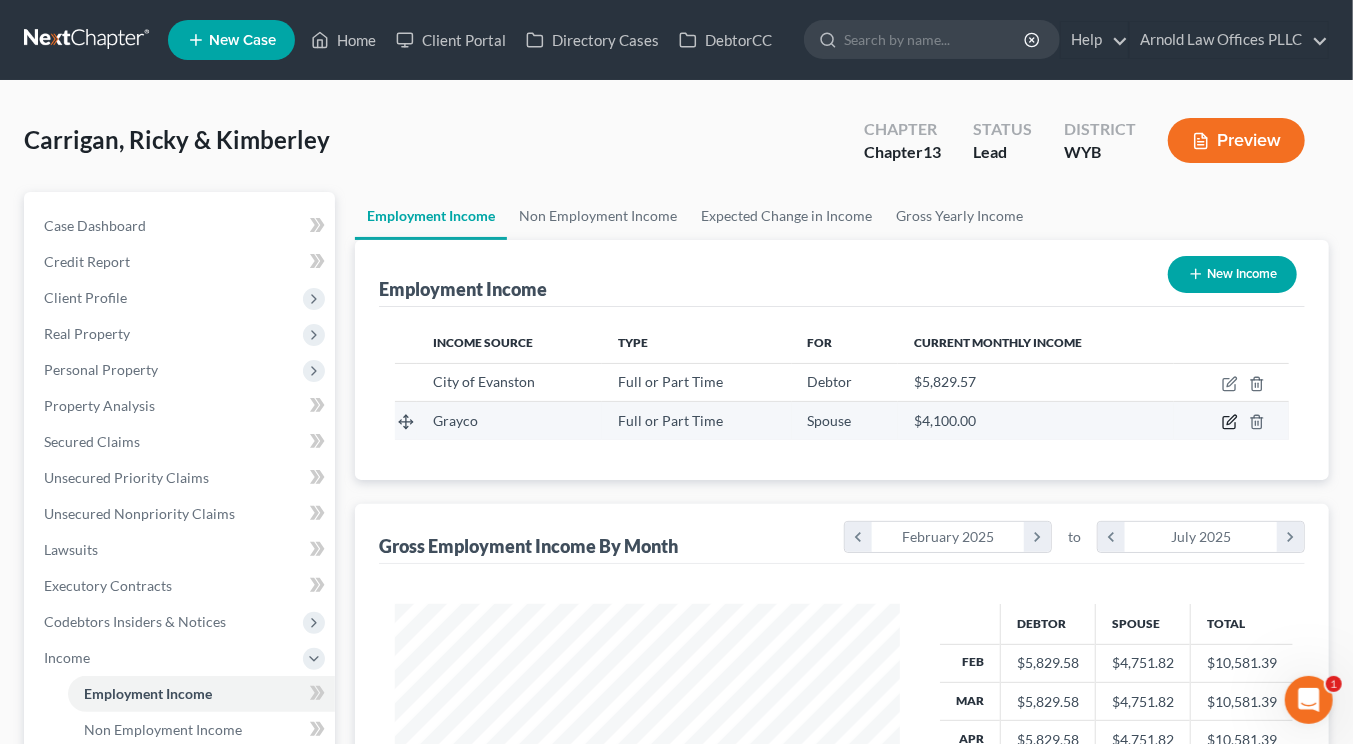 click 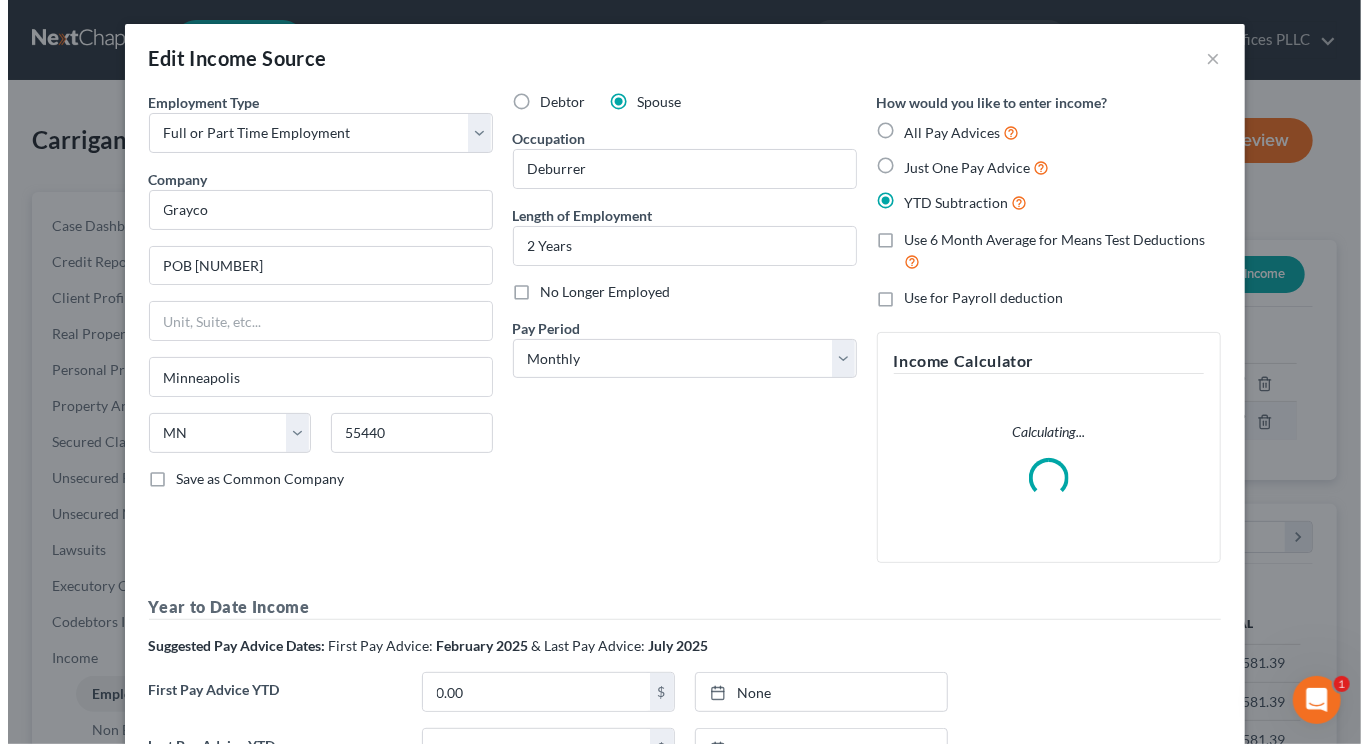 scroll, scrollTop: 999642, scrollLeft: 999448, axis: both 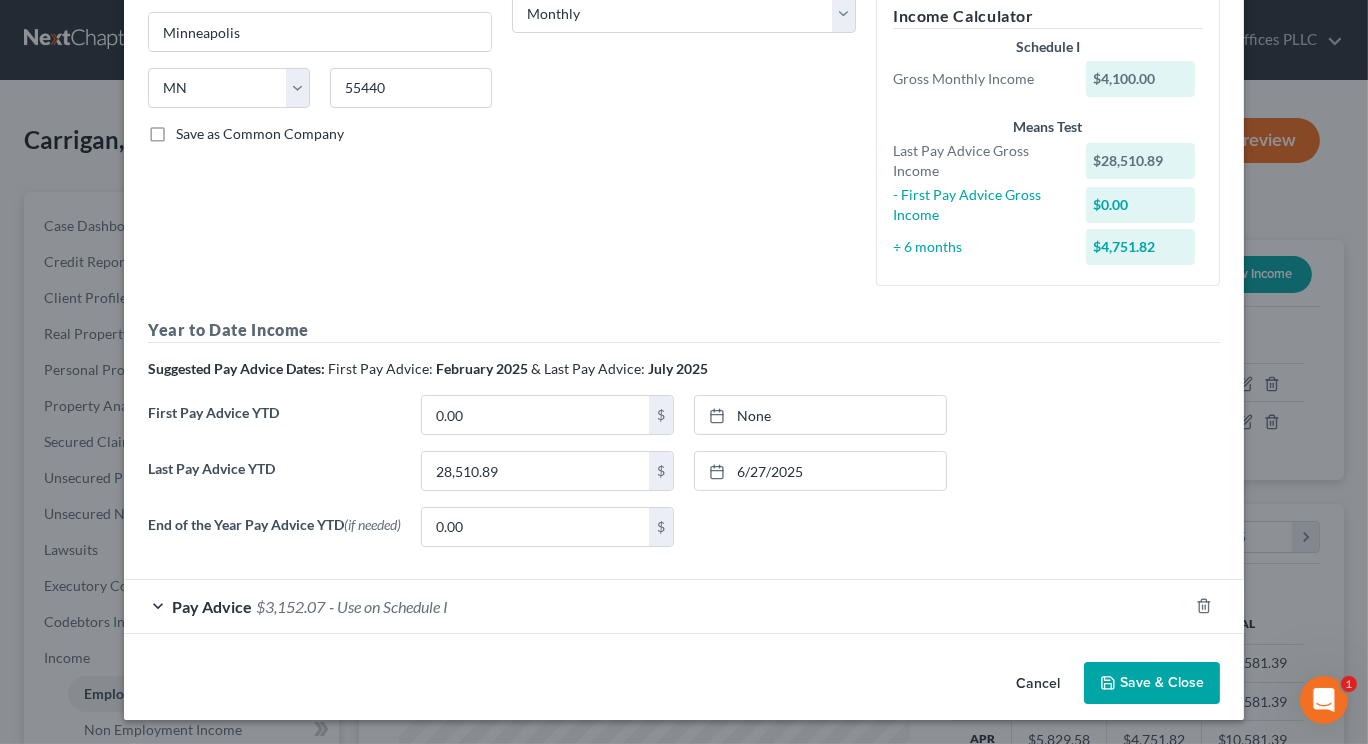 click on "Pay Advice $[AMOUNT] - Use on Schedule I" at bounding box center (656, 606) 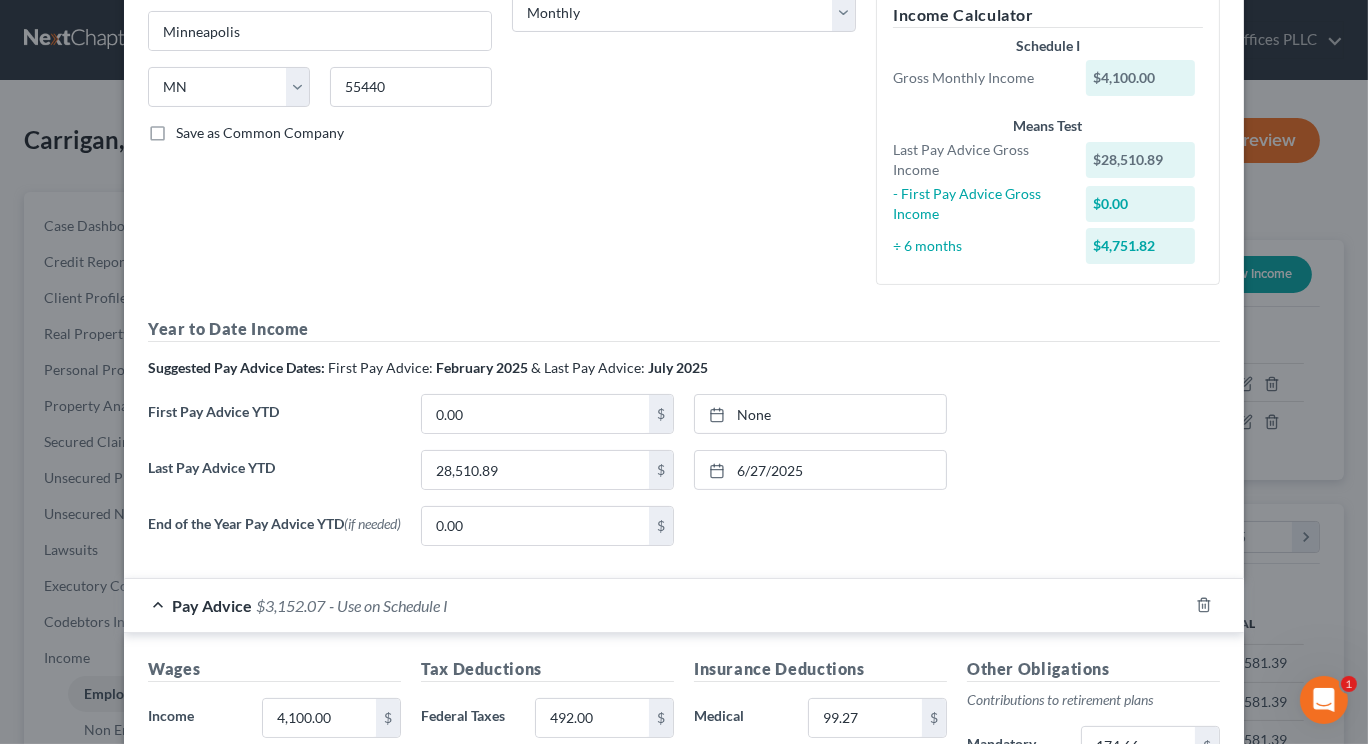 click on "Pay Advice $[AMOUNT] - Use on Schedule I" at bounding box center [656, 605] 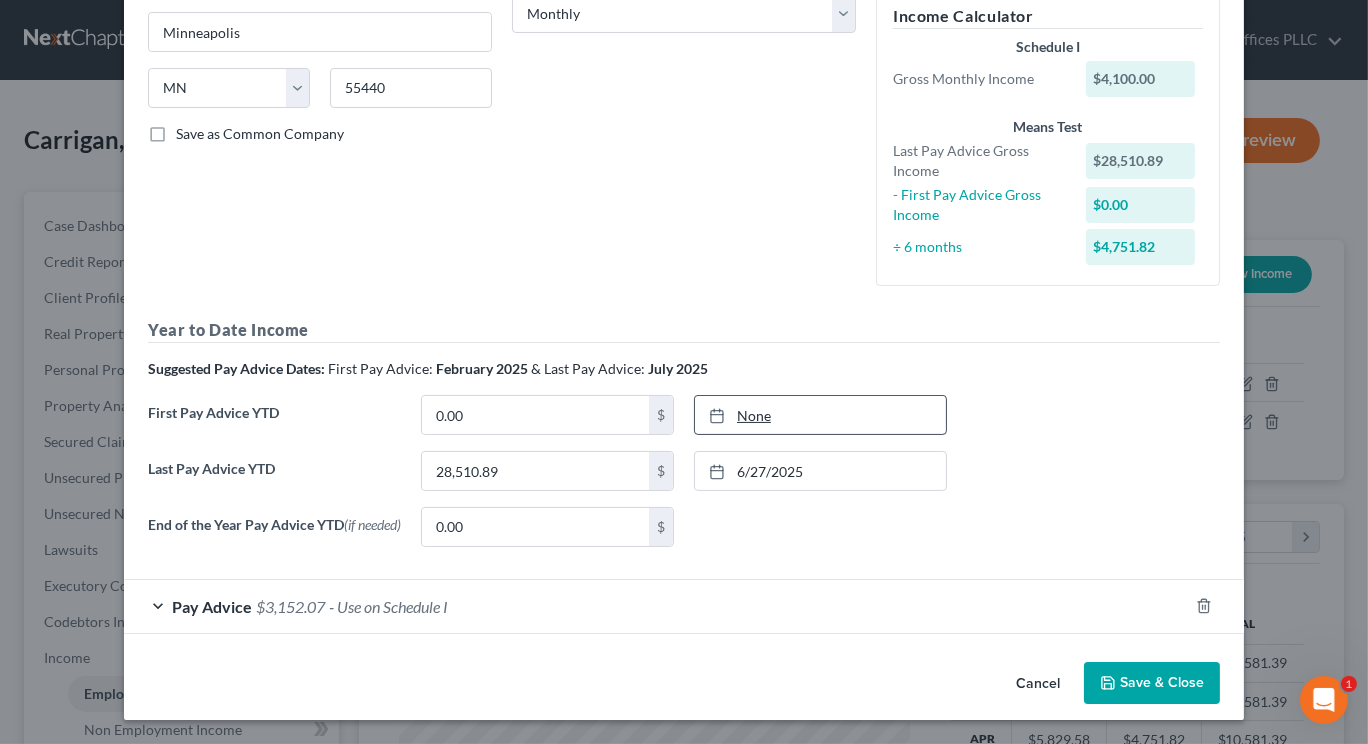 type on "8/8/2025" 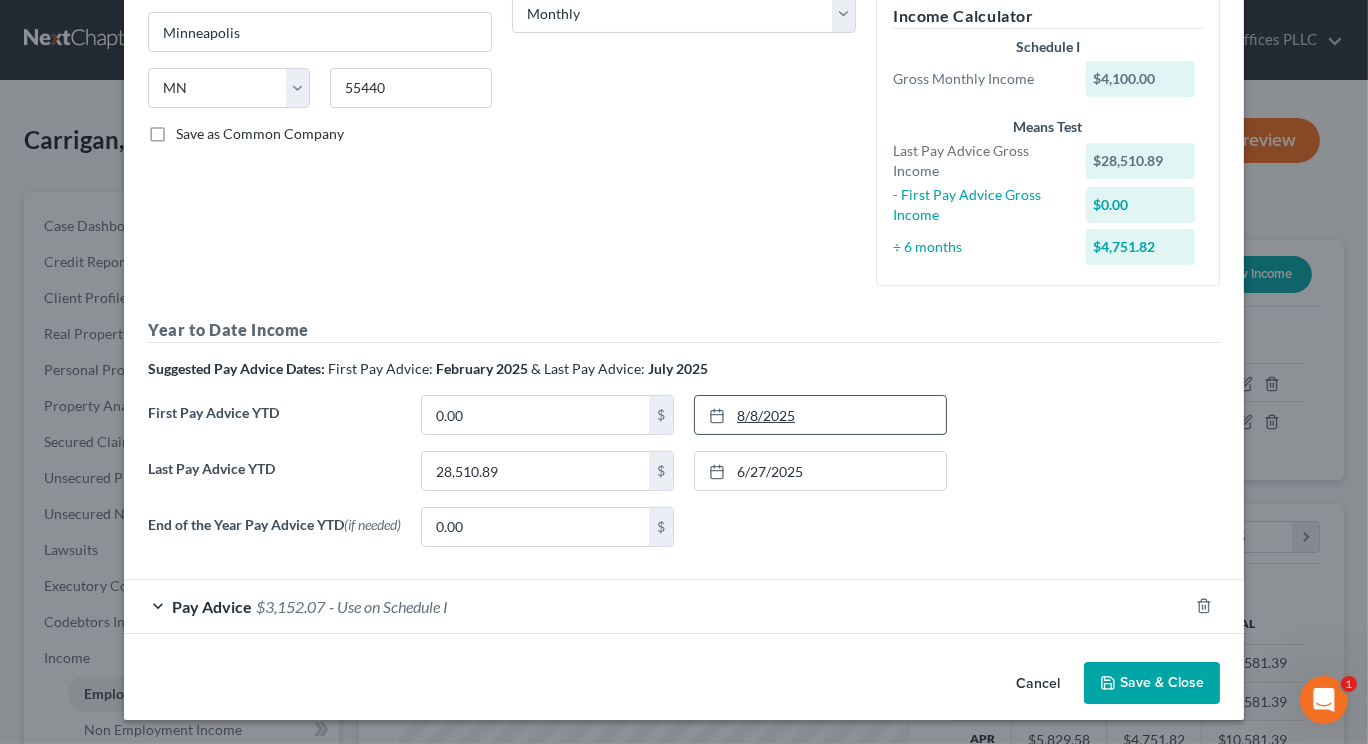 click on "8/8/2025" at bounding box center [820, 415] 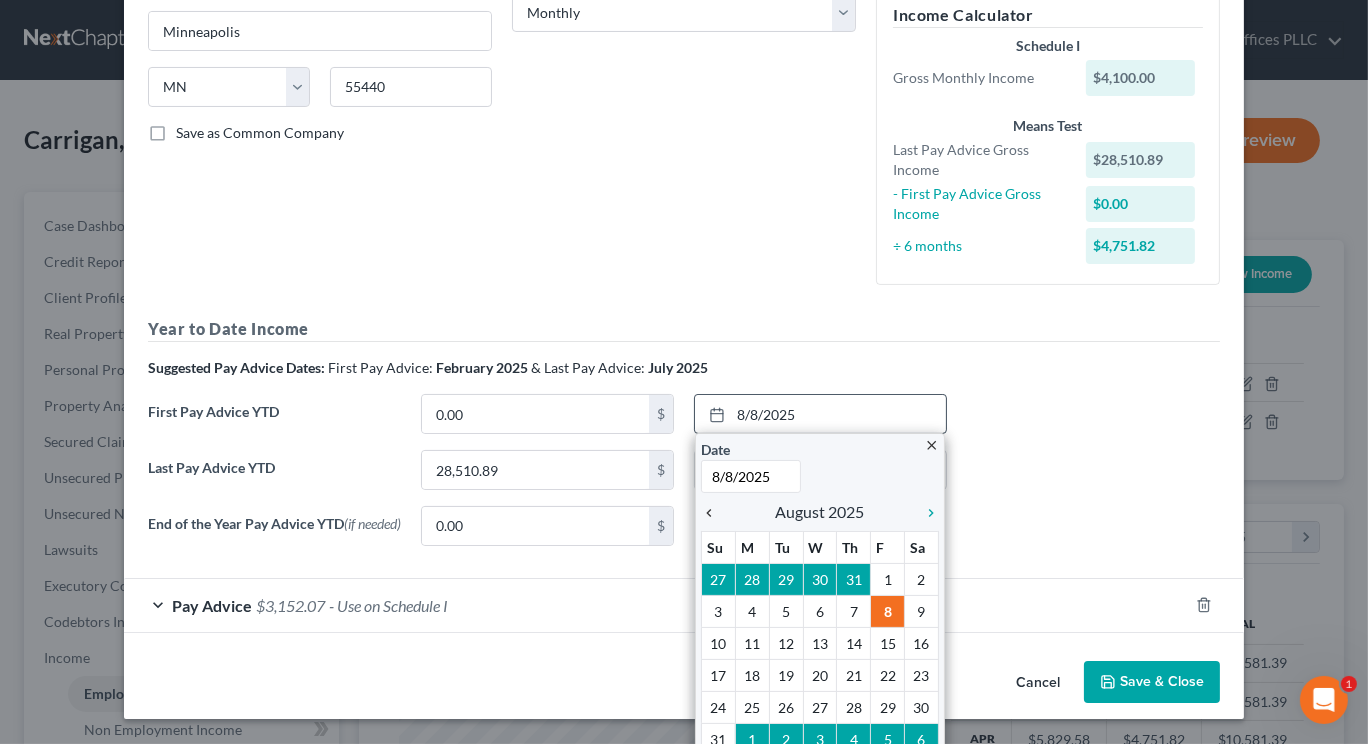 click on "chevron_left" at bounding box center (714, 513) 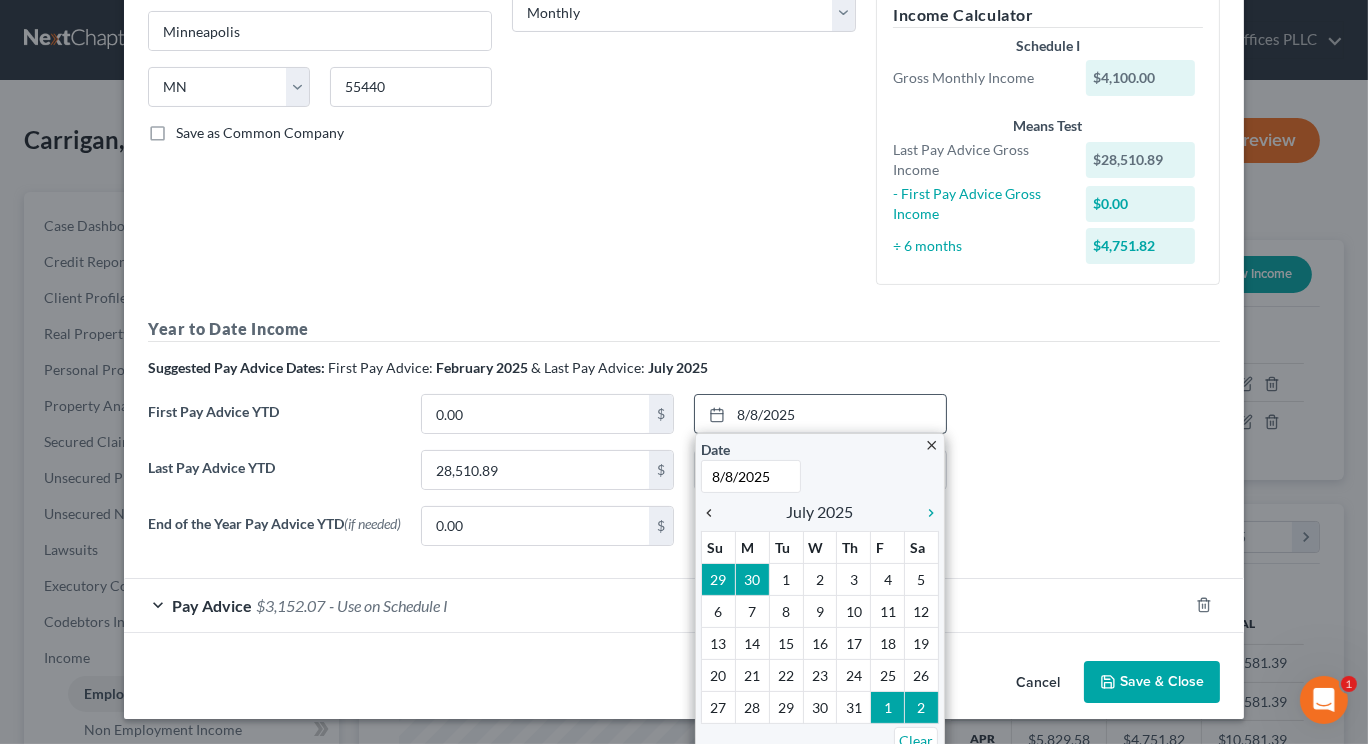 click on "chevron_left" at bounding box center [714, 513] 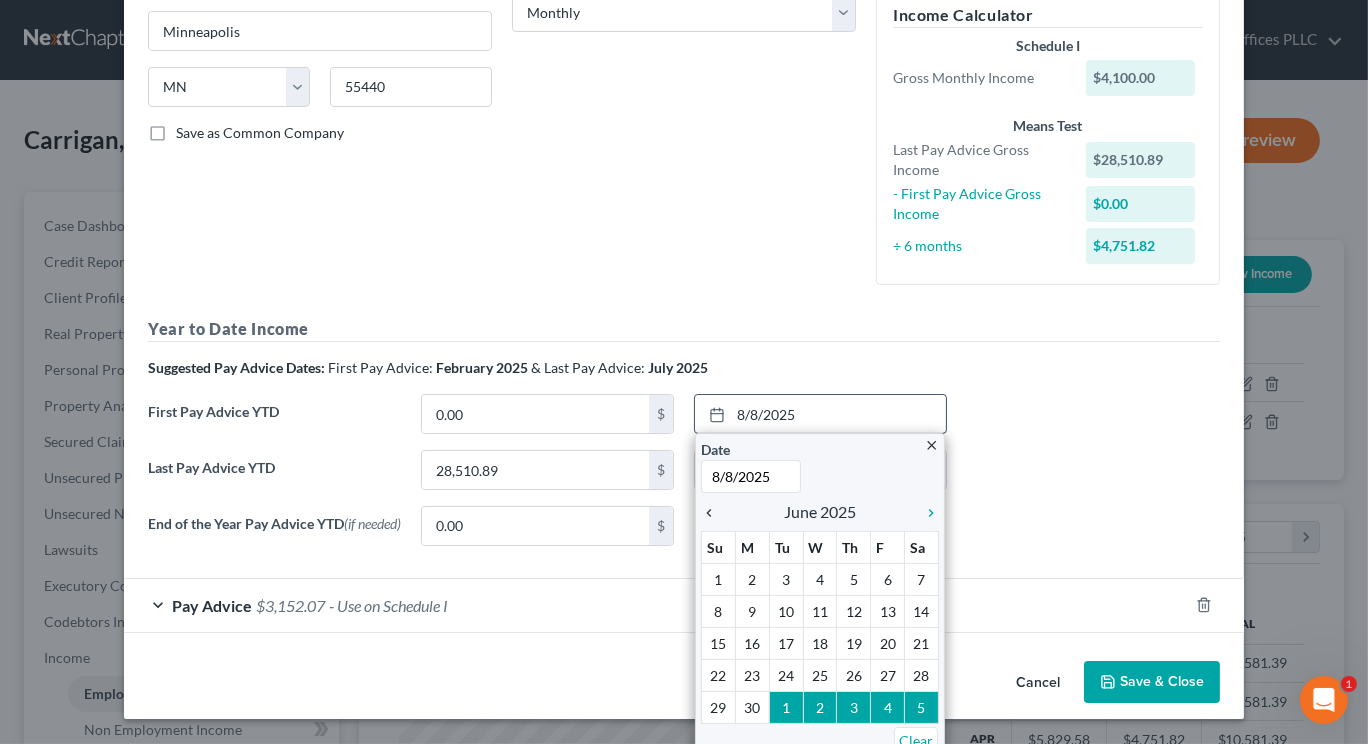 click on "chevron_left" at bounding box center (714, 513) 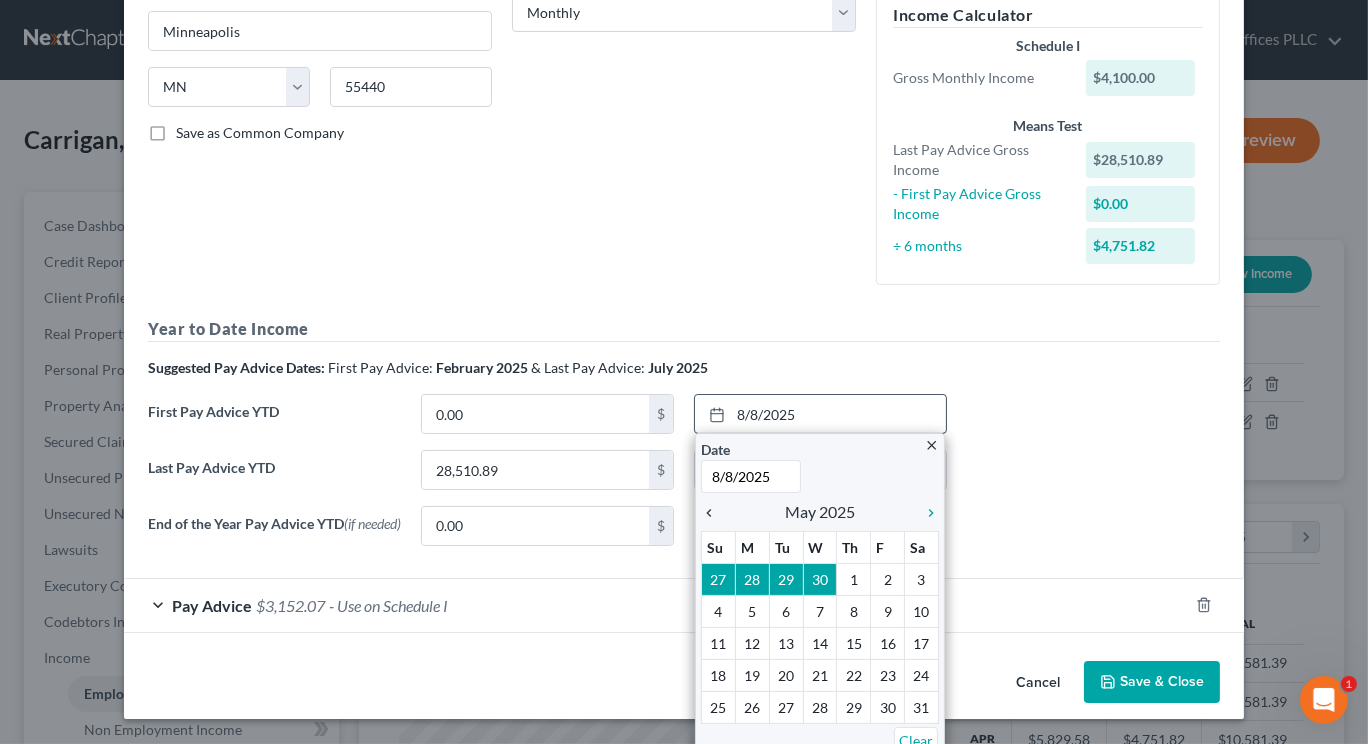 click on "chevron_left" at bounding box center [714, 513] 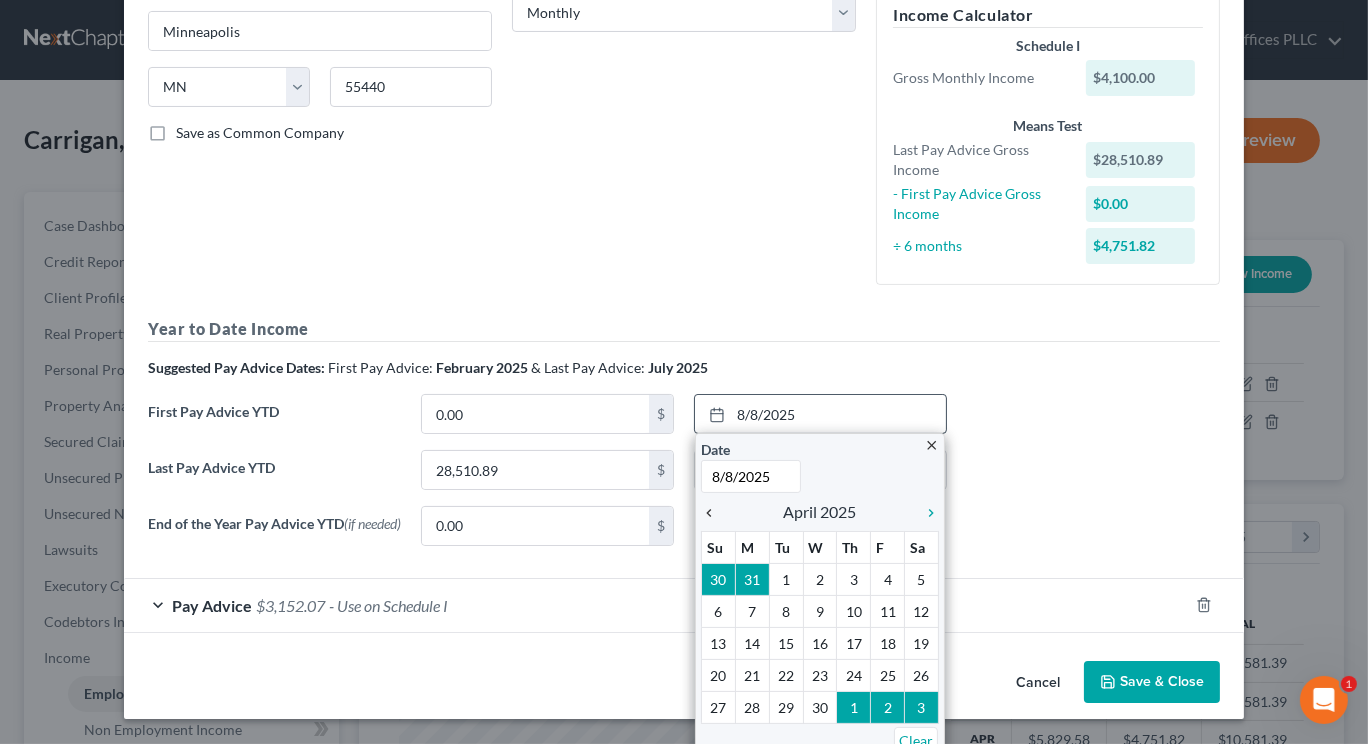 click on "chevron_left" at bounding box center [714, 513] 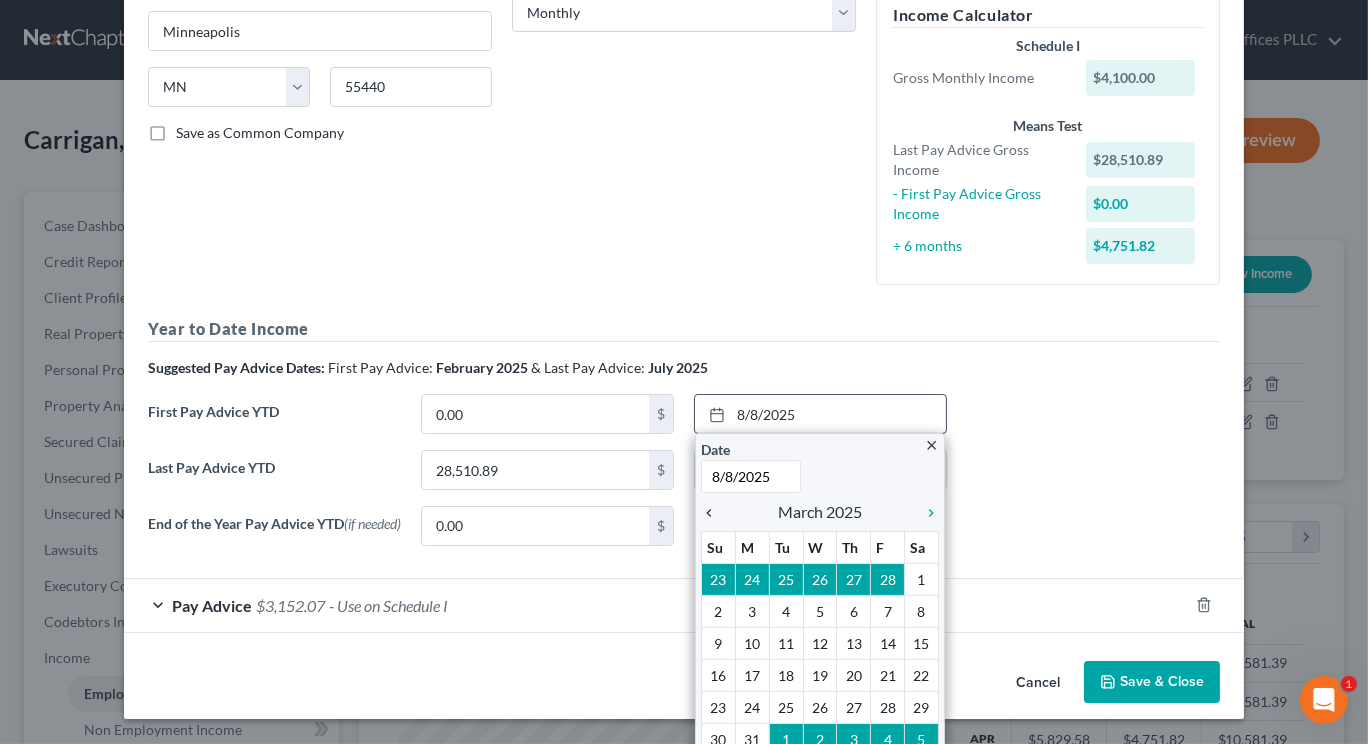 click on "chevron_left" at bounding box center (714, 513) 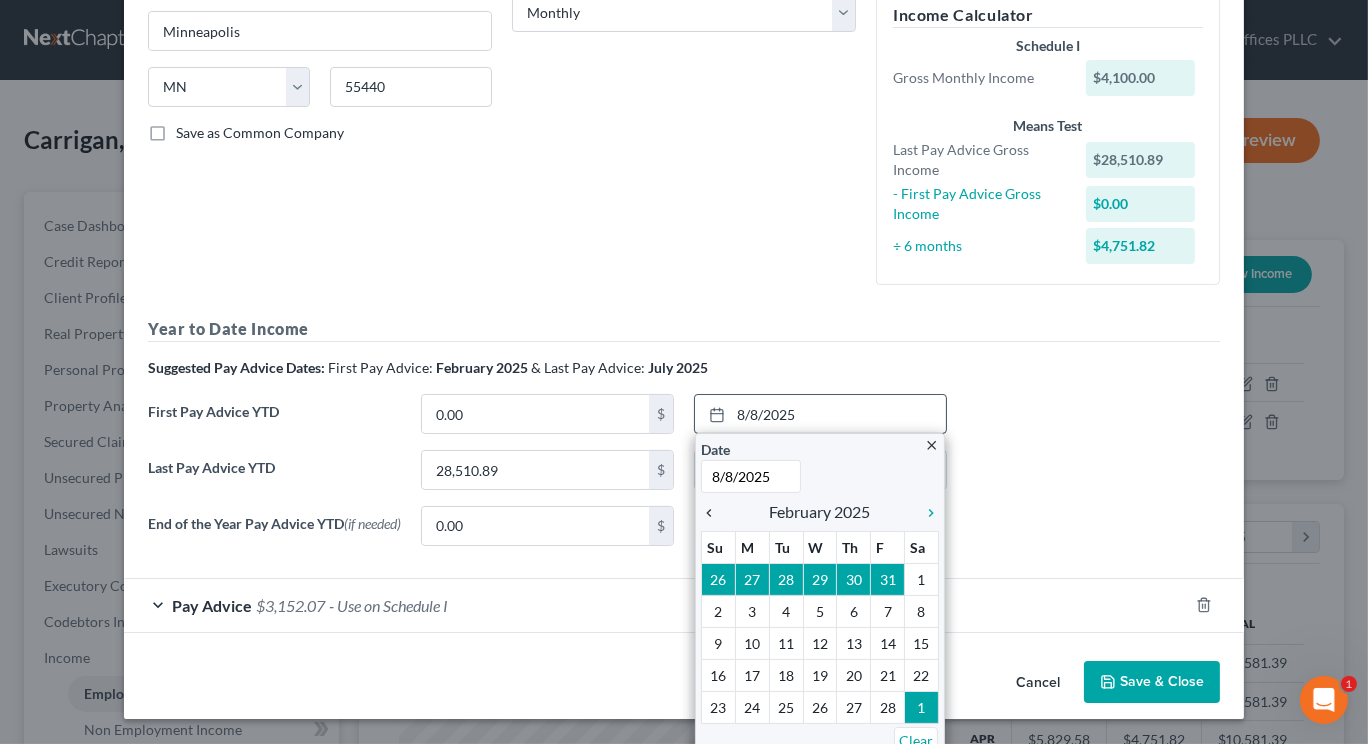 click on "chevron_left" at bounding box center (714, 513) 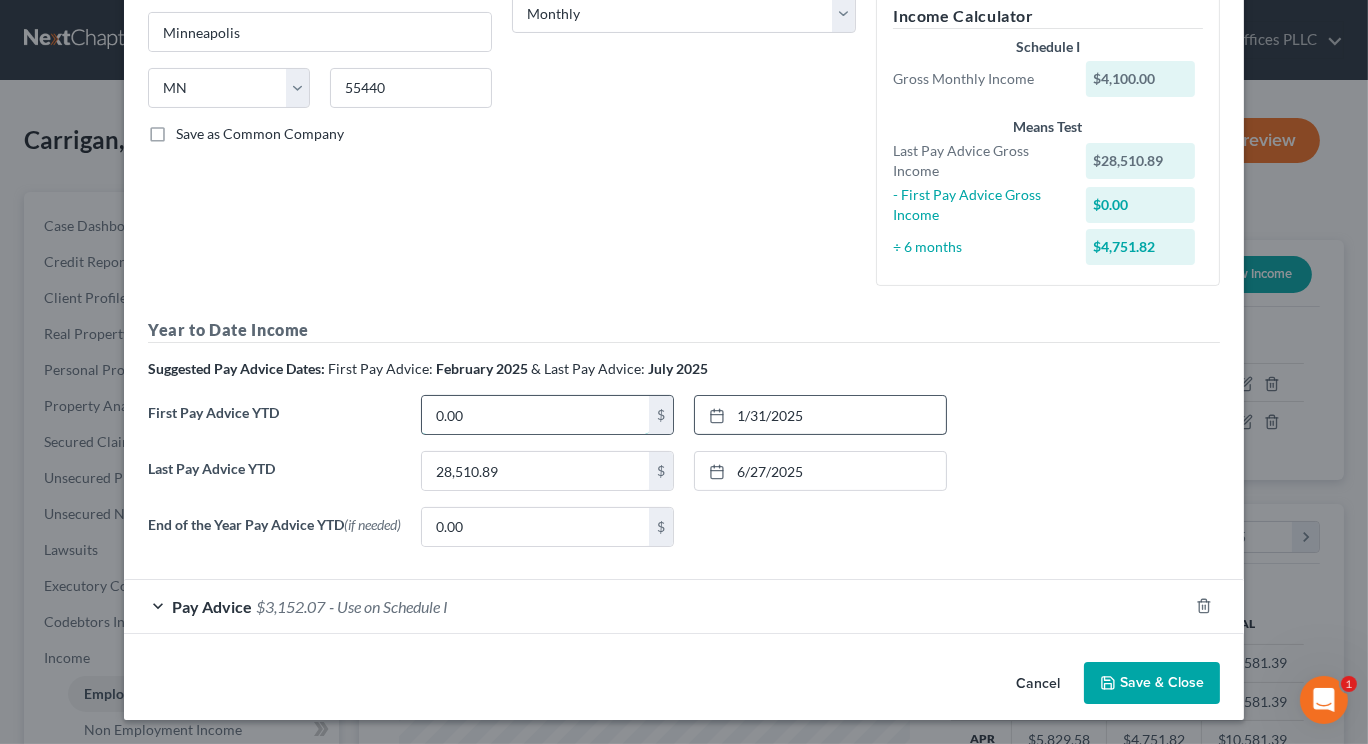 click on "0.00" at bounding box center (535, 415) 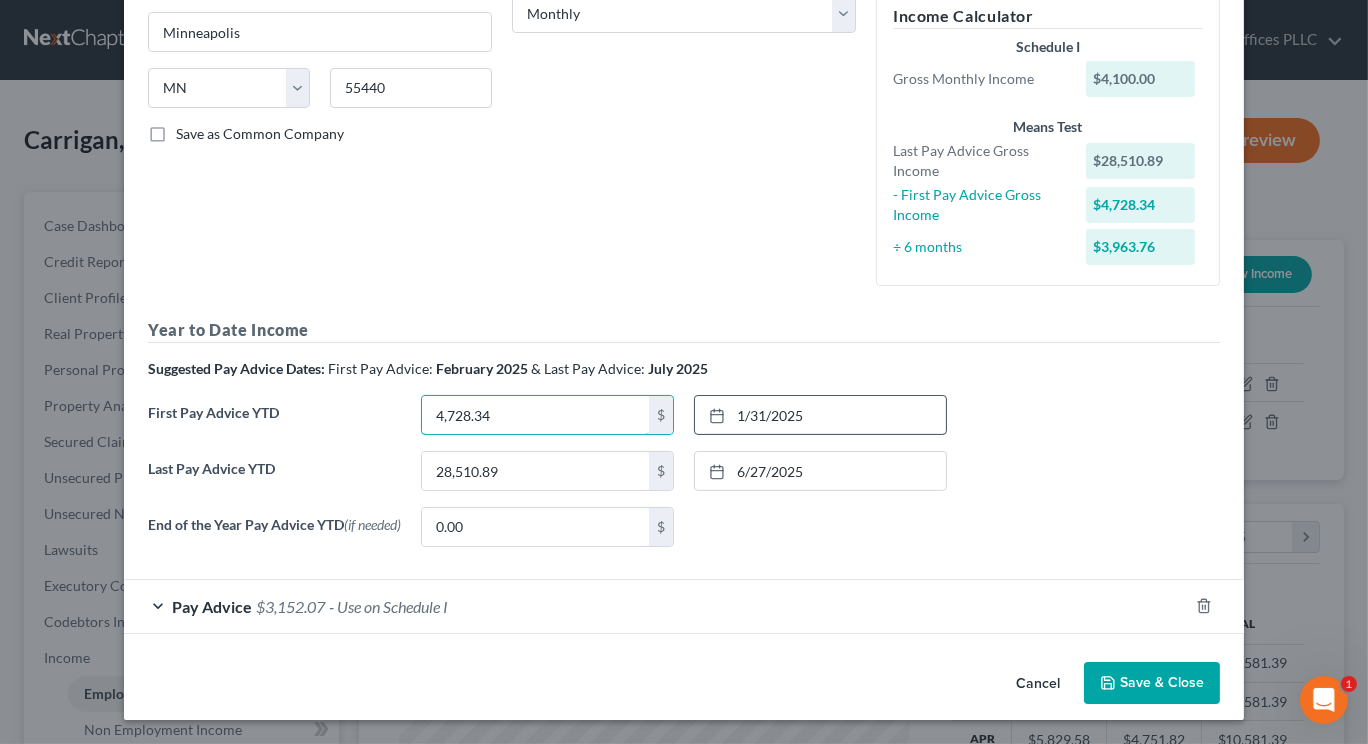 type on "4,728.34" 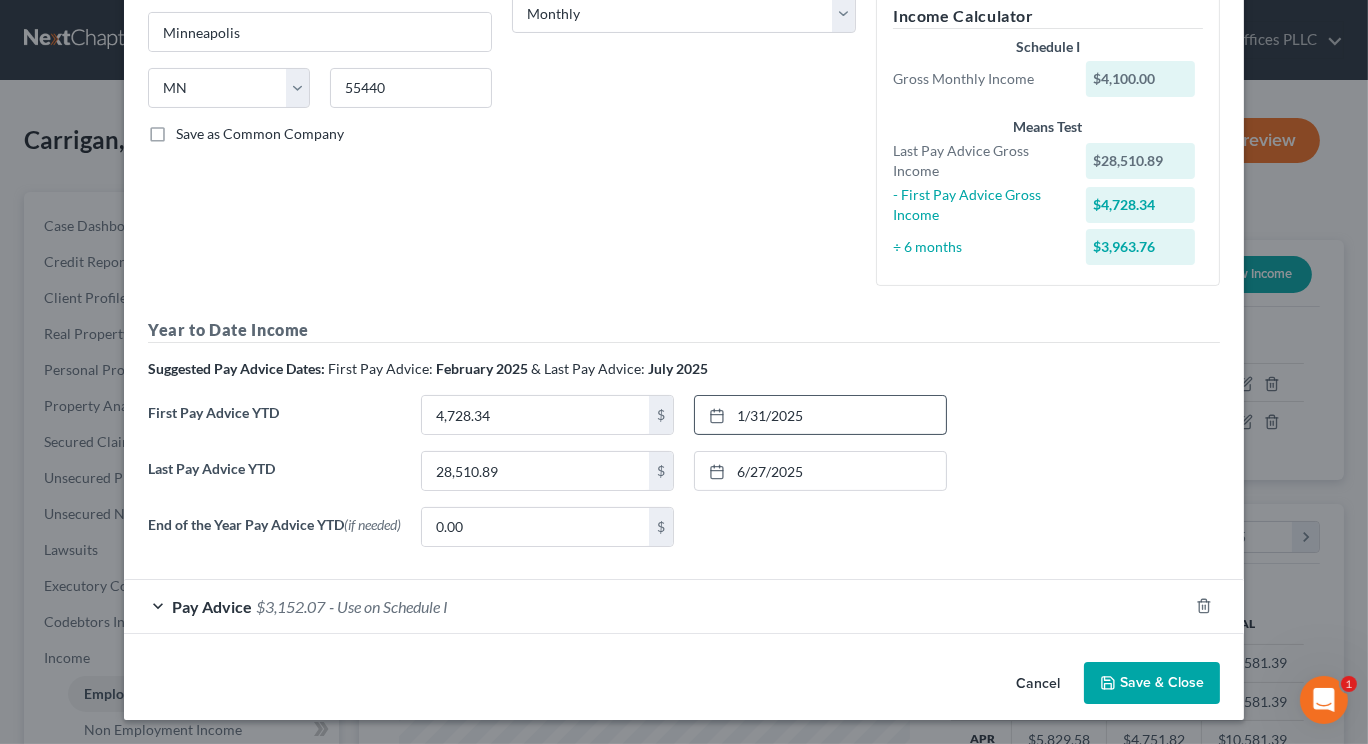 click on "Save & Close" at bounding box center [1152, 683] 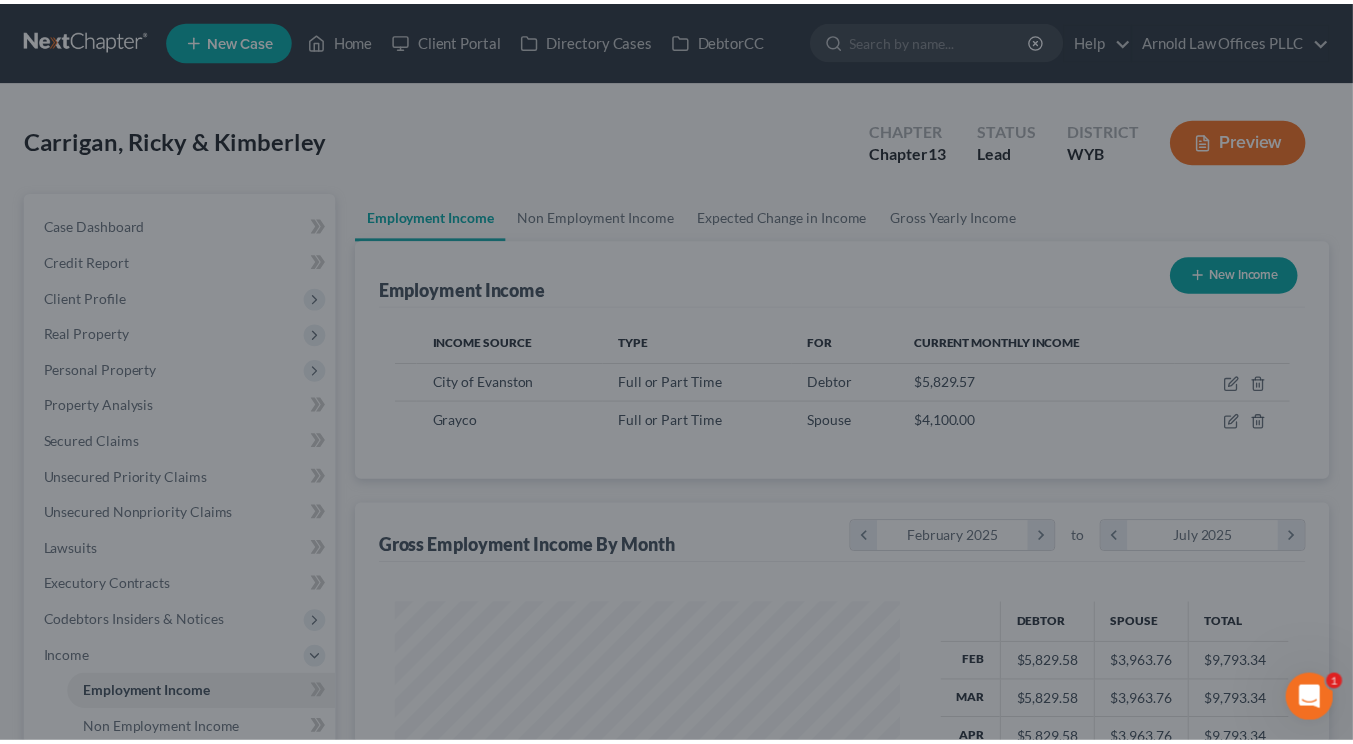 scroll, scrollTop: 356, scrollLeft: 545, axis: both 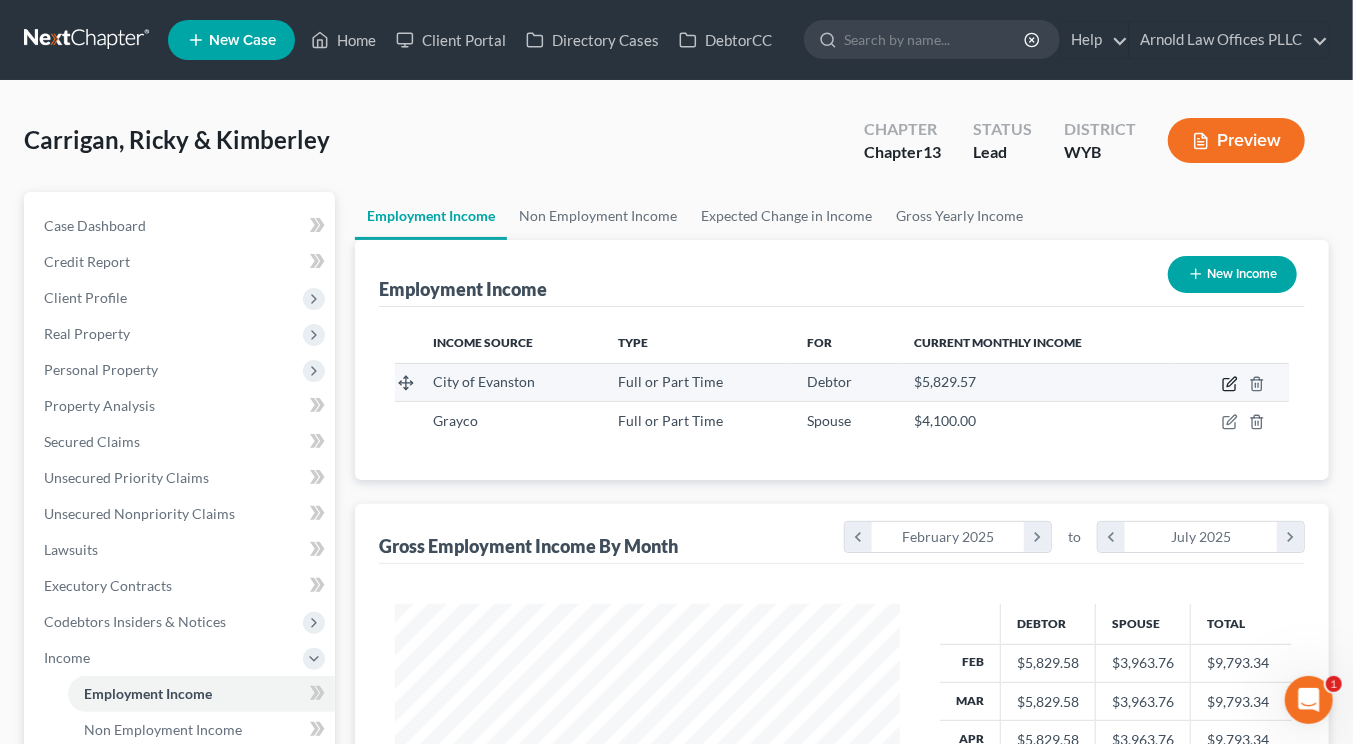 click 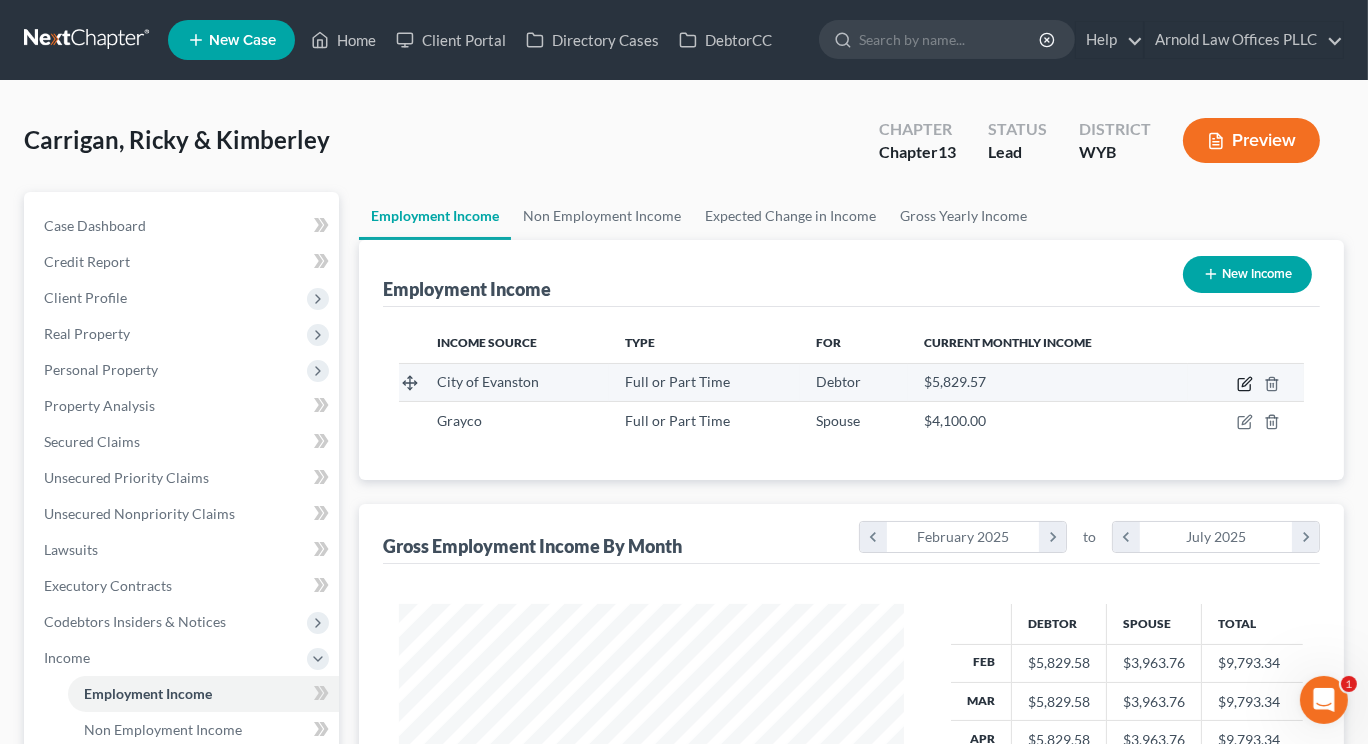 scroll, scrollTop: 999642, scrollLeft: 999448, axis: both 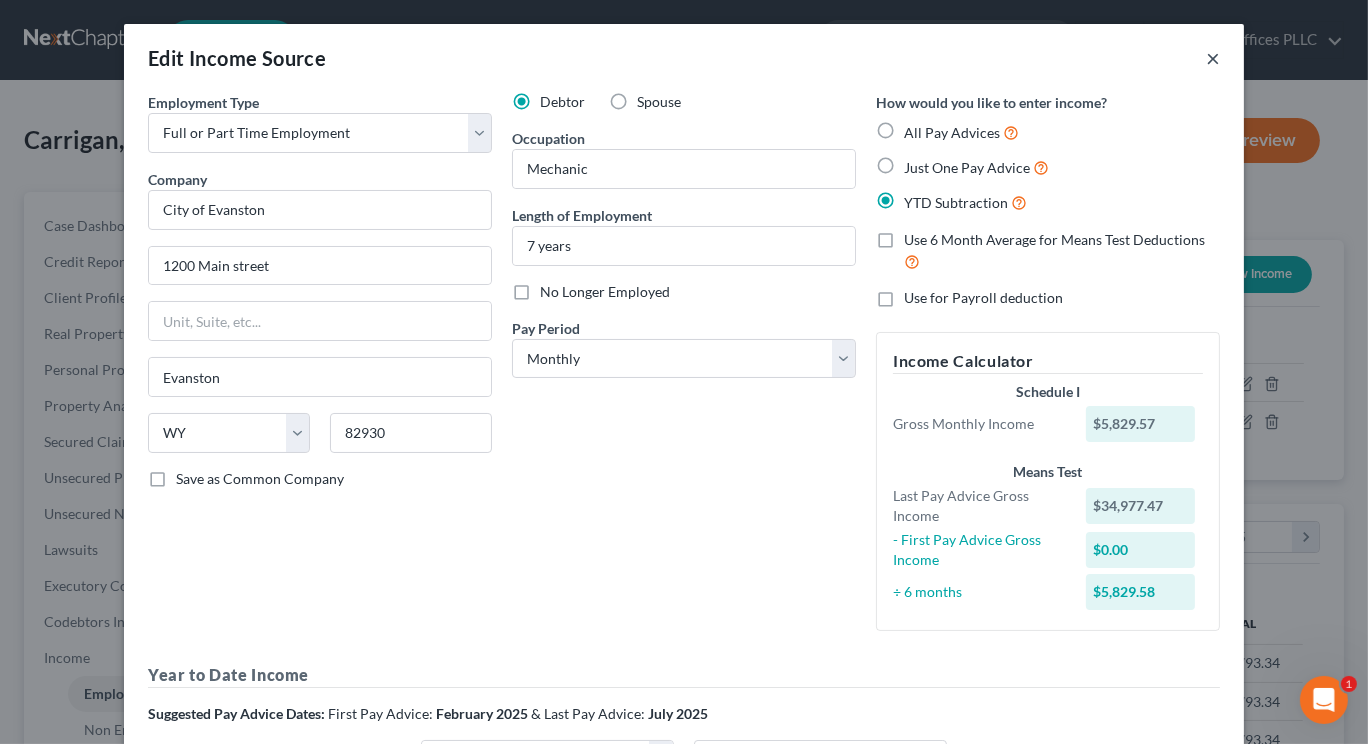 click on "×" at bounding box center [1213, 58] 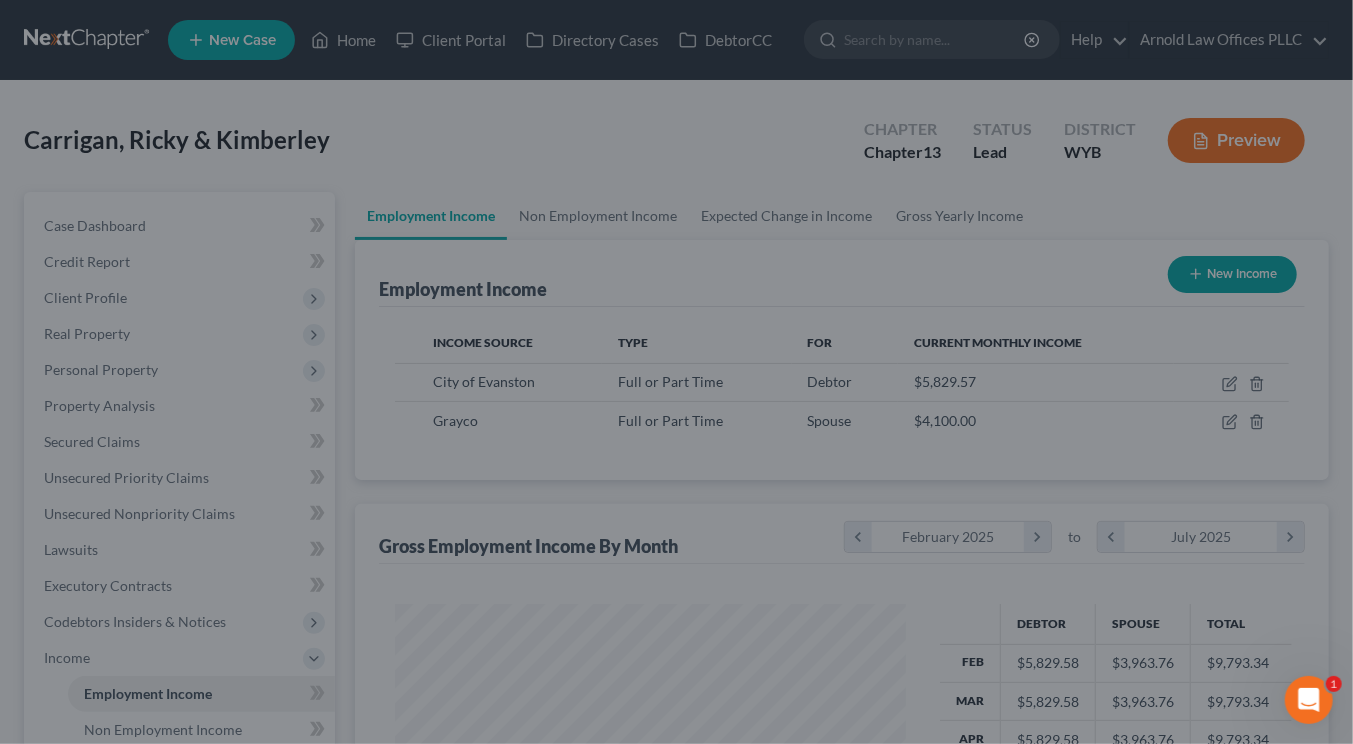 scroll, scrollTop: 356, scrollLeft: 545, axis: both 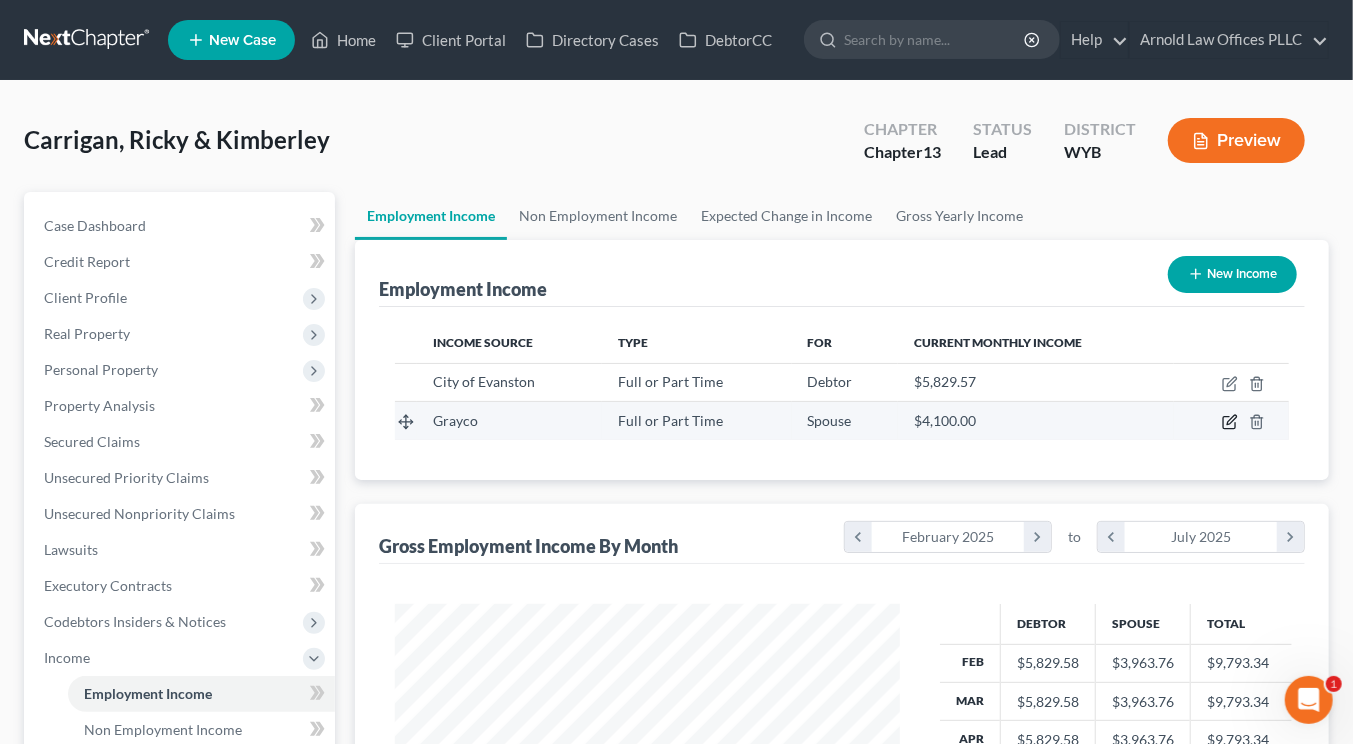 click 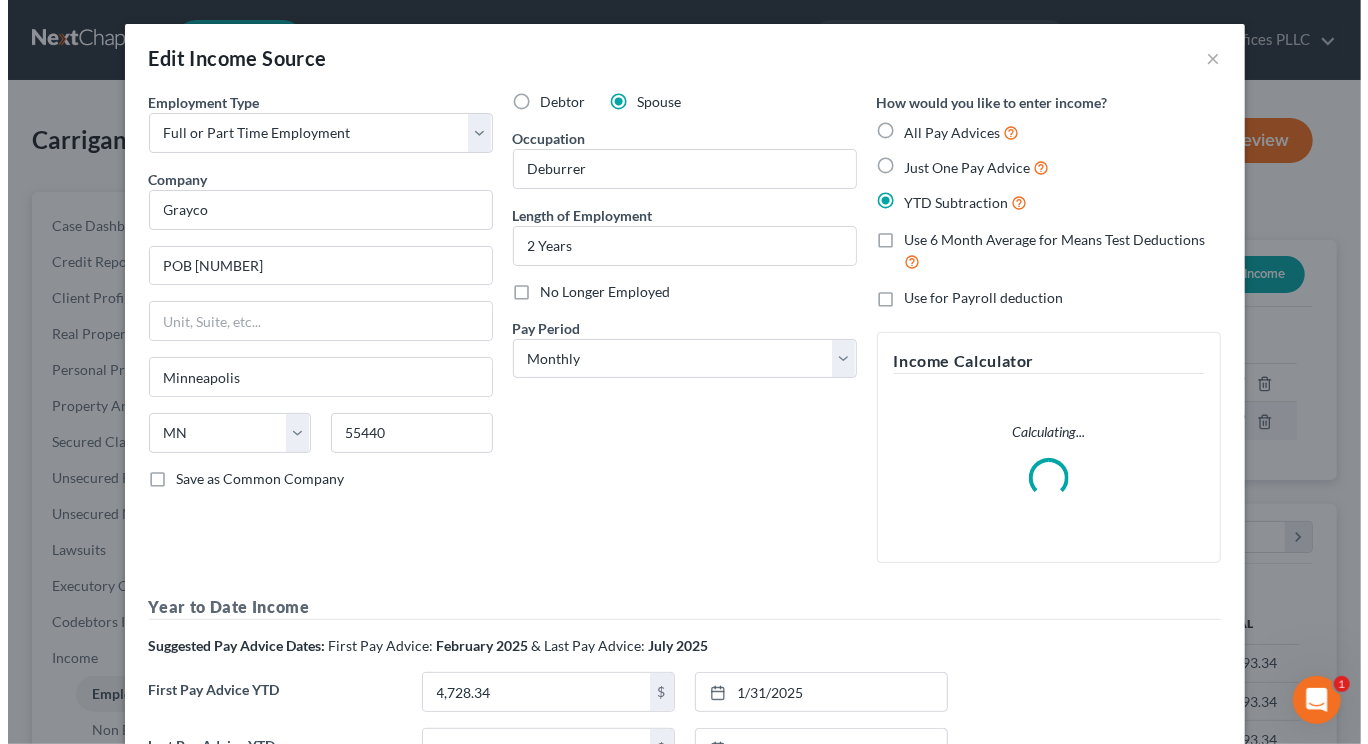 scroll, scrollTop: 999642, scrollLeft: 999448, axis: both 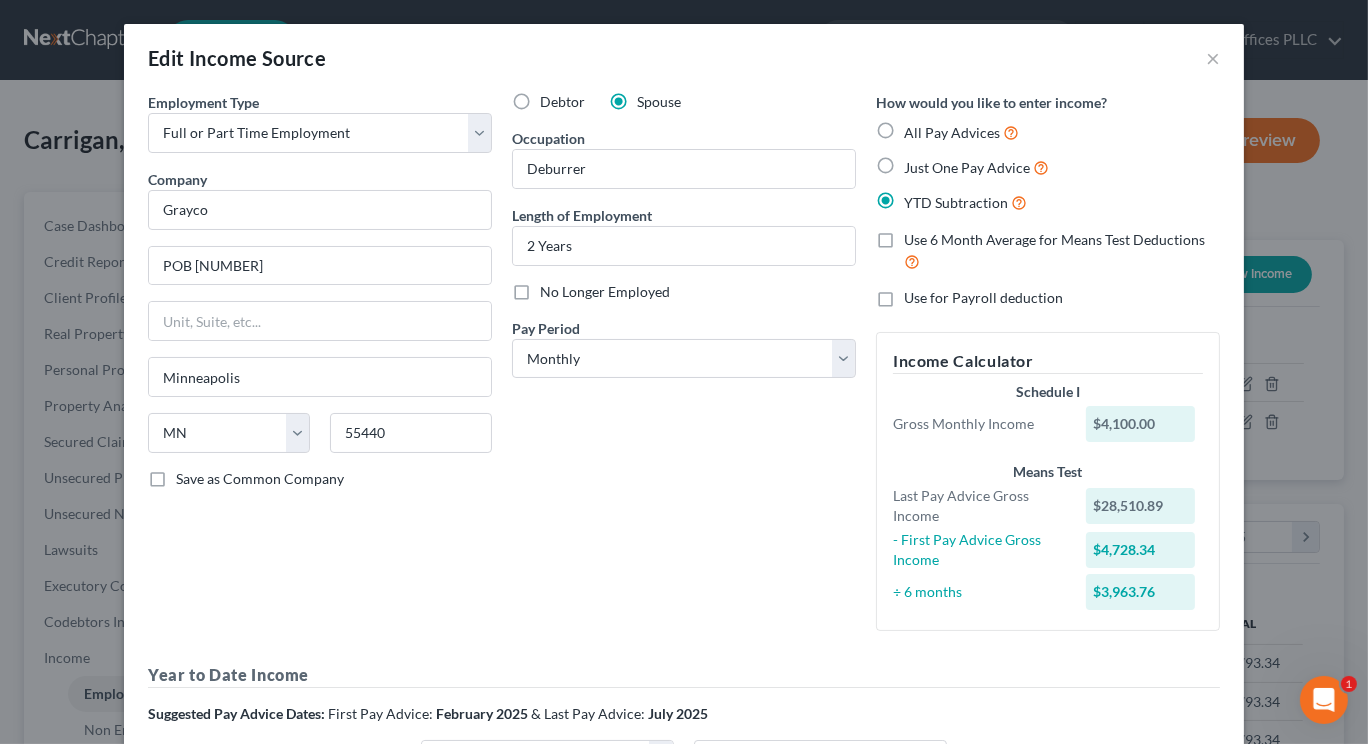 click on "Use 6 Month Average for Means Test Deductions" at bounding box center [1062, 251] 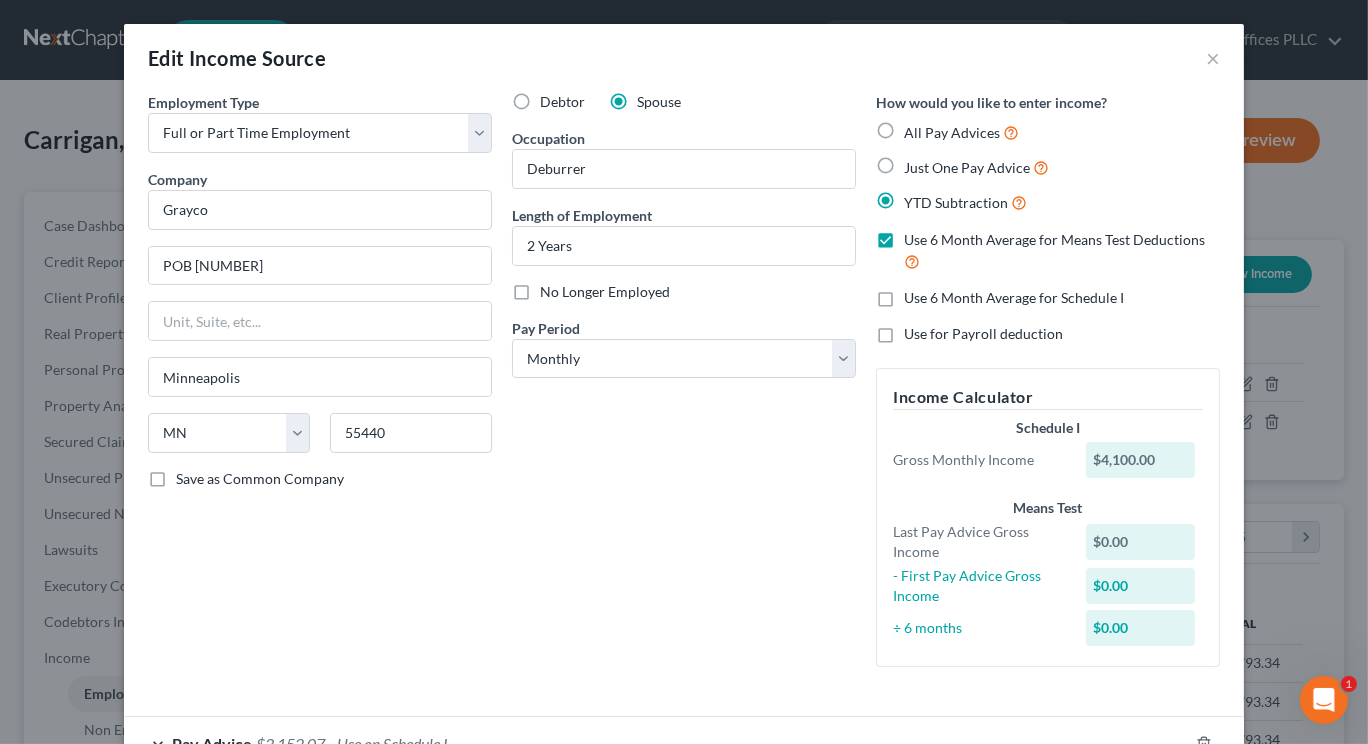 click on "Use 6 Month Average for Schedule I" at bounding box center [1014, 298] 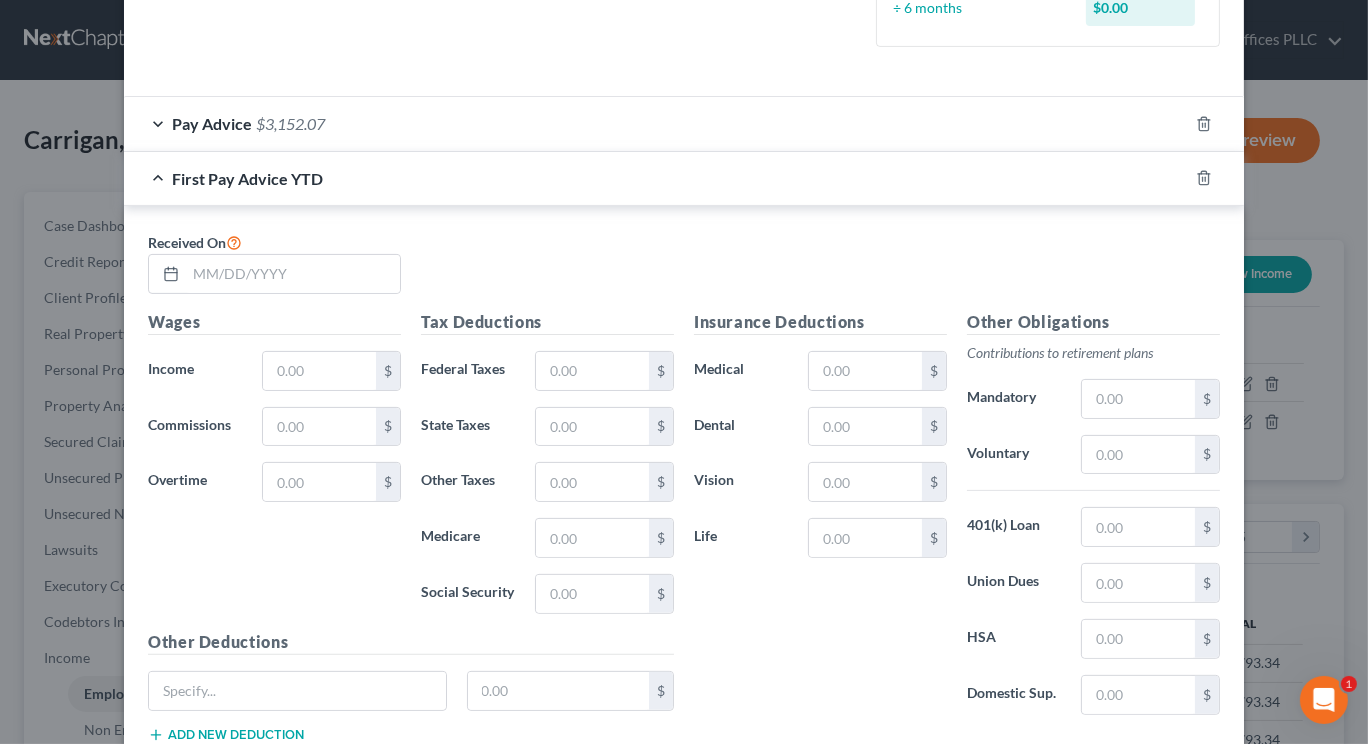 scroll, scrollTop: 679, scrollLeft: 0, axis: vertical 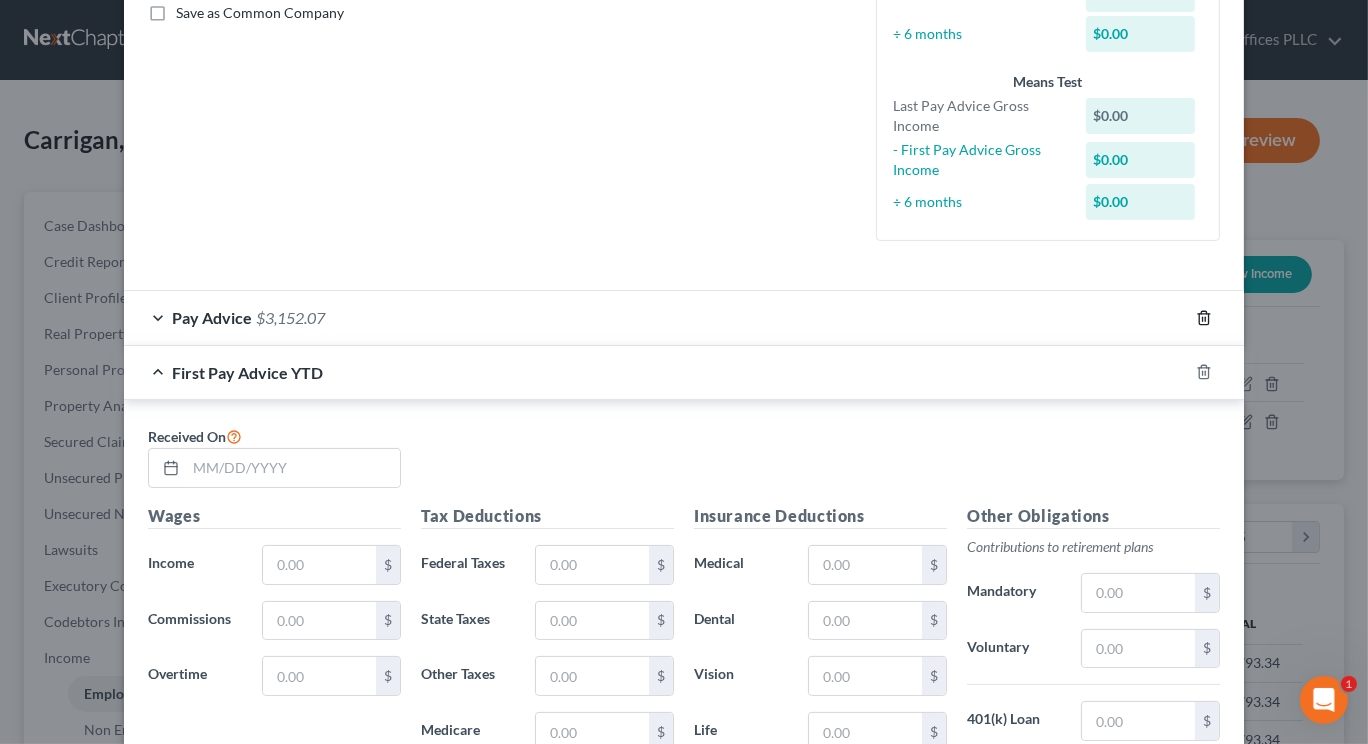 click 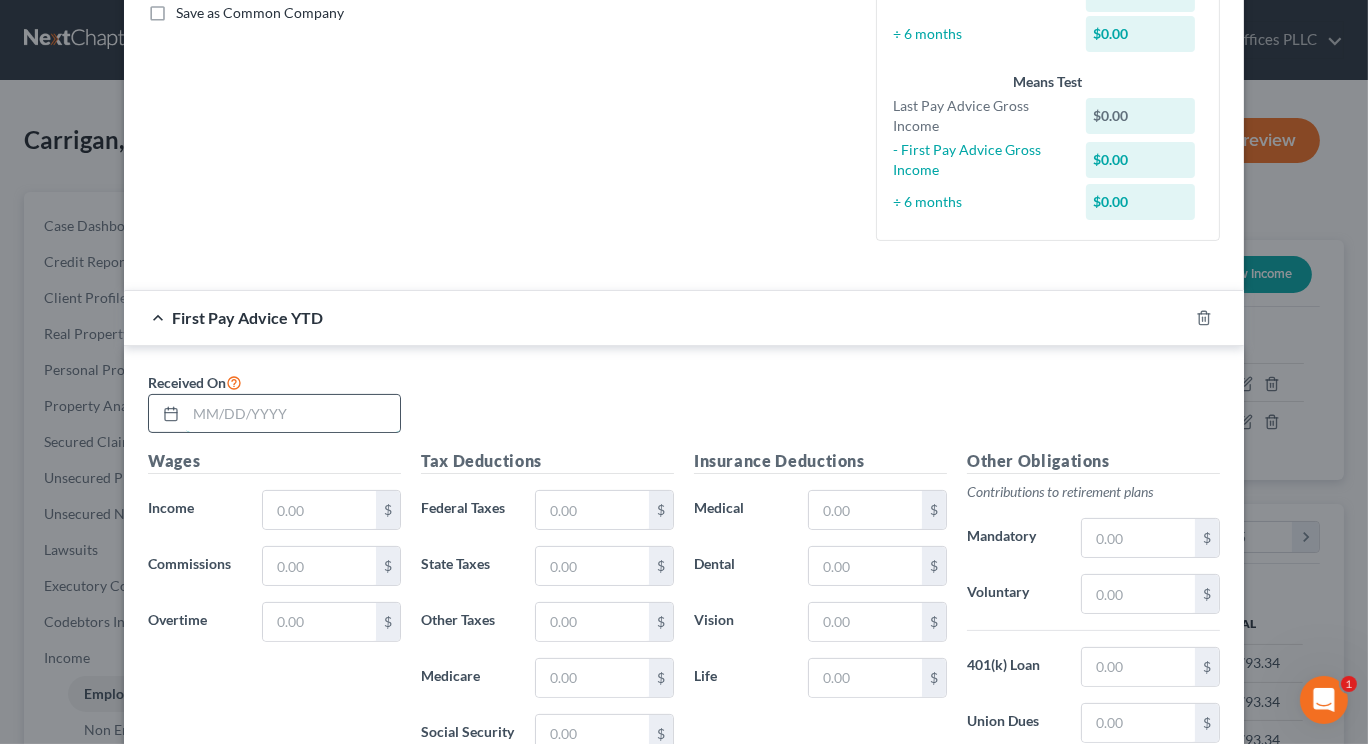 click at bounding box center (293, 414) 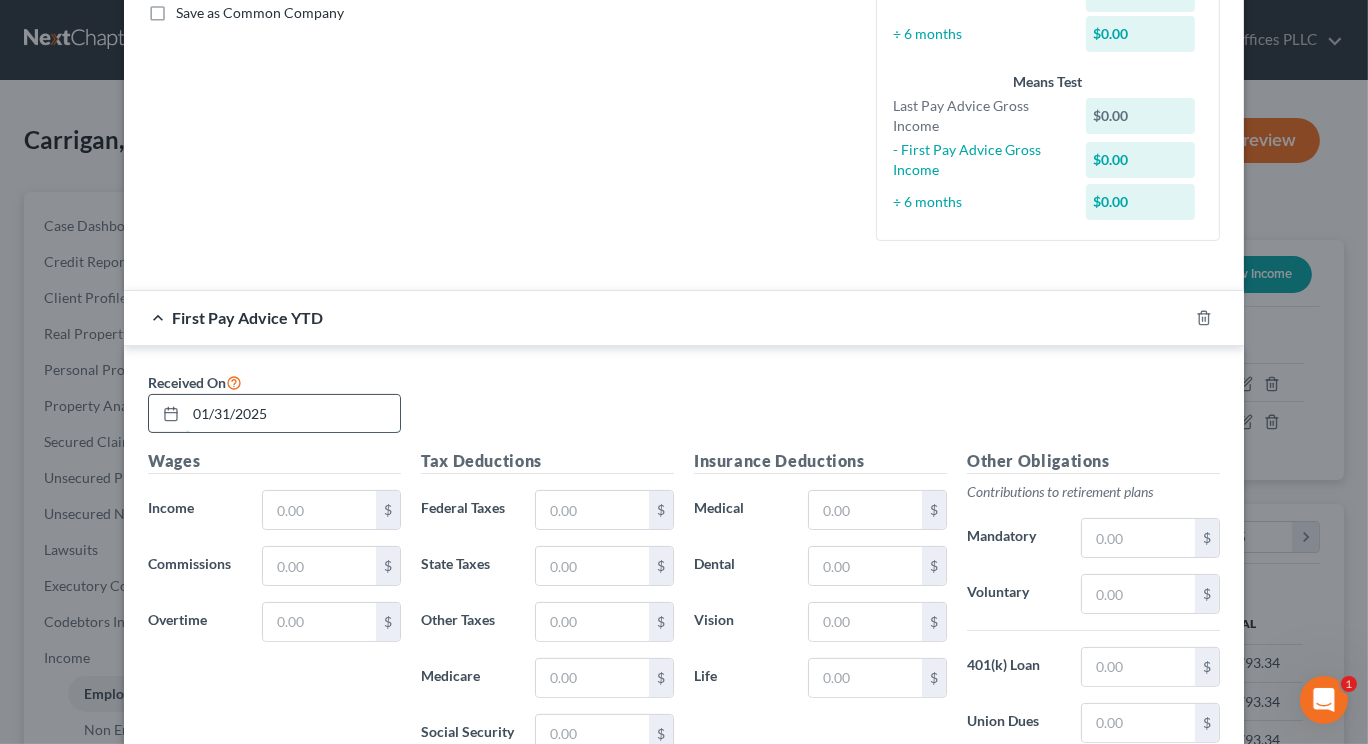 type on "01/31/2025" 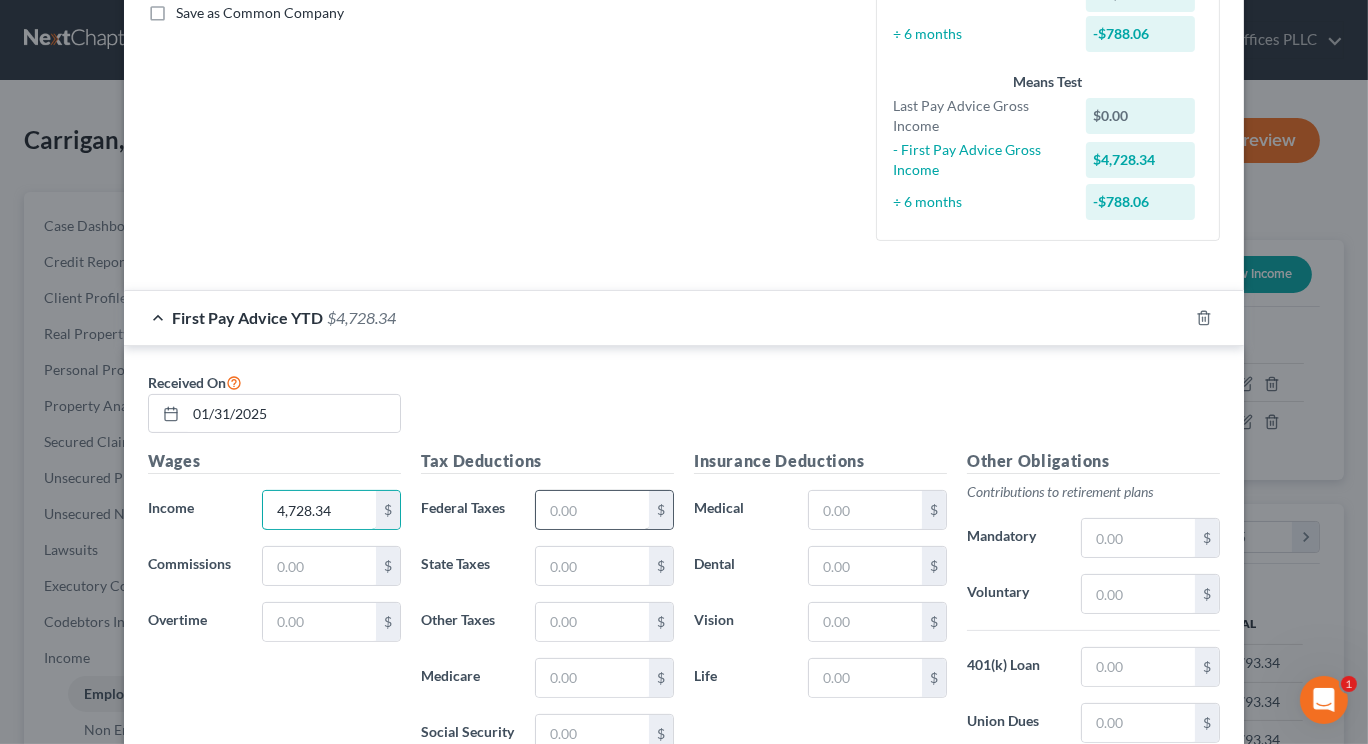 type on "4,728.34" 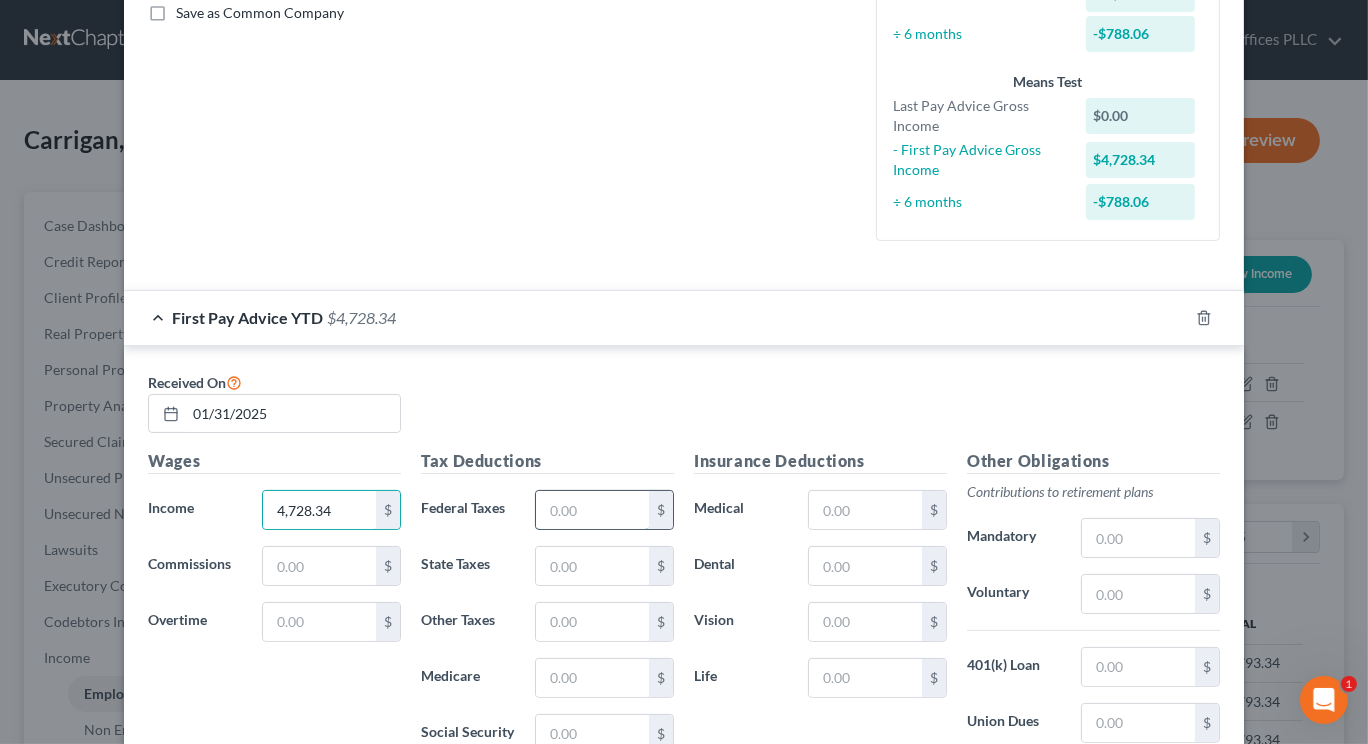 click at bounding box center (592, 510) 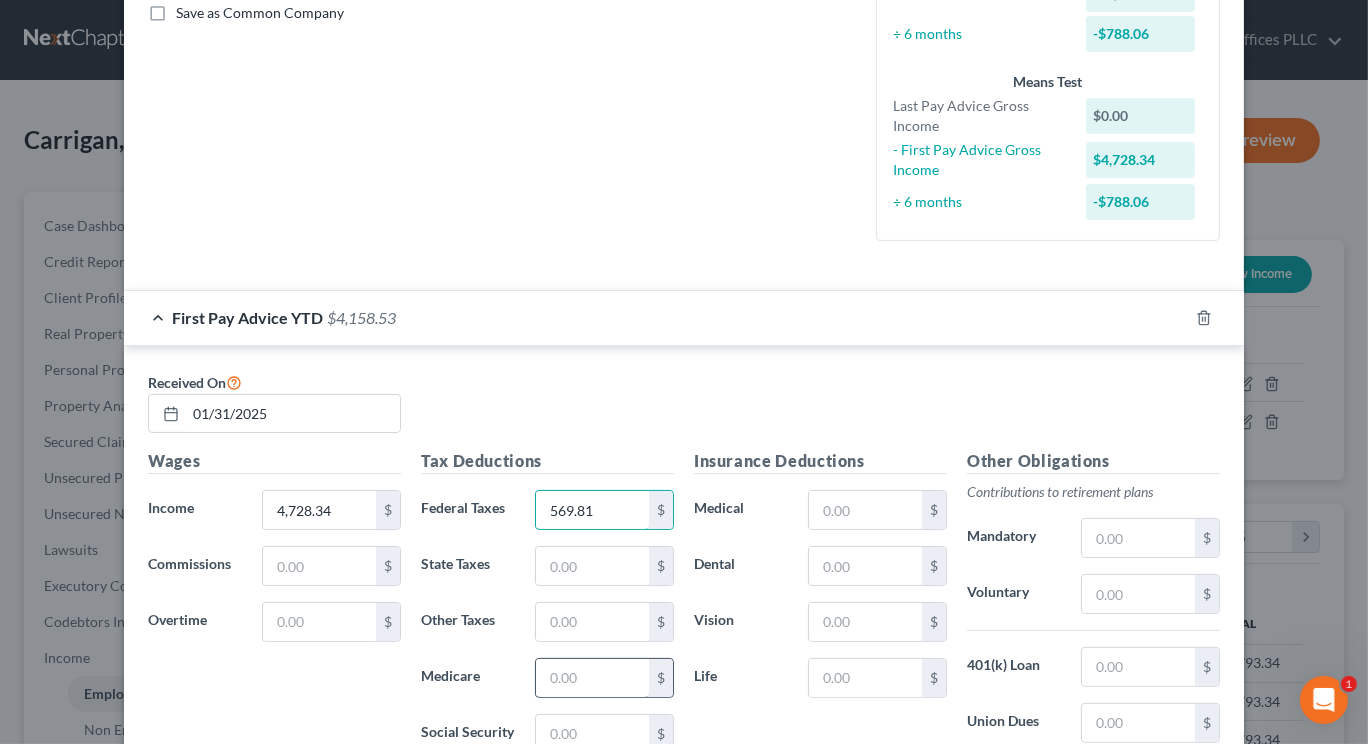type on "569.81" 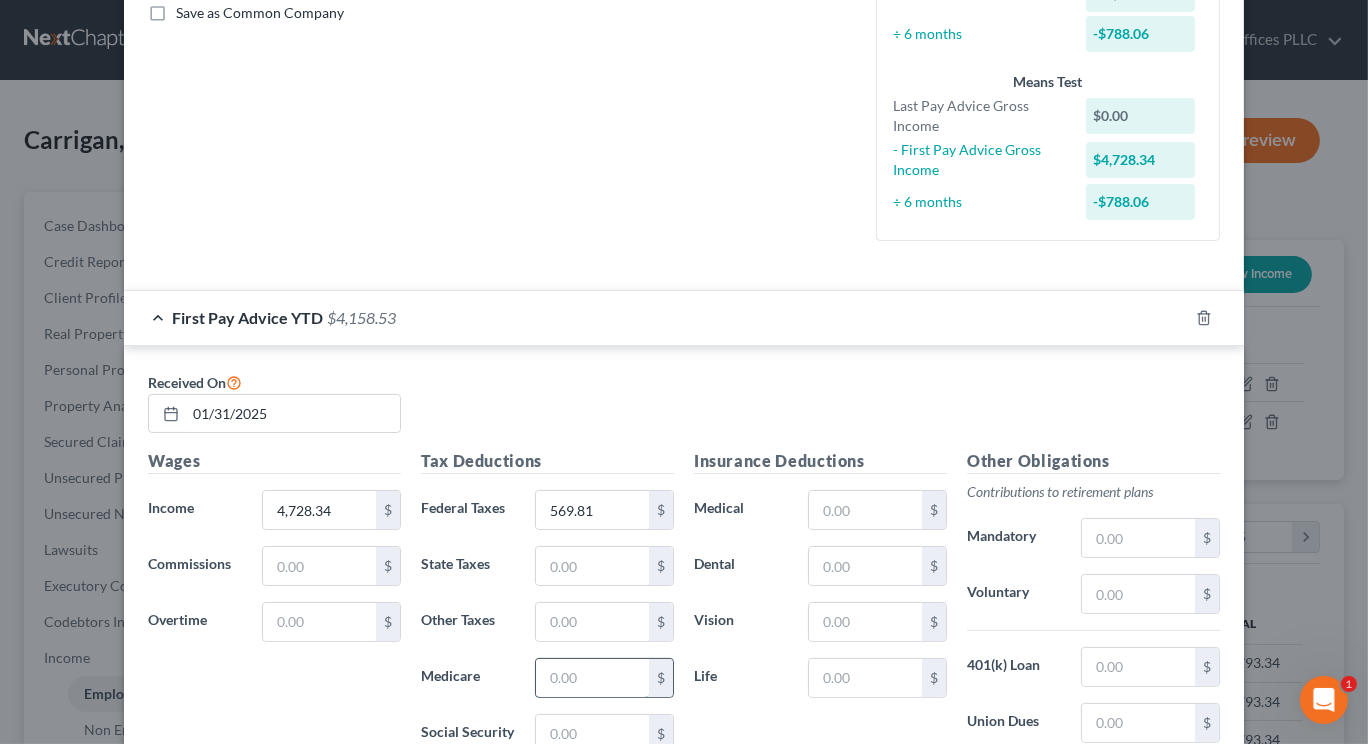 click at bounding box center (592, 678) 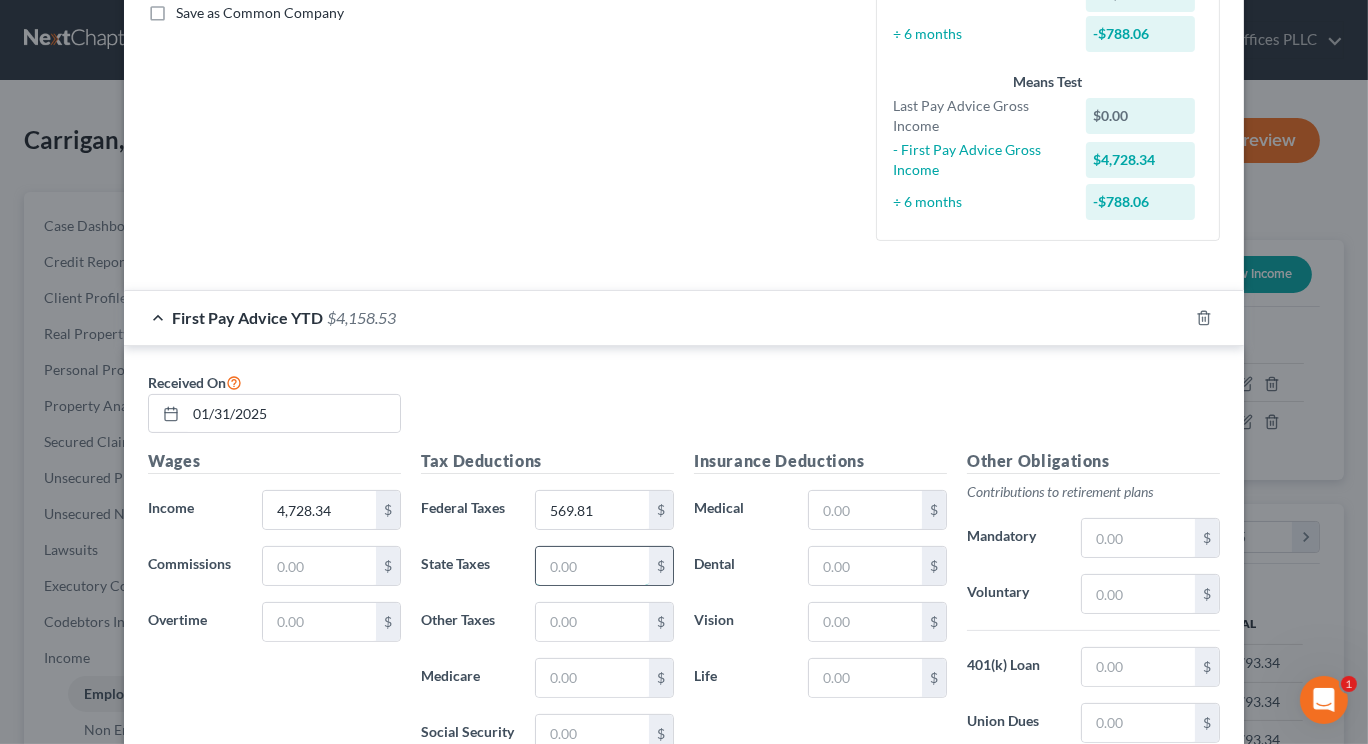 click at bounding box center [592, 566] 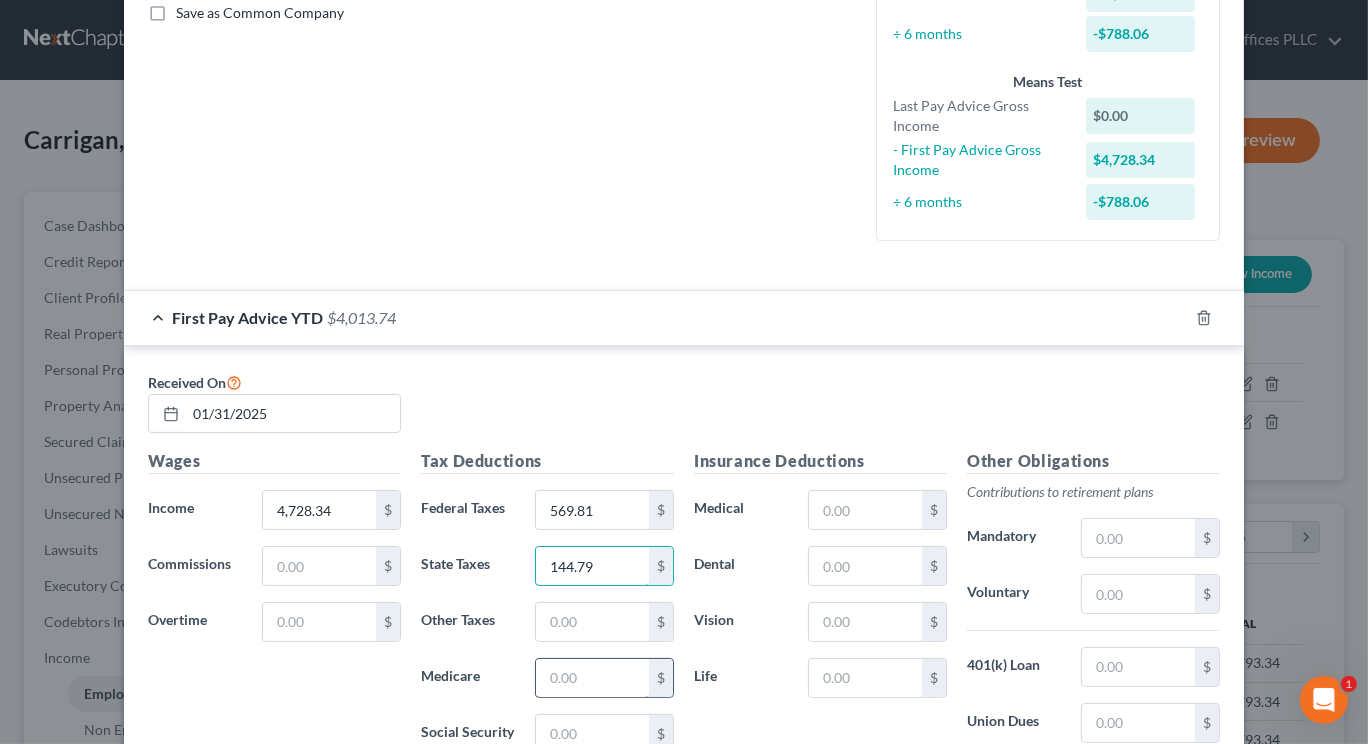 type on "144.79" 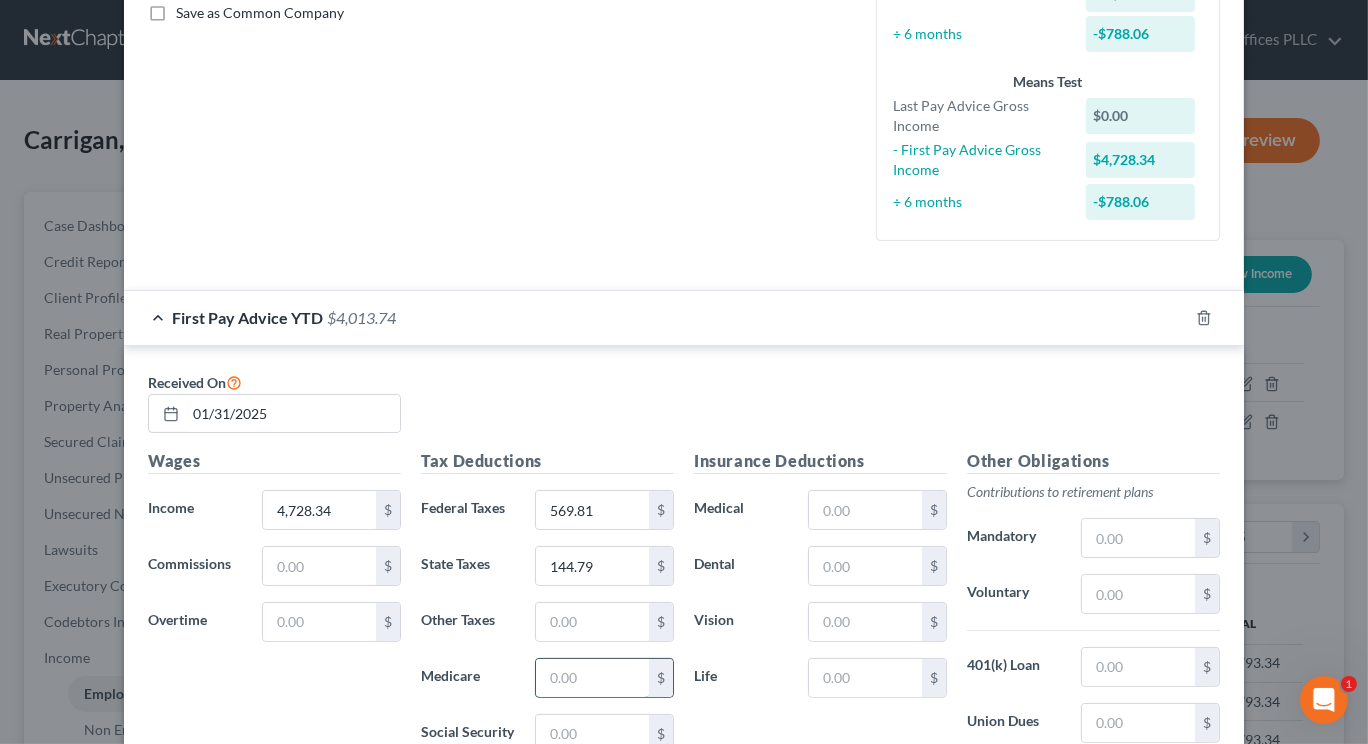 click at bounding box center (592, 678) 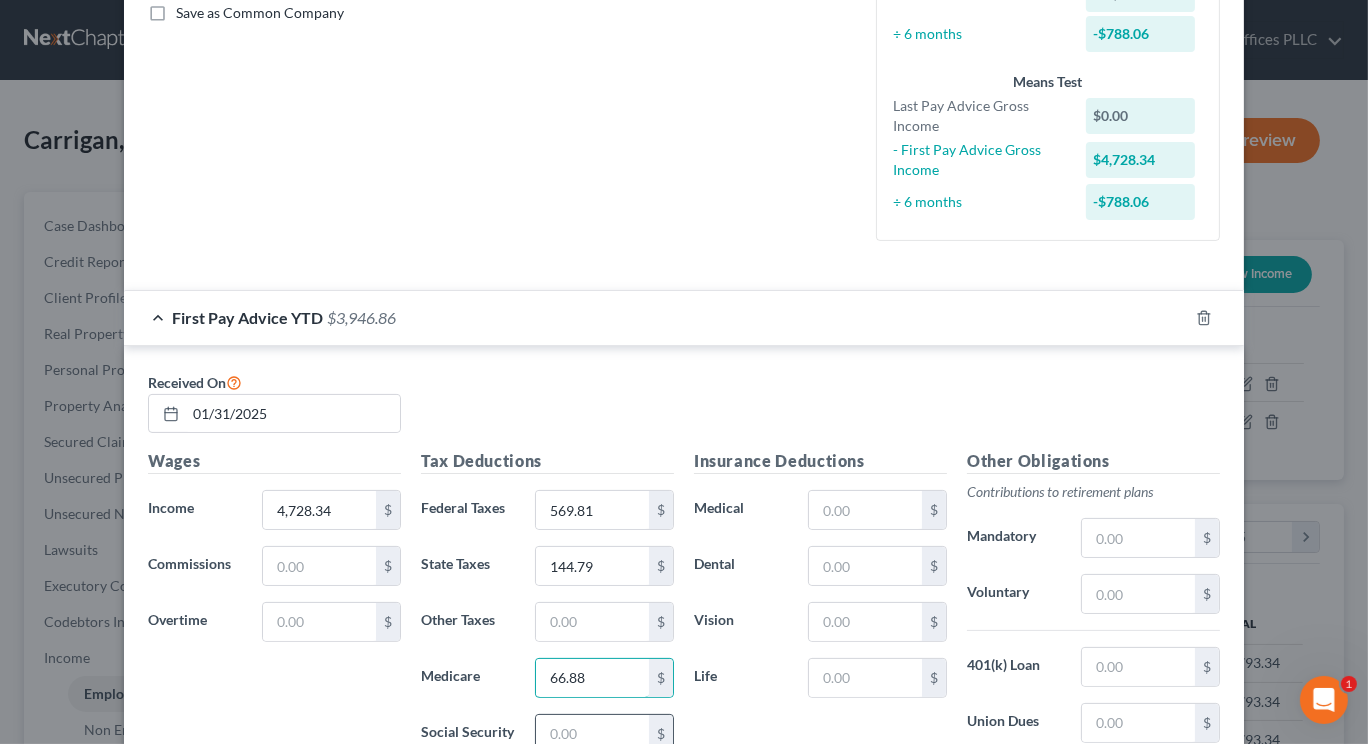 type on "66.88" 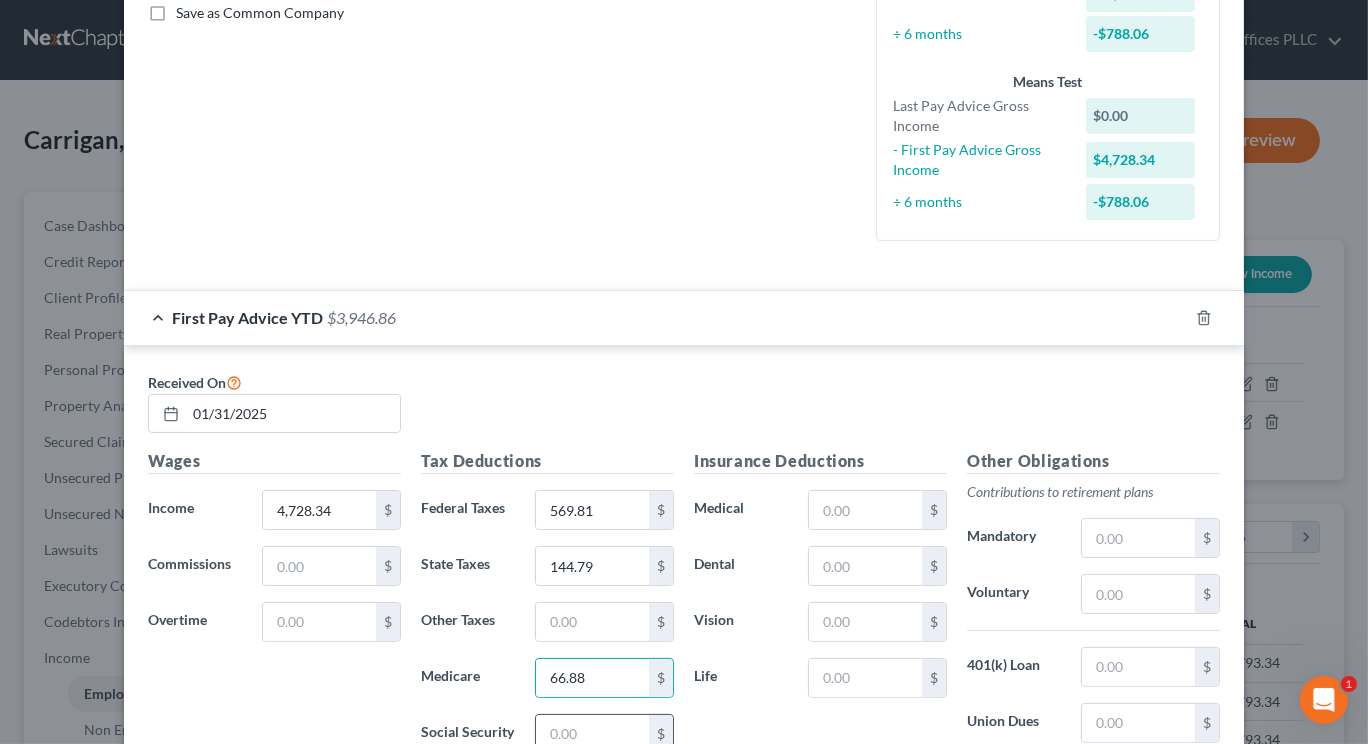 click at bounding box center [592, 734] 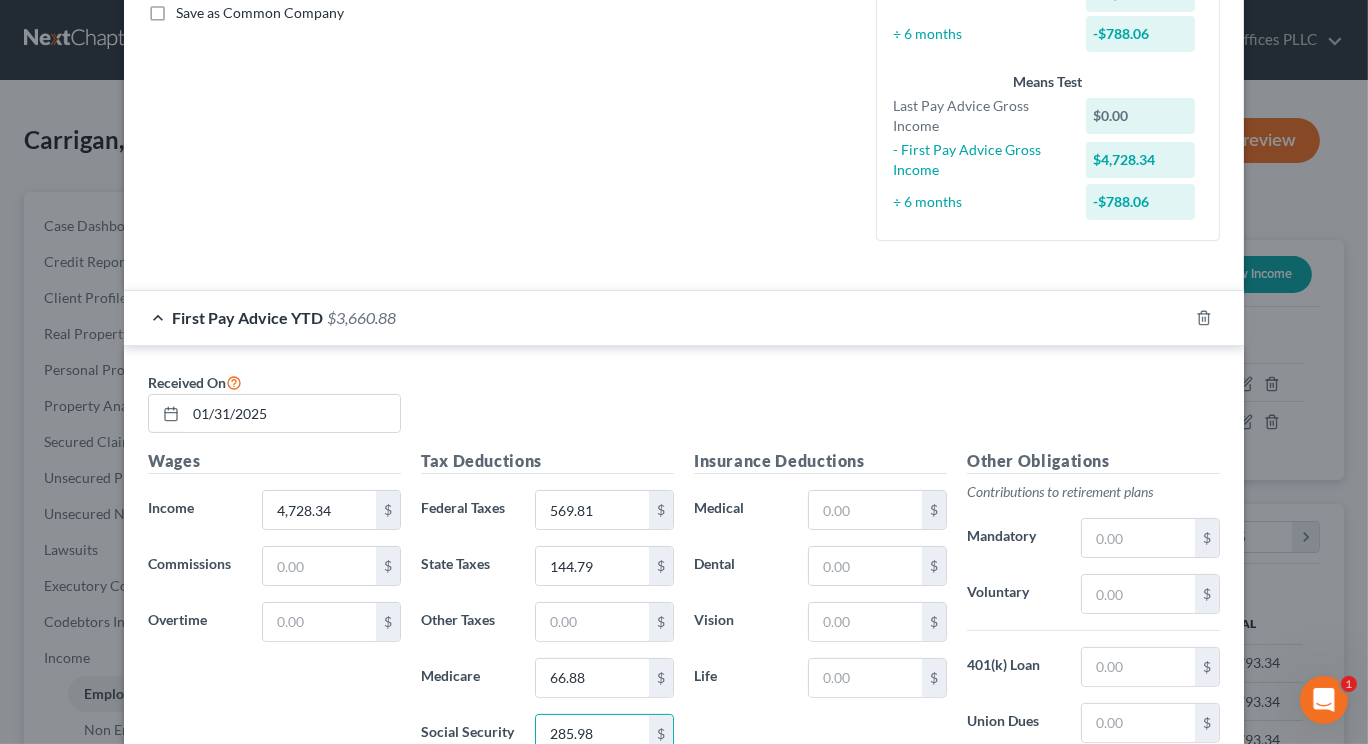 type on "285.98" 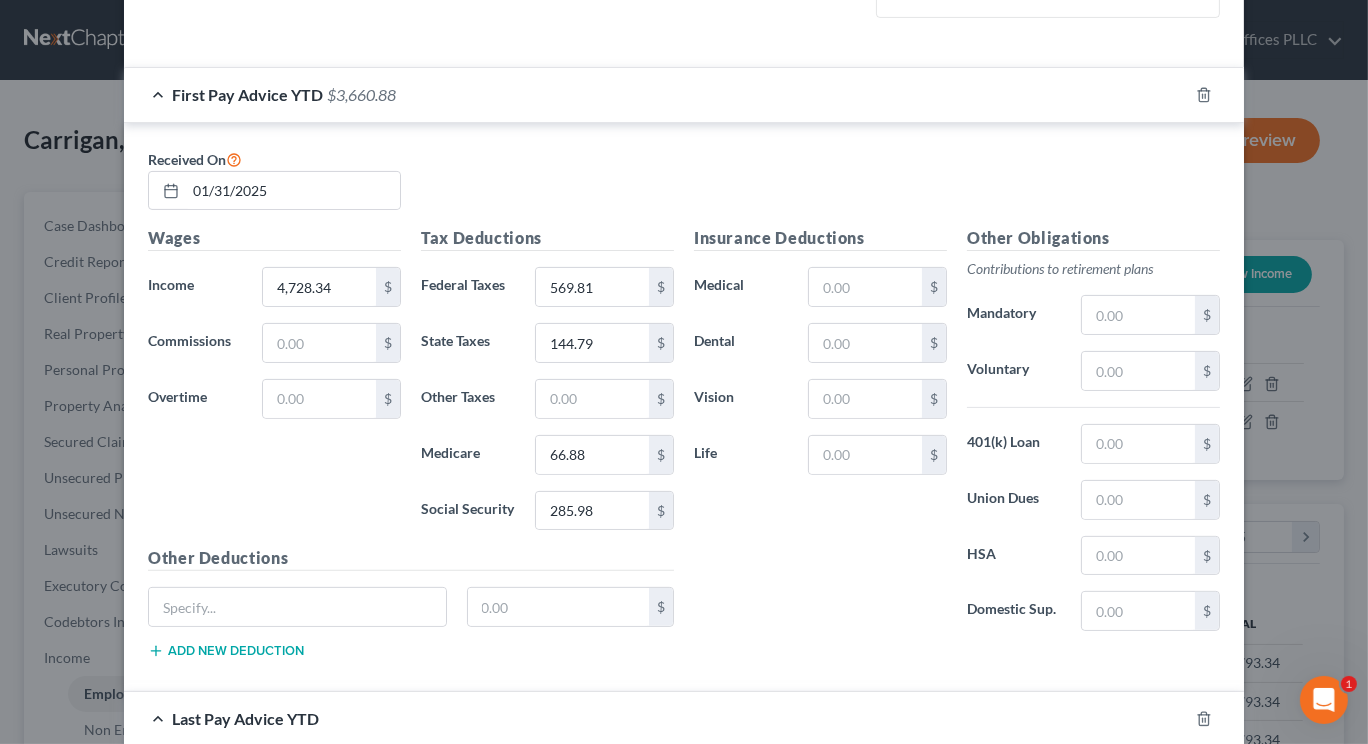 scroll, scrollTop: 706, scrollLeft: 0, axis: vertical 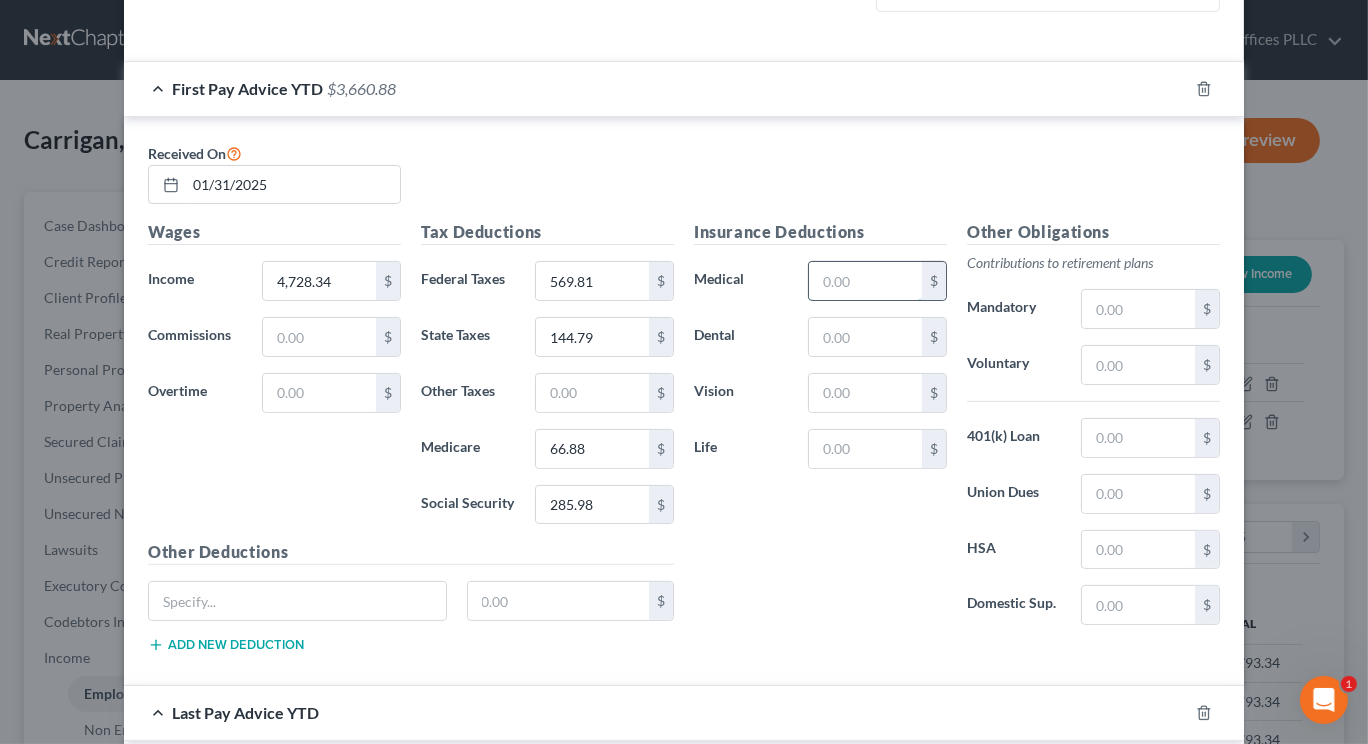 click at bounding box center (865, 281) 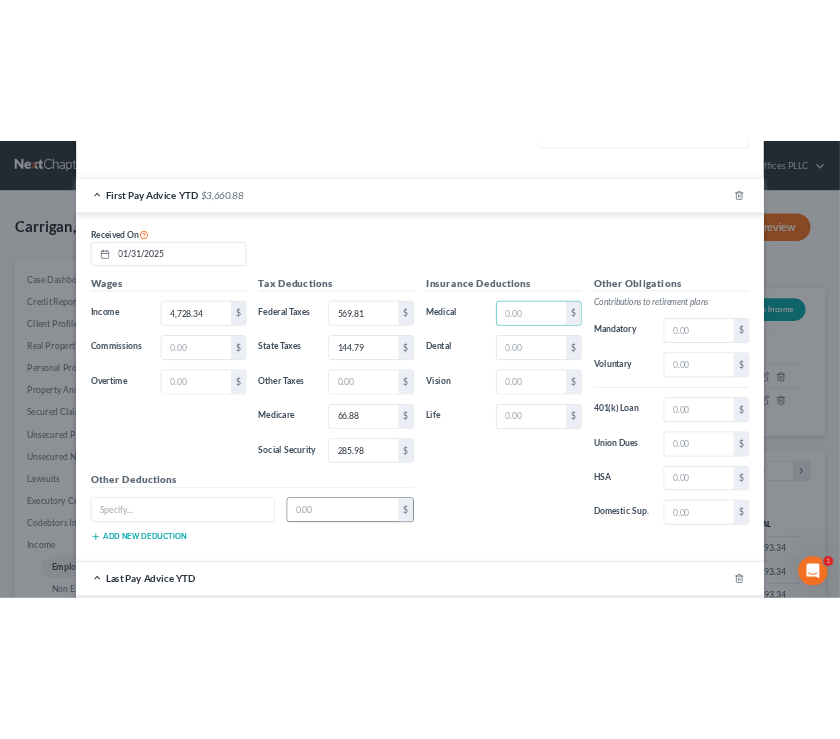 scroll, scrollTop: 999646, scrollLeft: 999247, axis: both 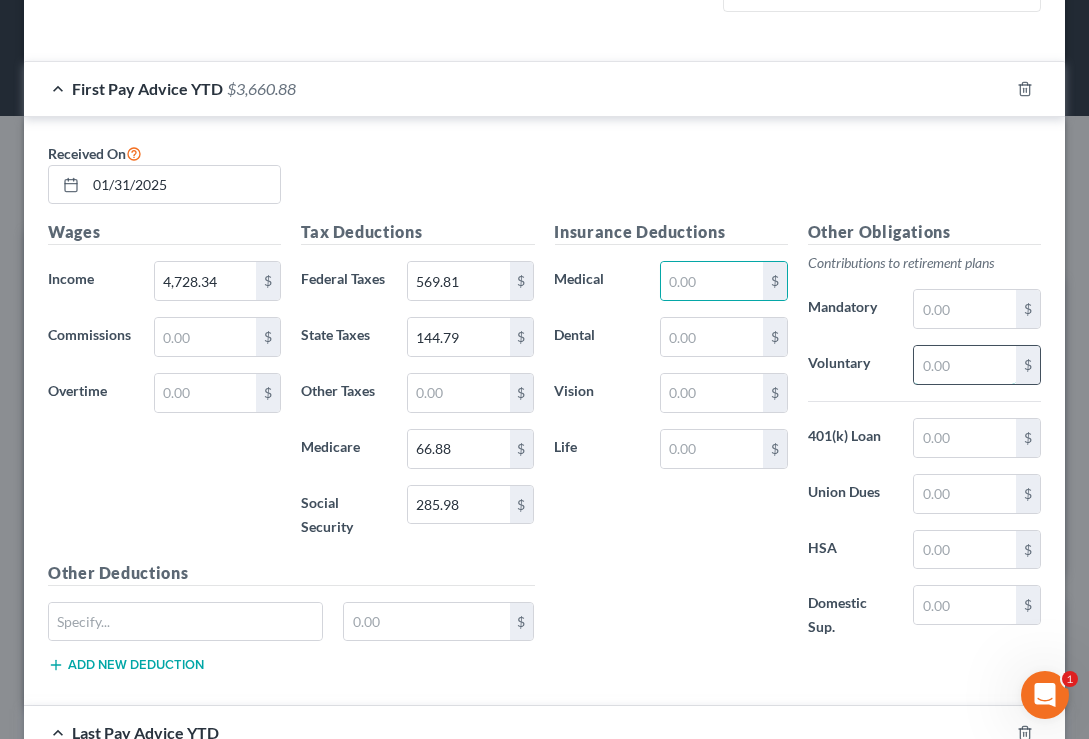 click at bounding box center [965, 365] 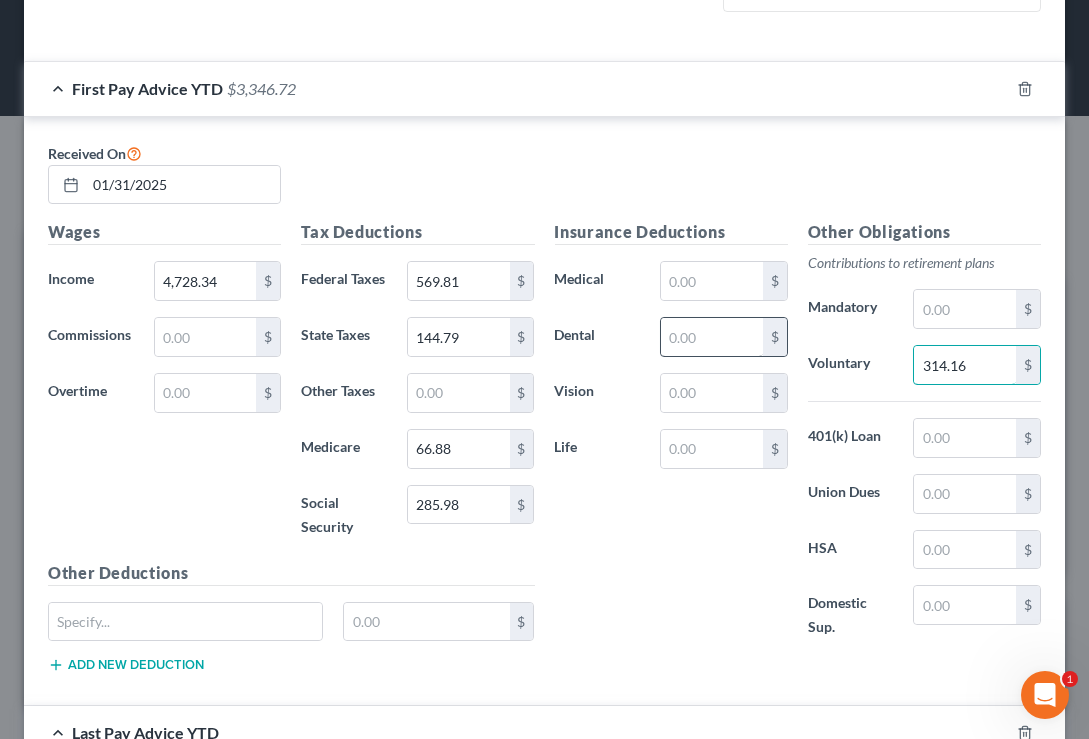 type on "314.16" 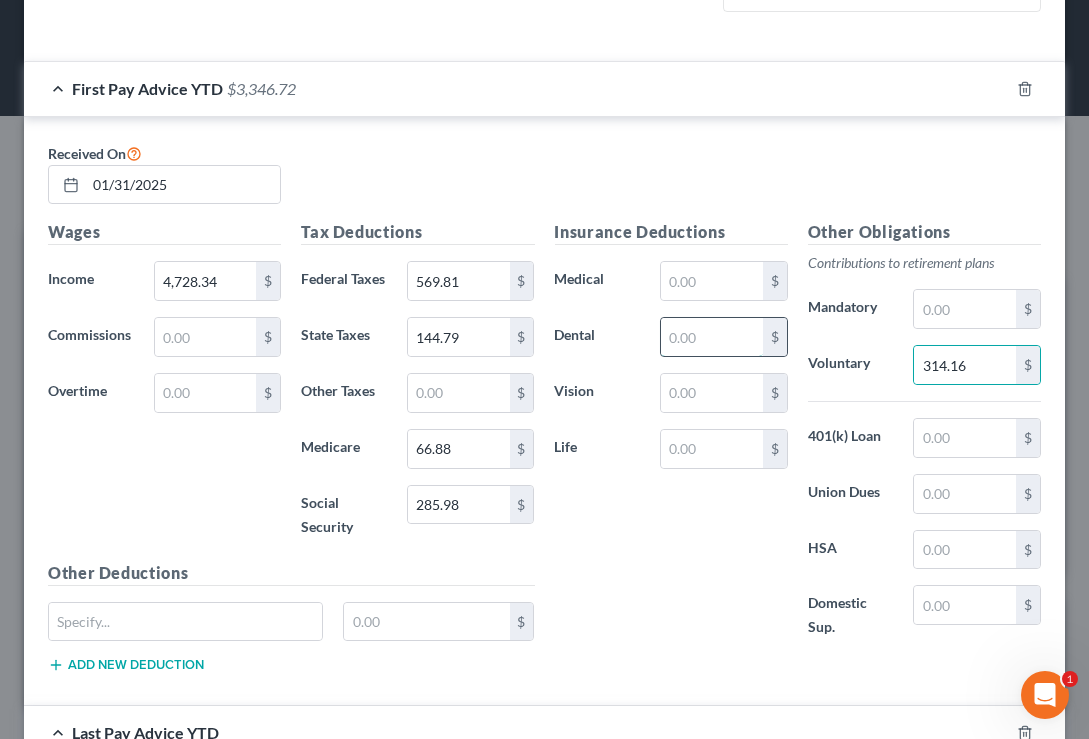 click at bounding box center (712, 337) 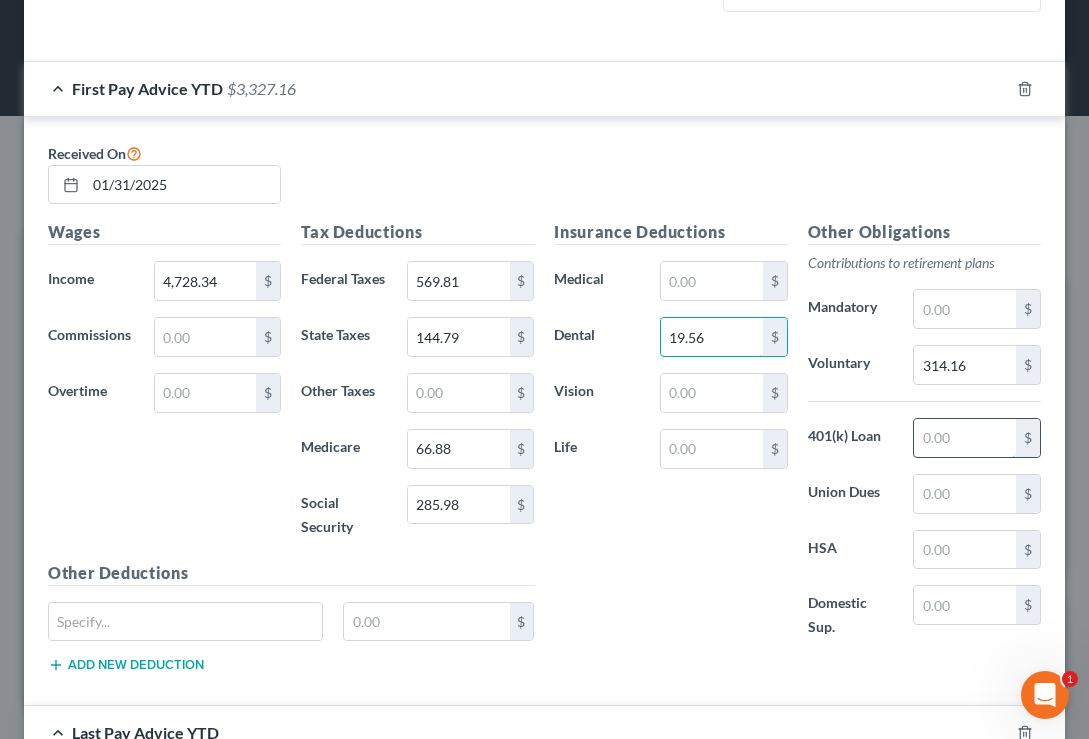 type on "19.56" 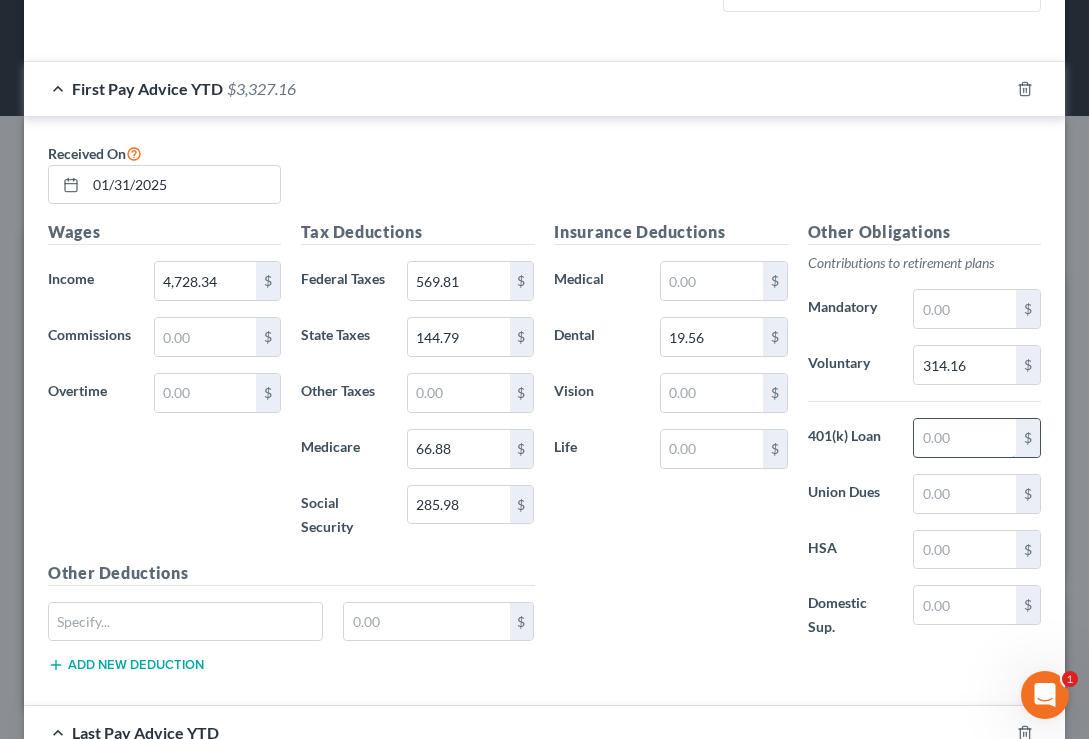 click at bounding box center [965, 438] 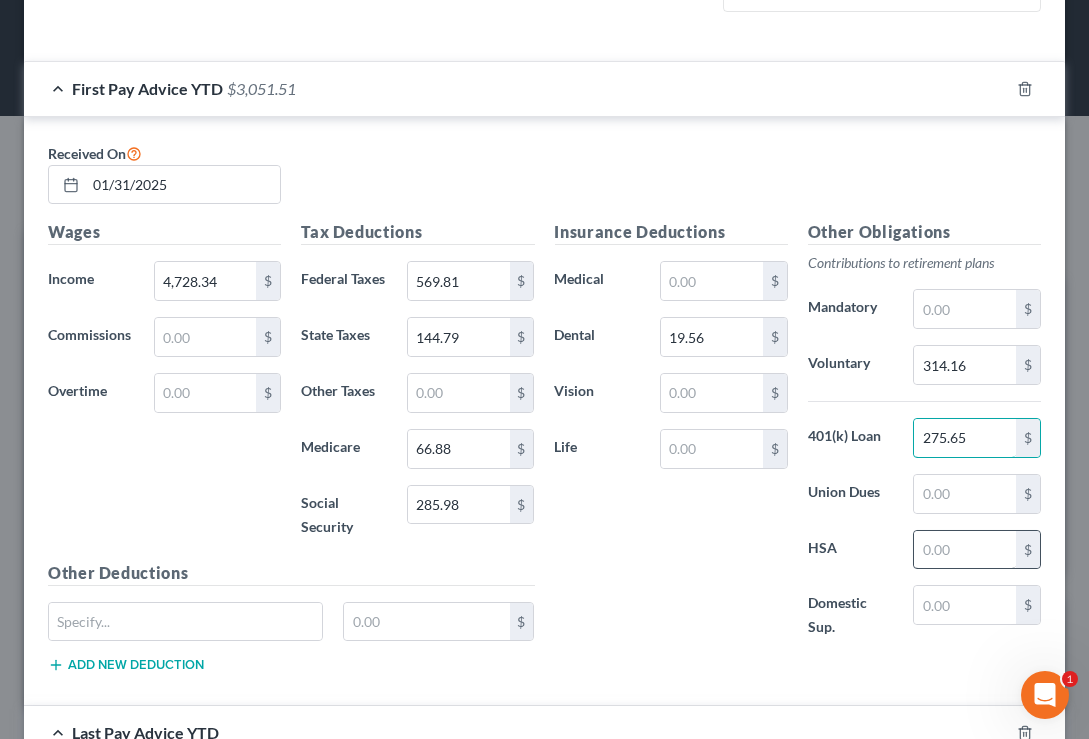type on "275.65" 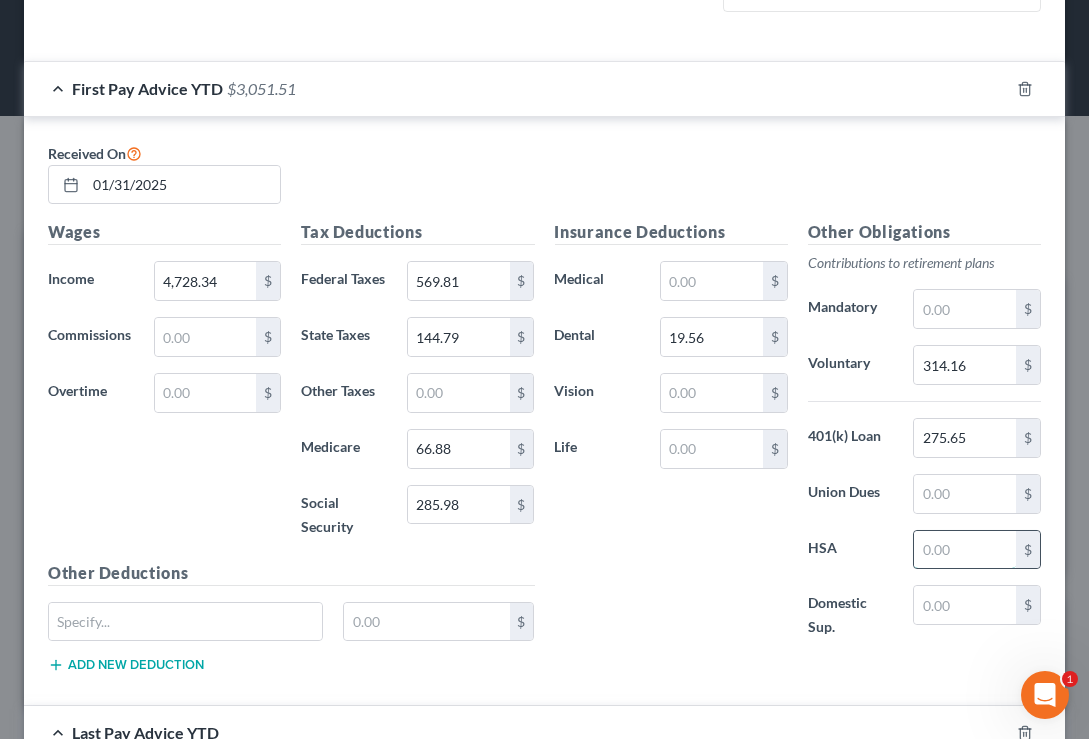click at bounding box center [965, 550] 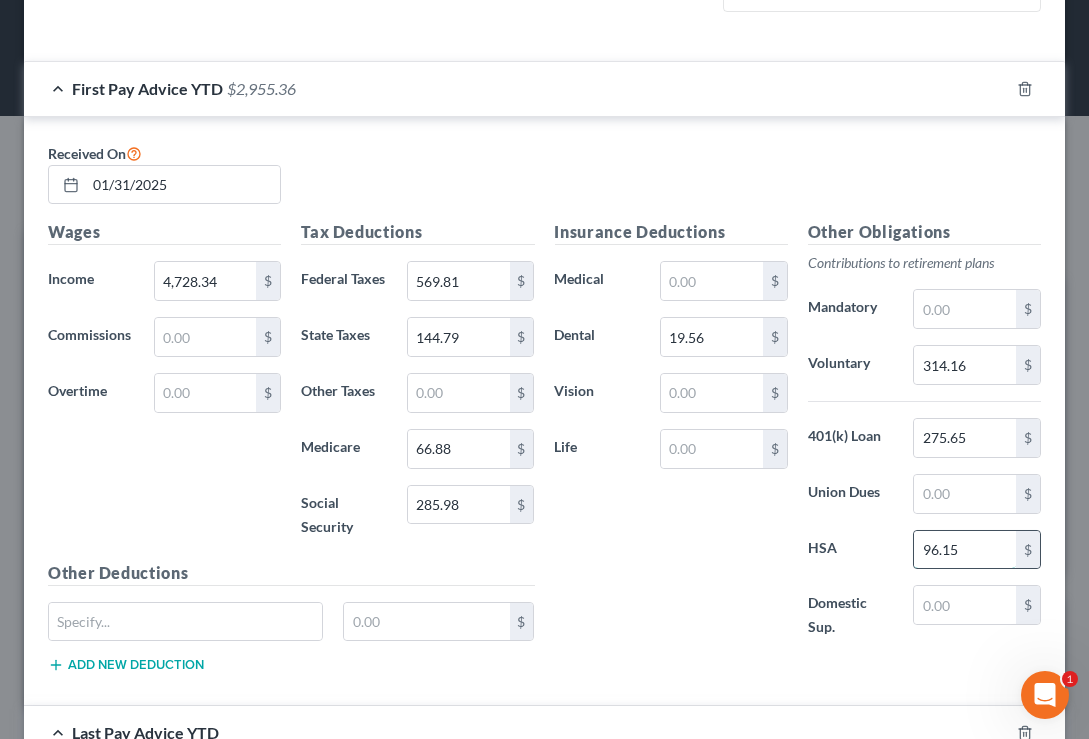 type on "96.15" 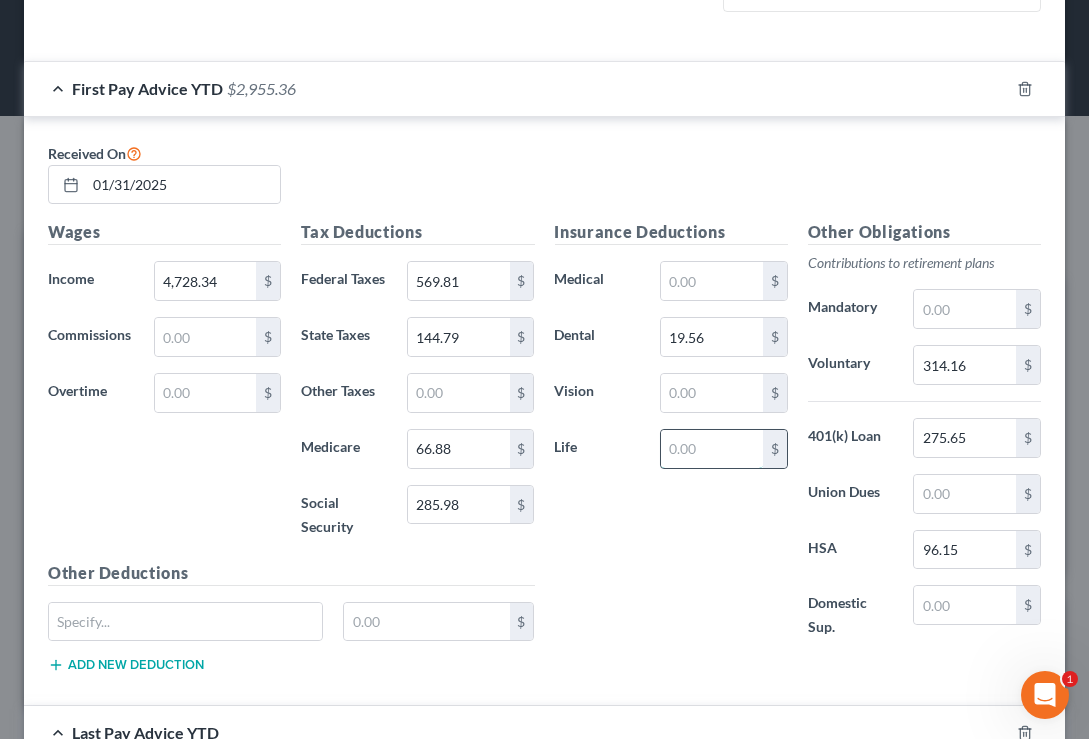 click at bounding box center [712, 449] 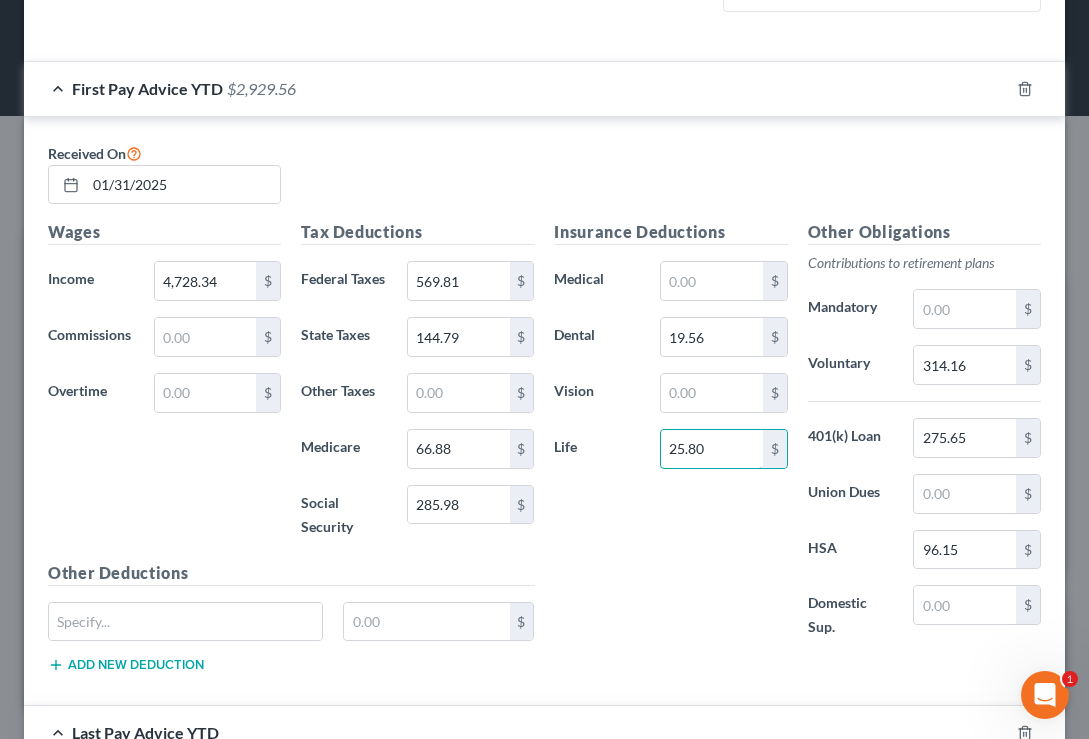 type on "25.80" 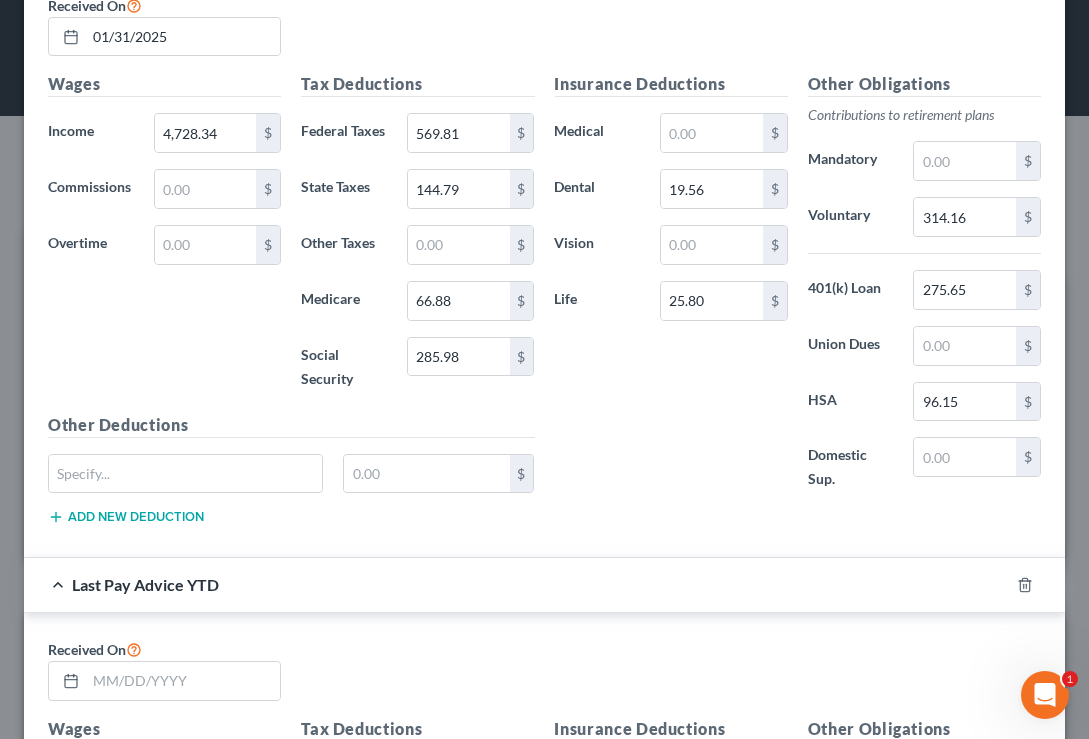 scroll, scrollTop: 844, scrollLeft: 0, axis: vertical 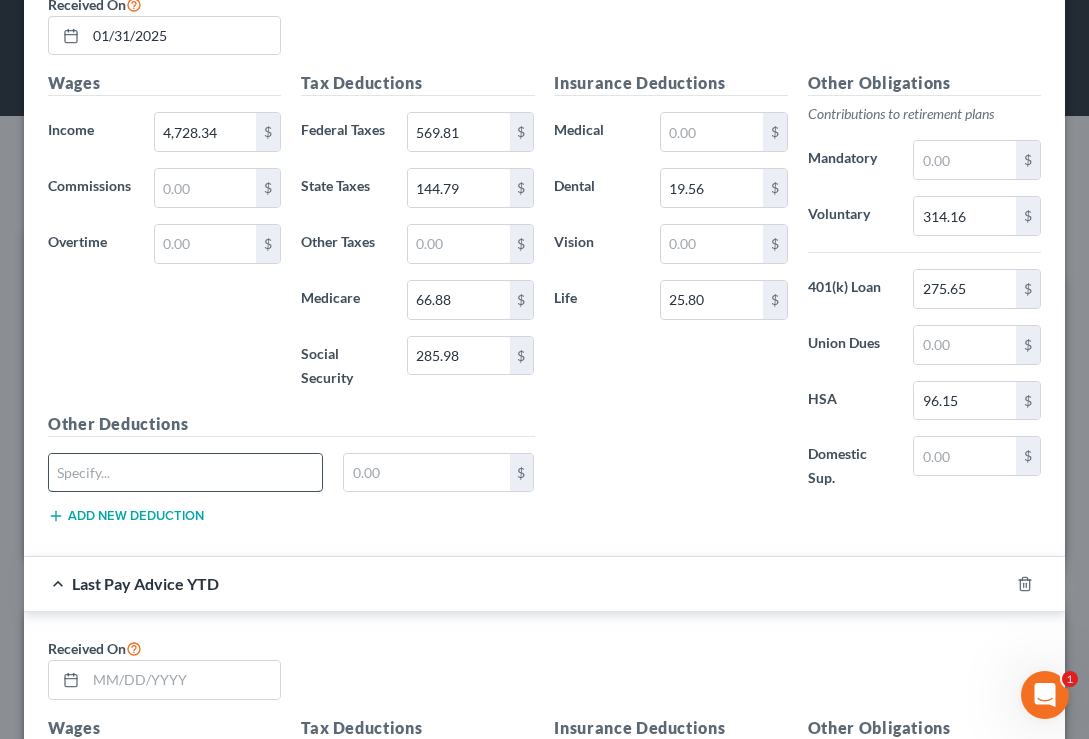 click at bounding box center [185, 473] 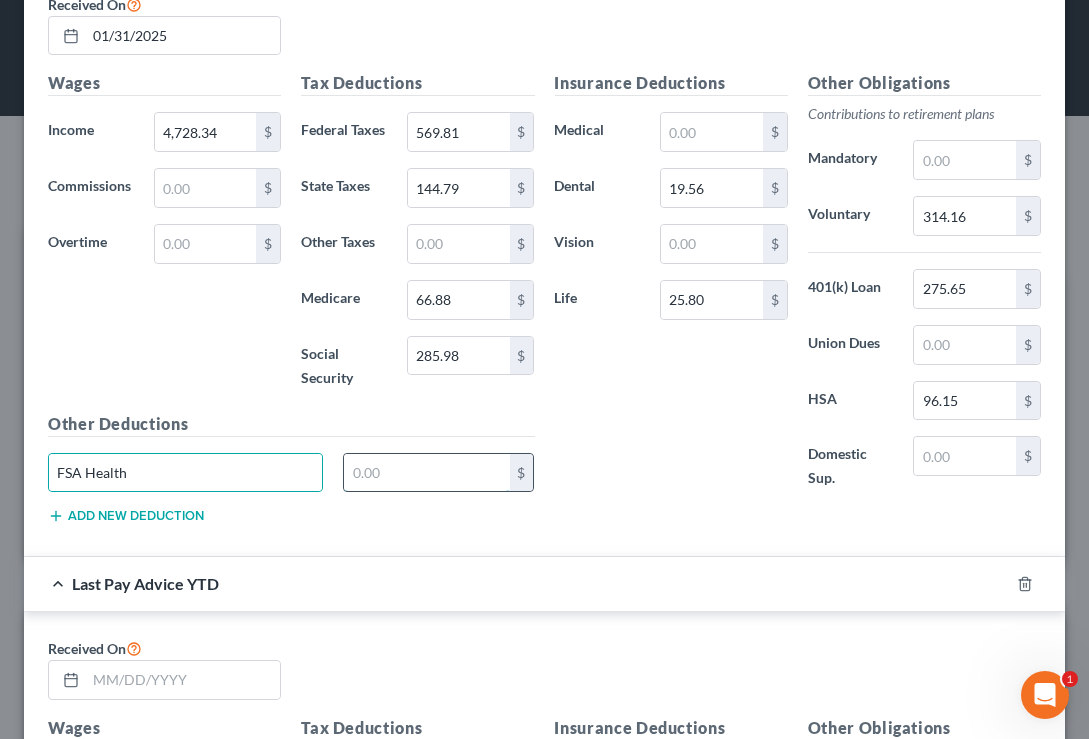 click at bounding box center (426, 473) 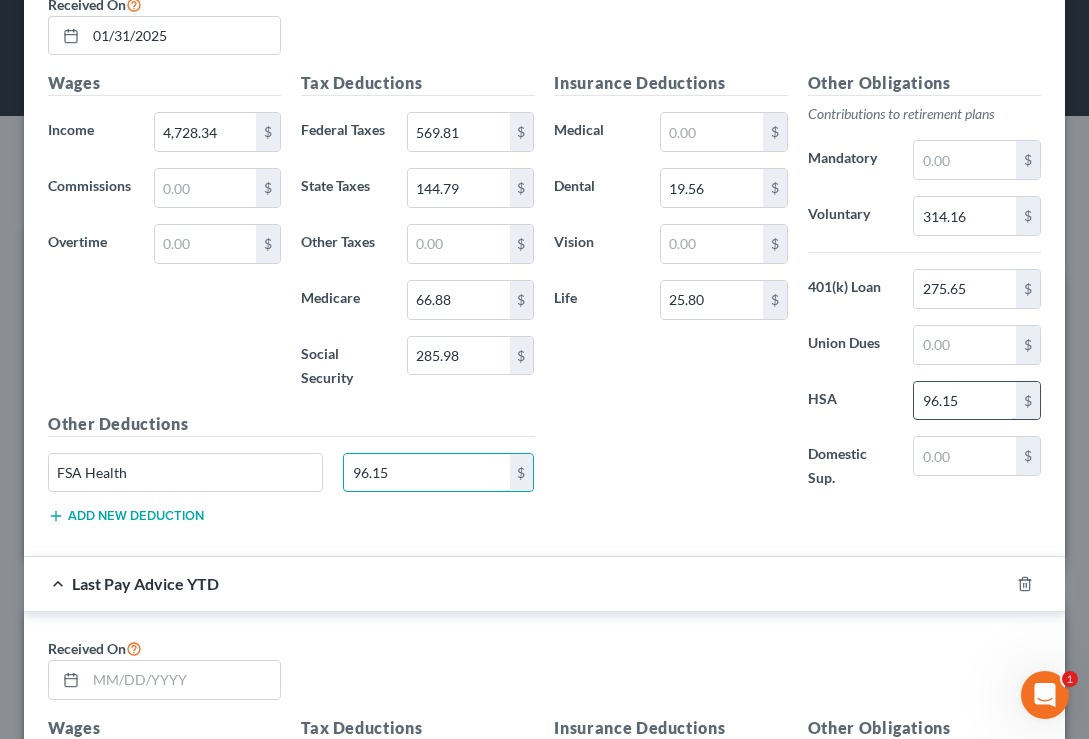 type on "96.15" 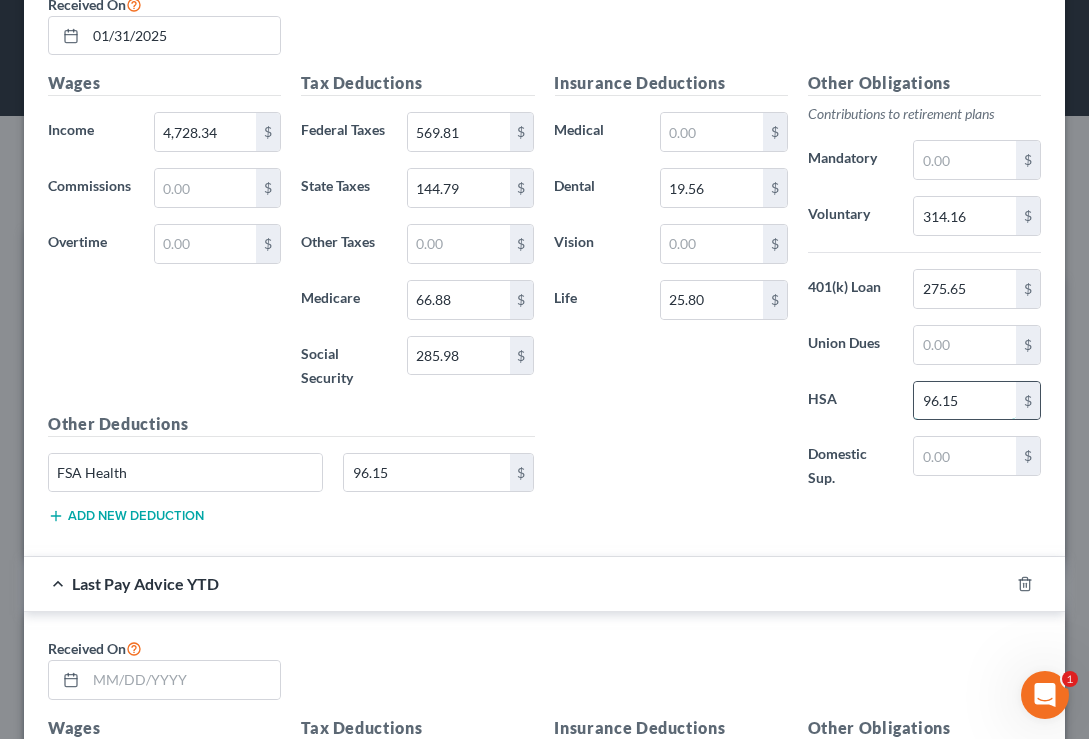 click on "96.15" at bounding box center (965, 401) 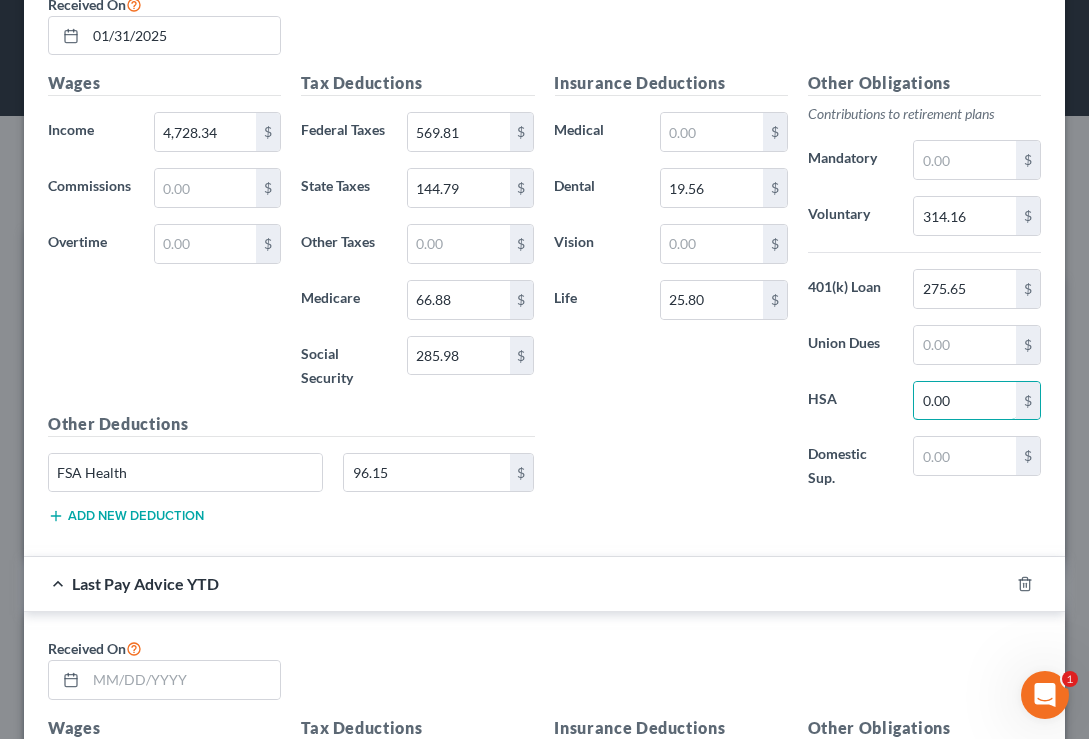 type on "0.00" 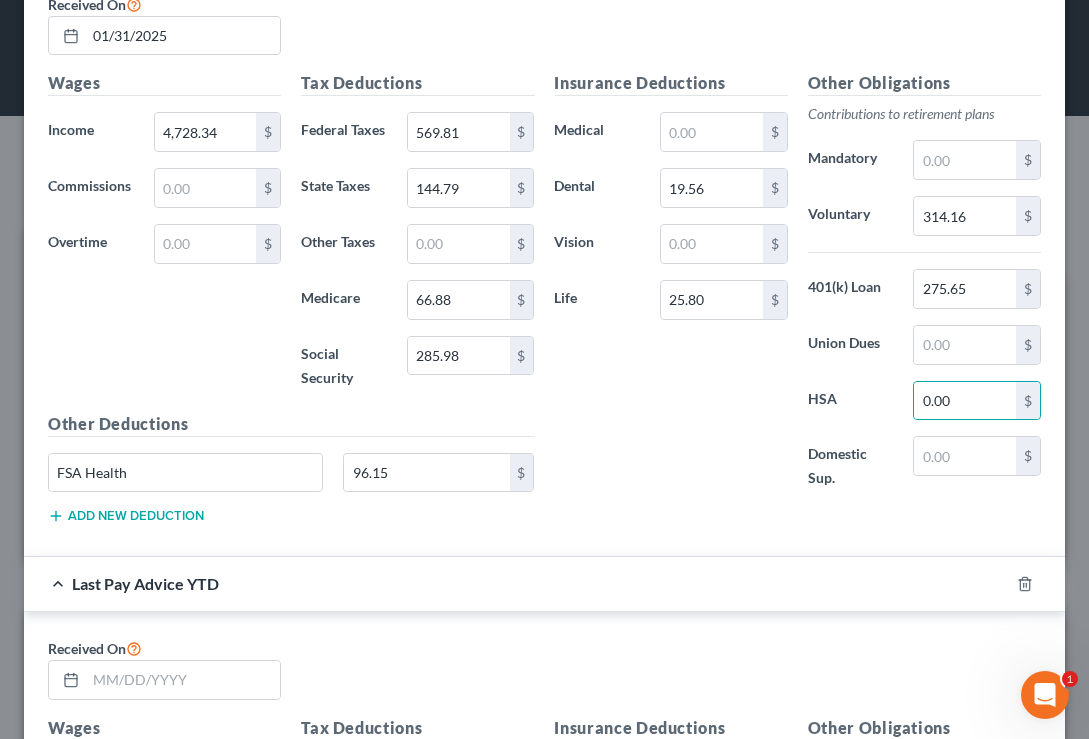 click on "Add new deduction" at bounding box center (126, 516) 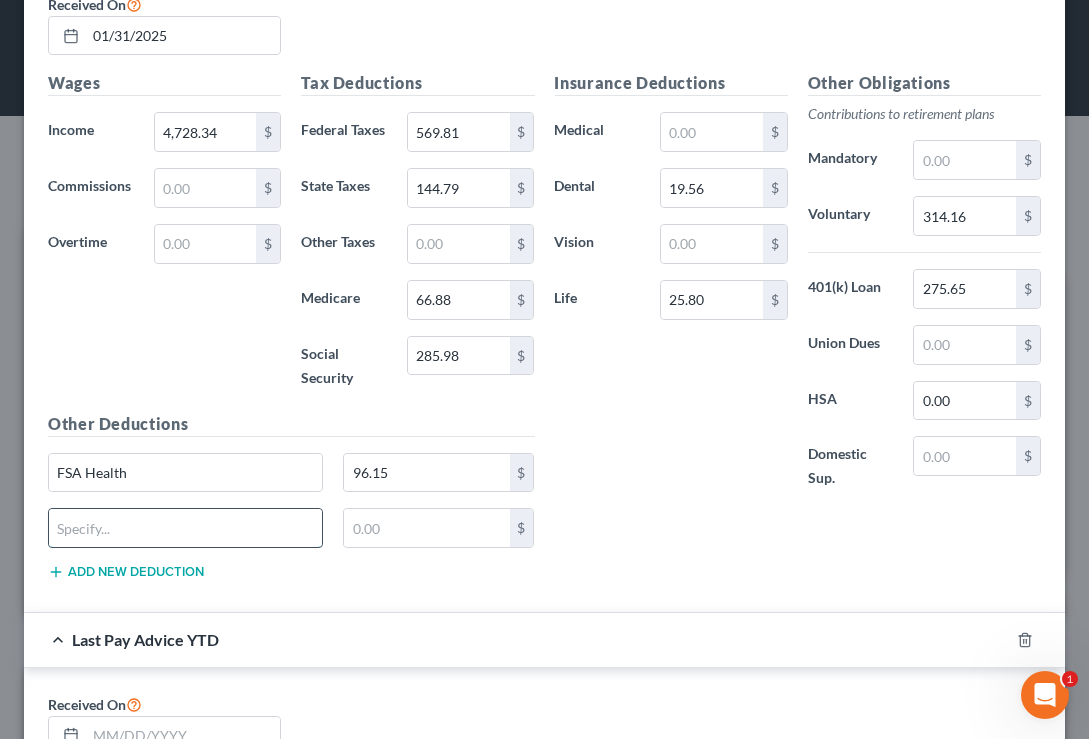 paste on "Employee Stock Purchase Plan" 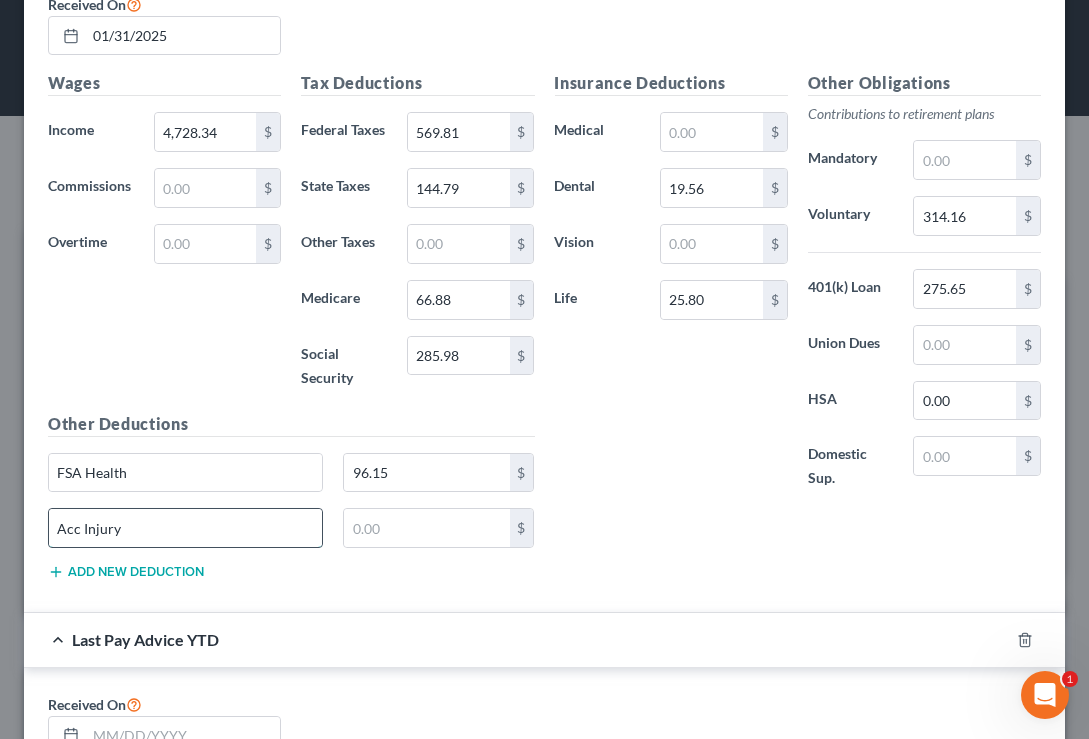 type on "Acc Injury" 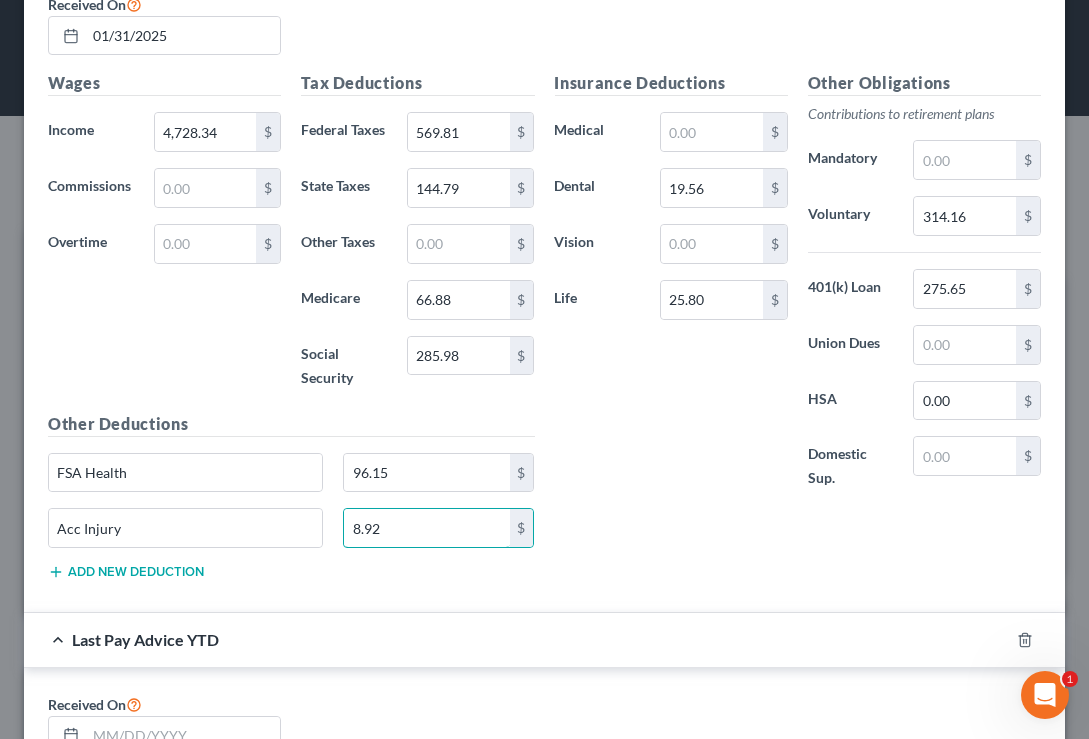 type on "8.92" 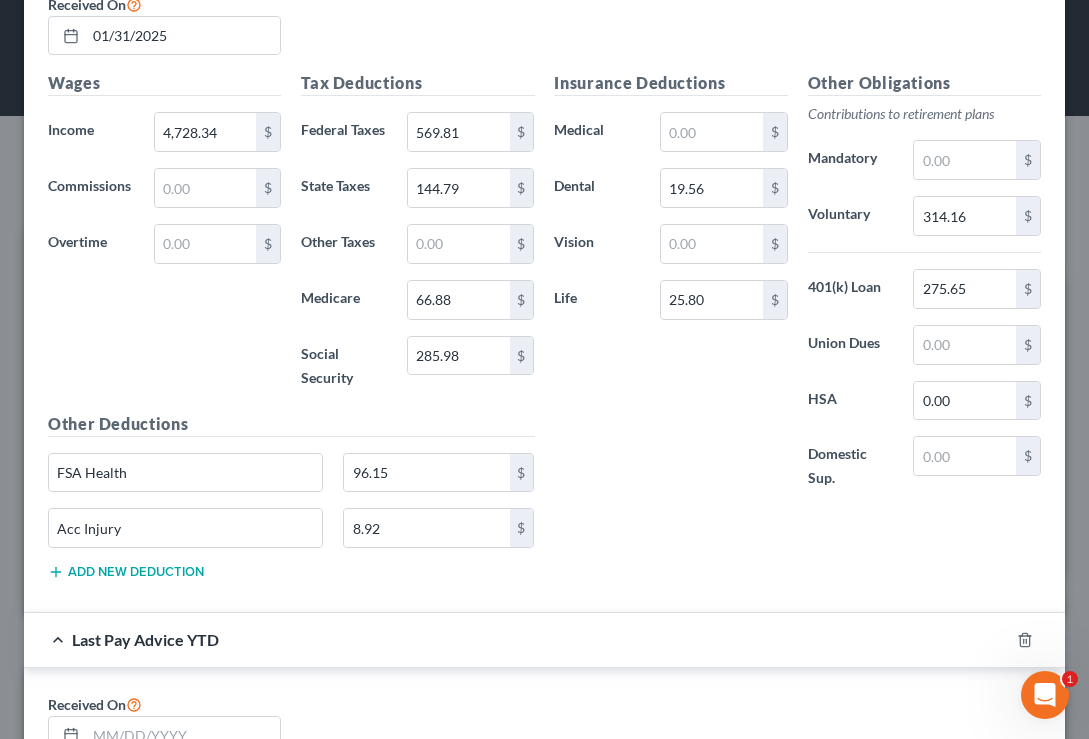 click on "Add new deduction" at bounding box center [126, 572] 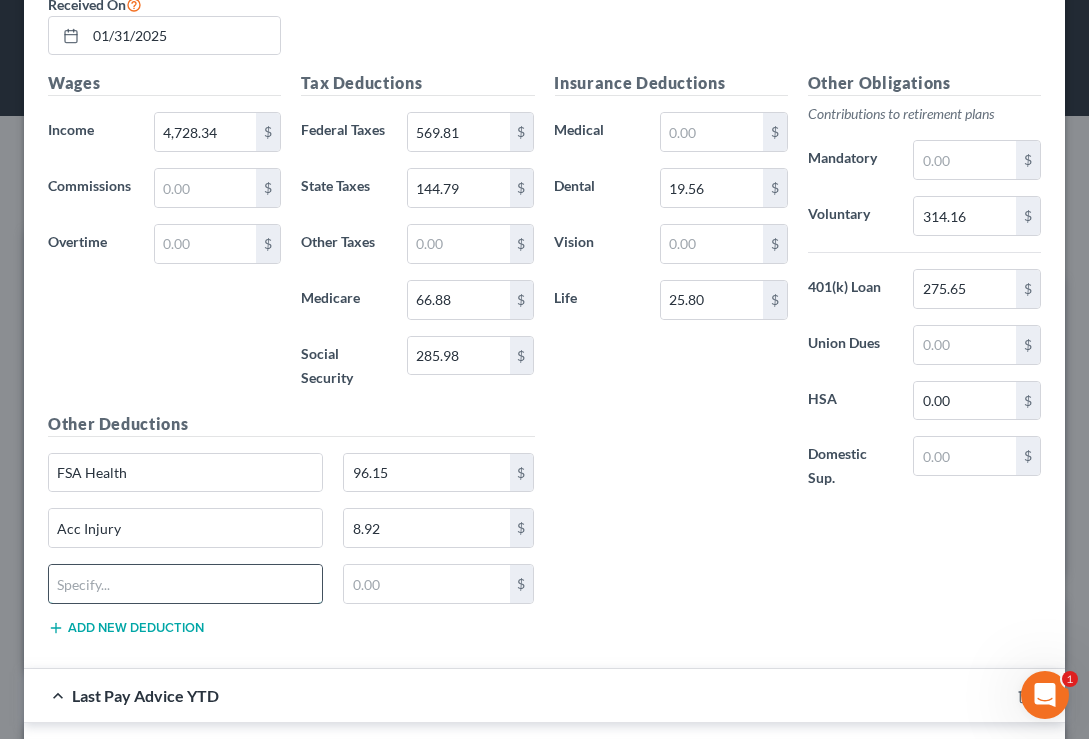 click at bounding box center (185, 584) 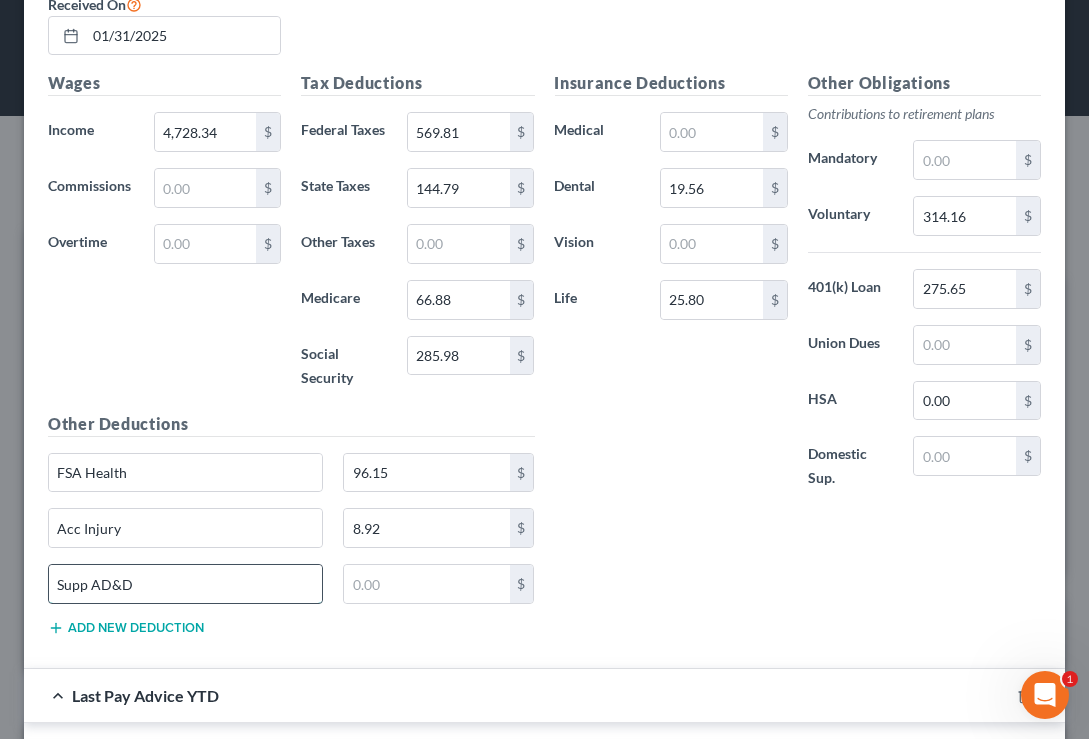 type on "Supp AD&D" 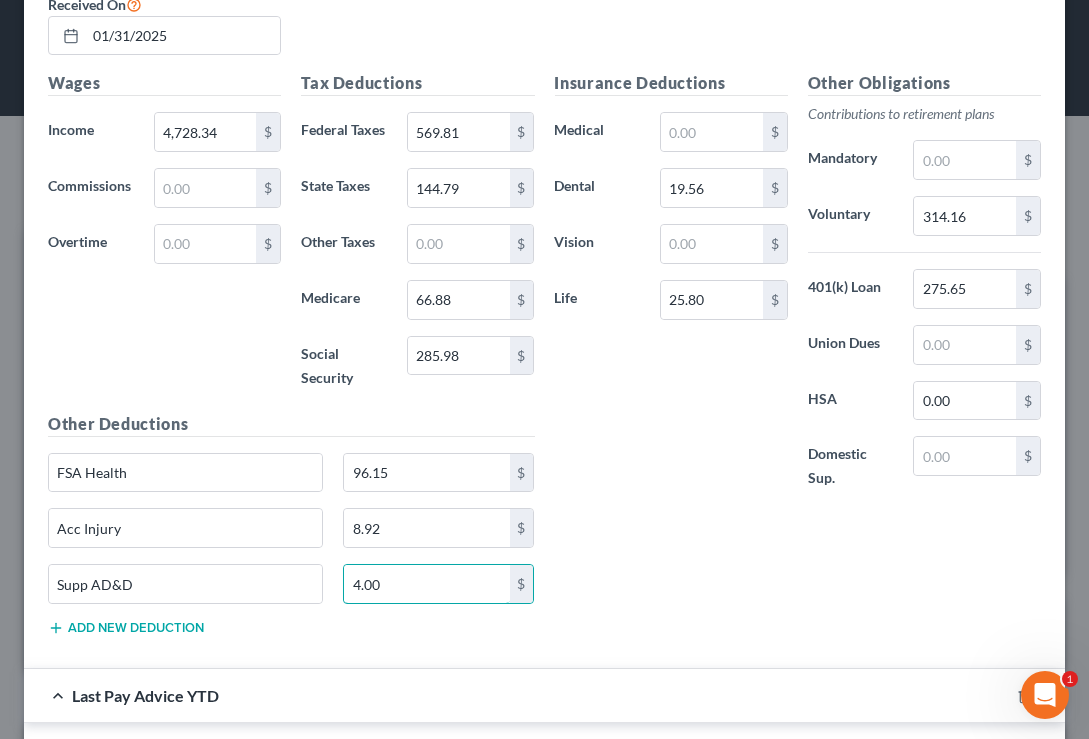 type on "4.00" 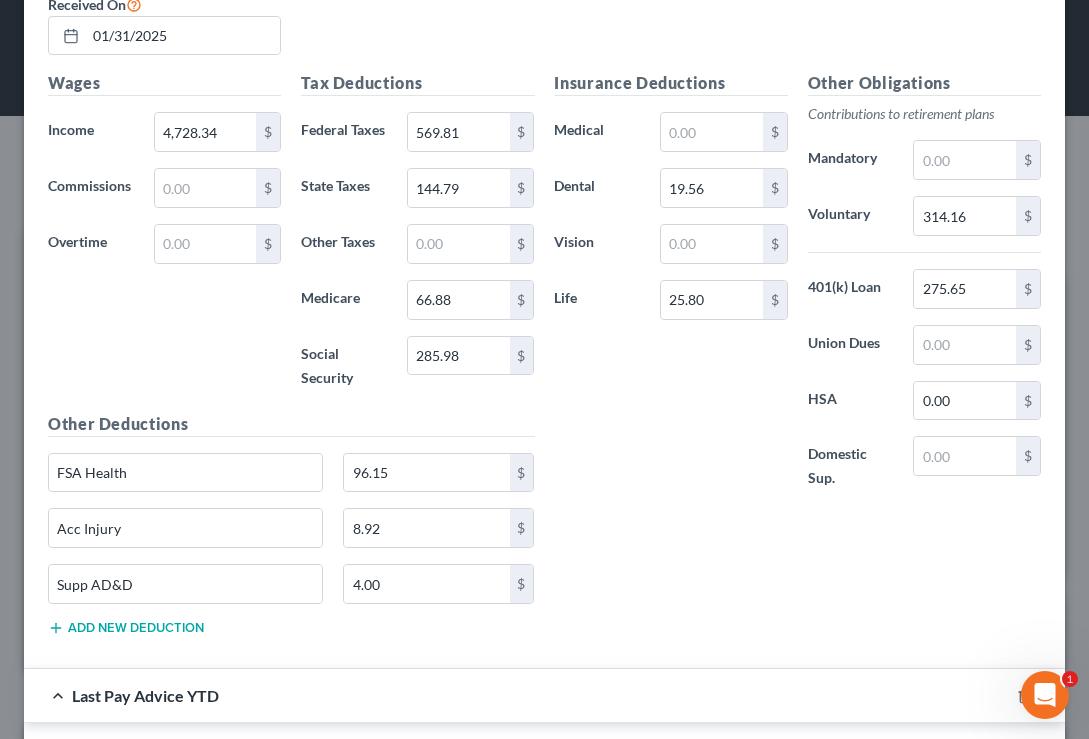 click on "Add new deduction" at bounding box center [126, 628] 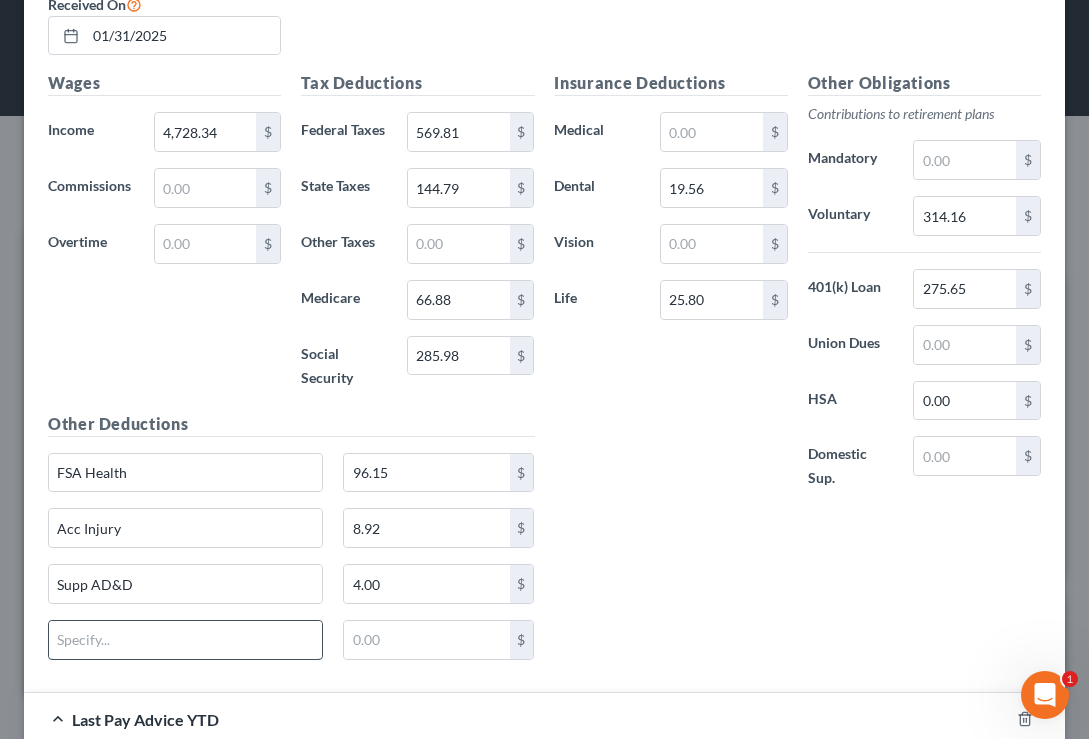 click at bounding box center (185, 640) 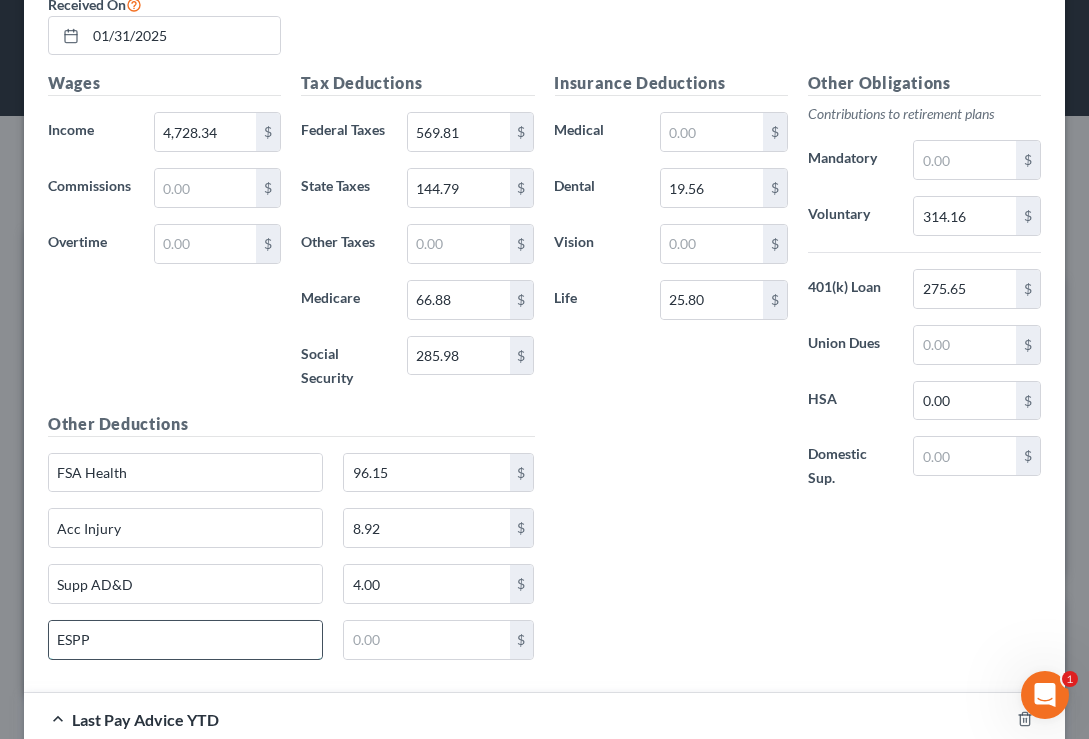 type on "ESPP" 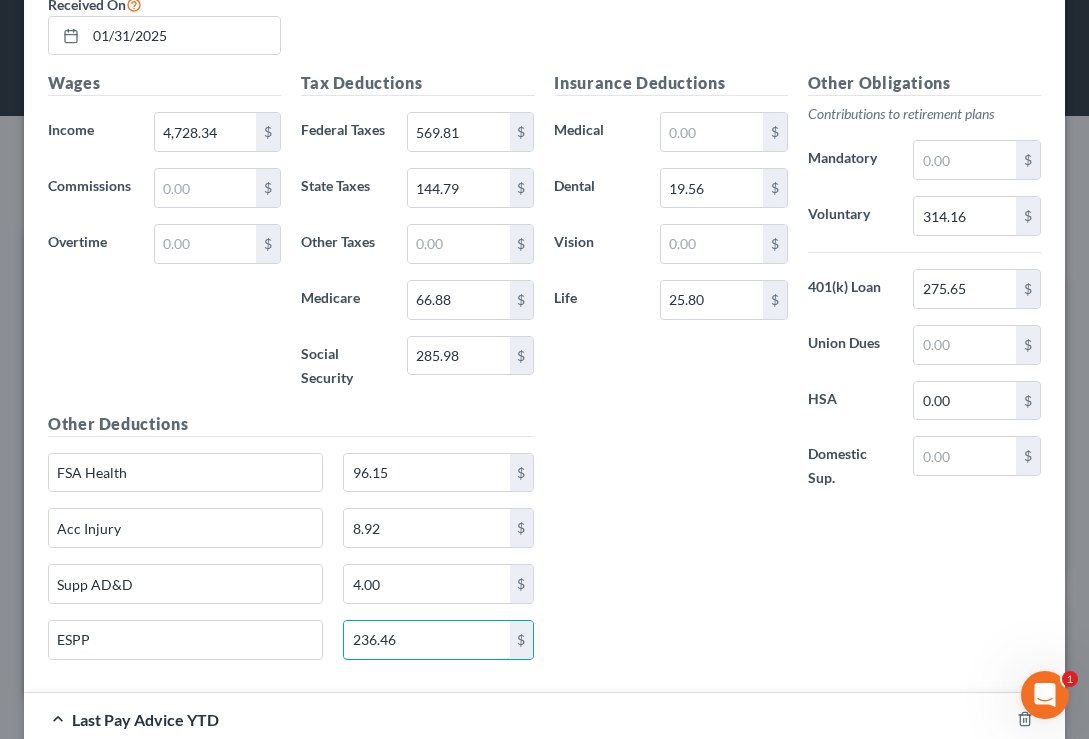 type on "236.46" 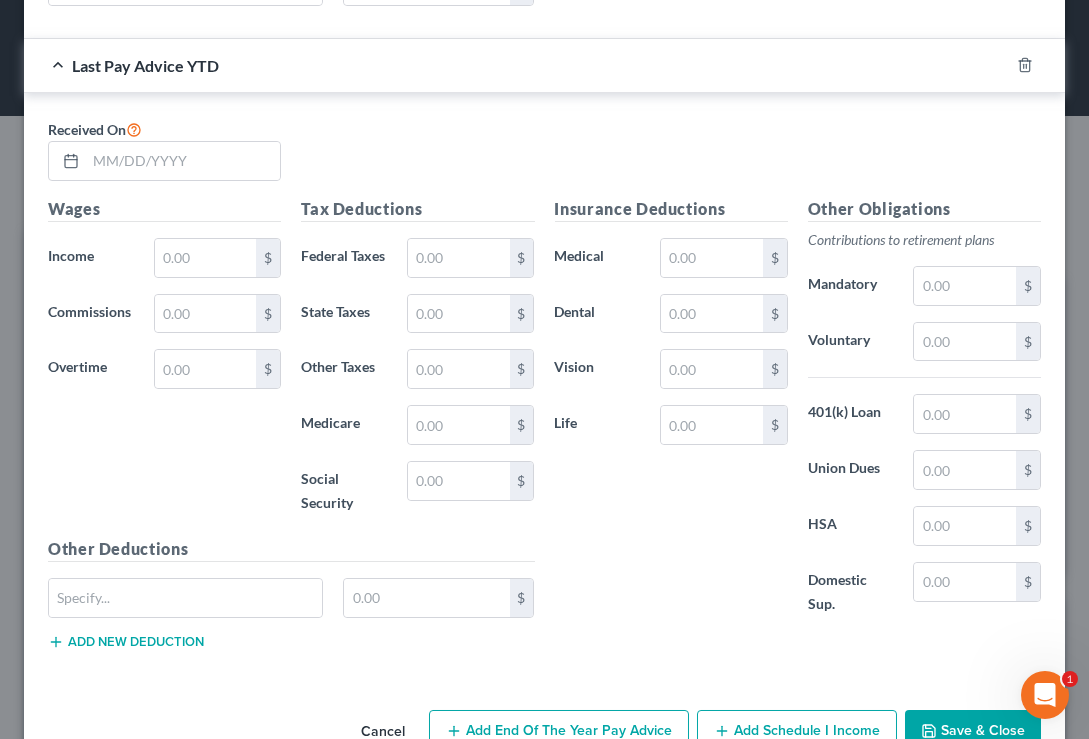 scroll, scrollTop: 1583, scrollLeft: 0, axis: vertical 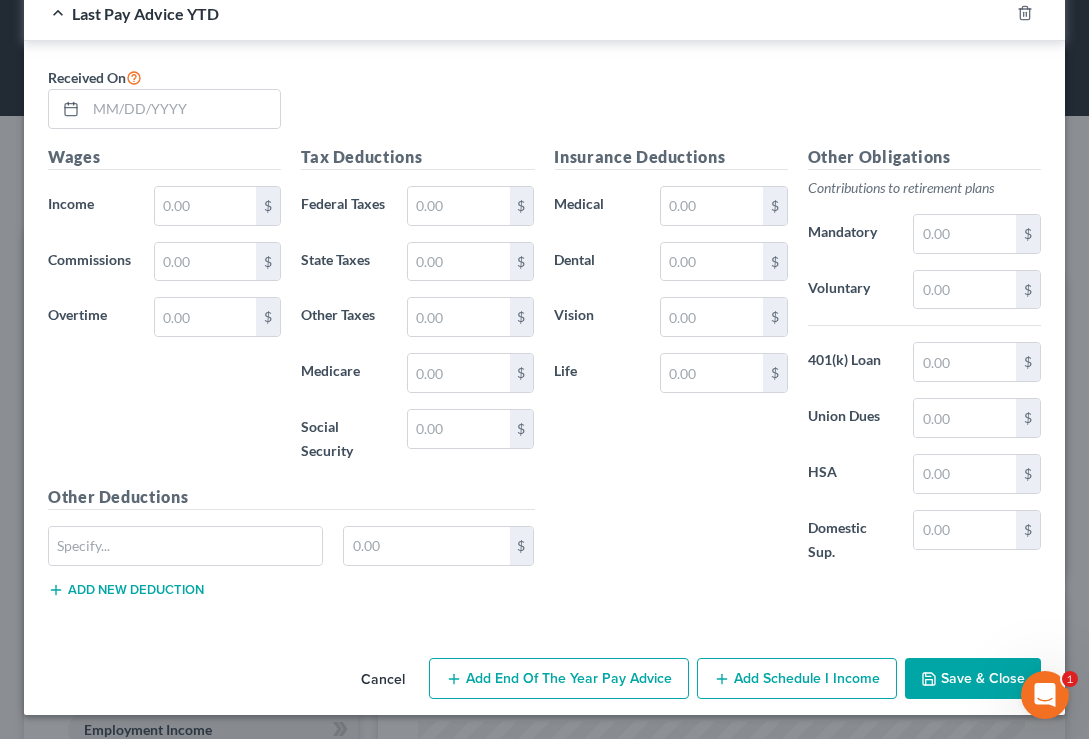click on "Save & Close" at bounding box center [973, 679] 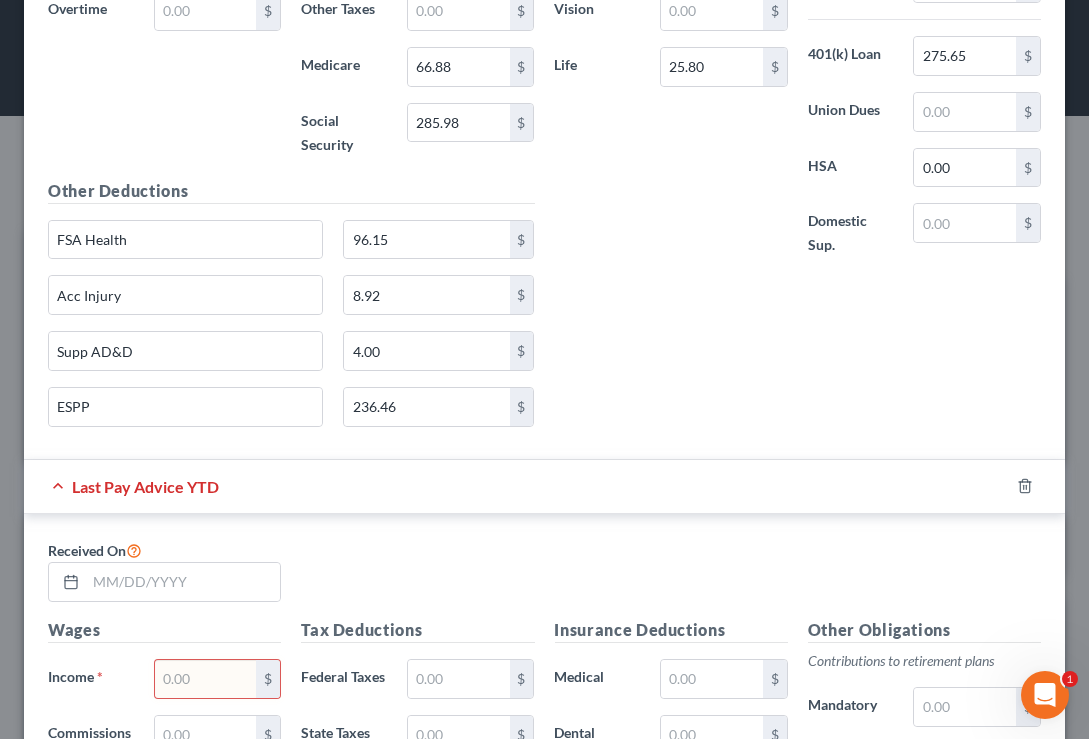 scroll, scrollTop: 1037, scrollLeft: 0, axis: vertical 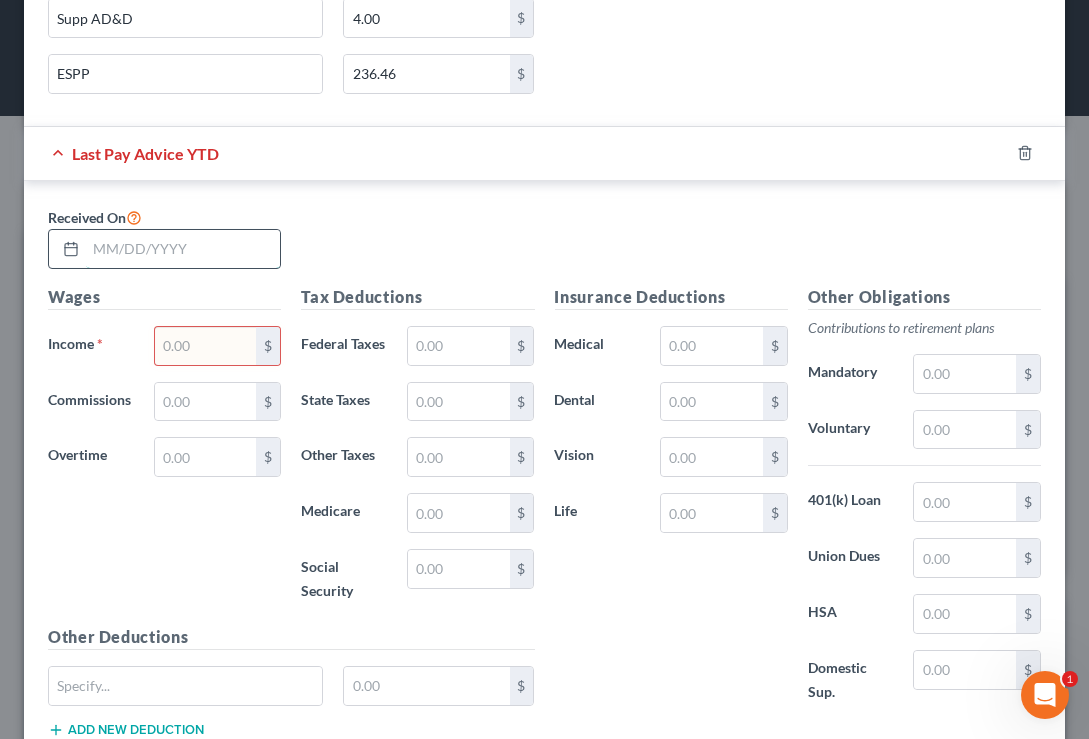 click at bounding box center (183, 249) 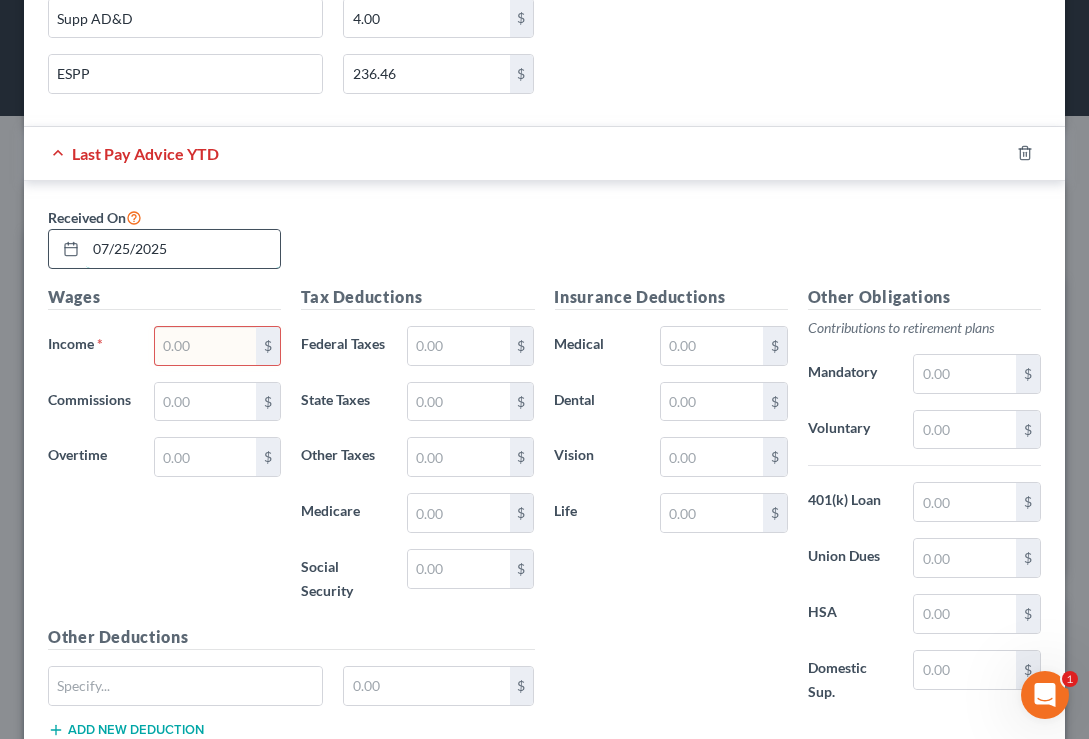 type on "07/25/2025" 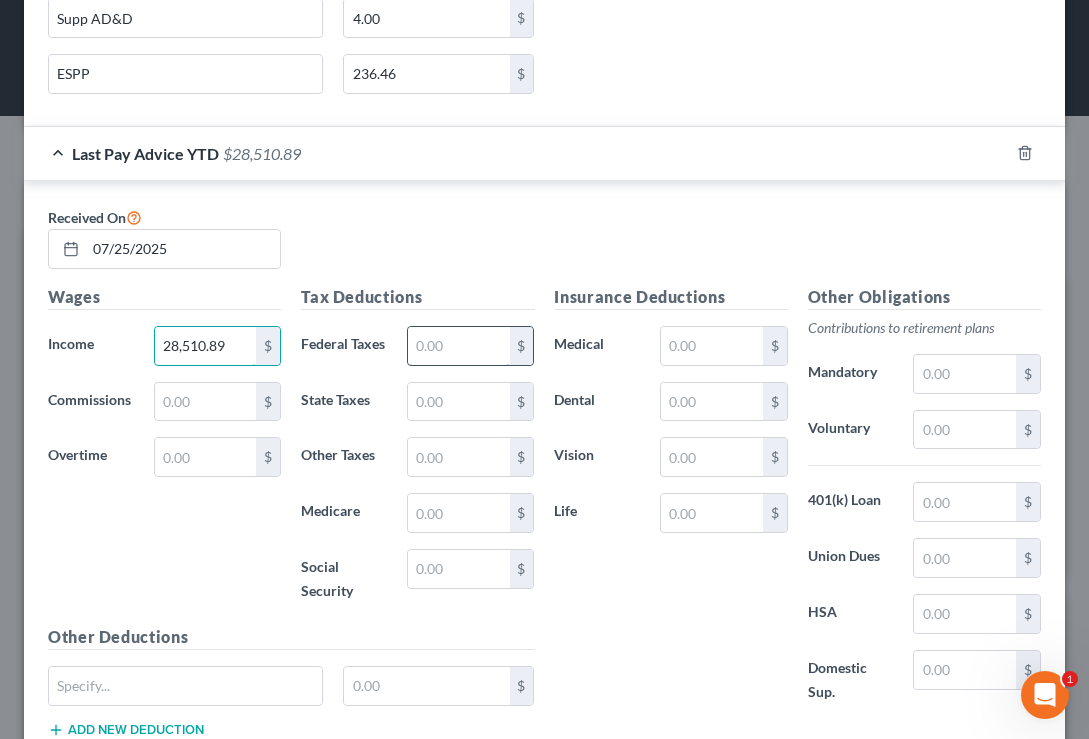 type on "28,510.89" 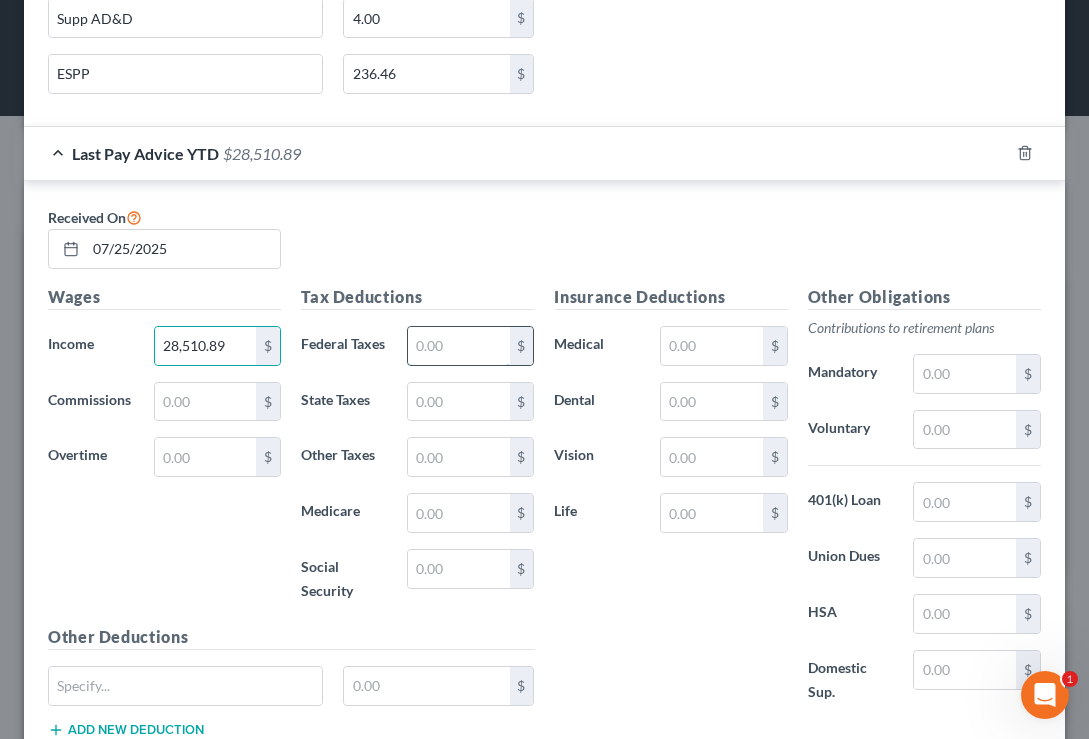 click at bounding box center (459, 346) 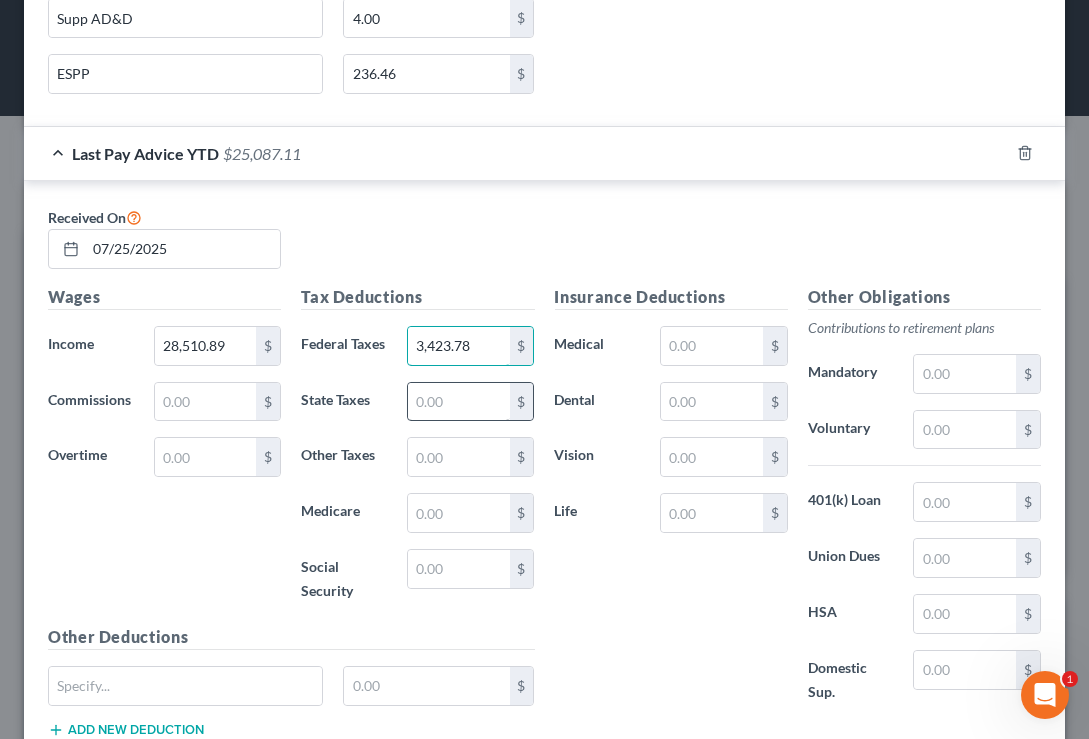 type on "3,423.78" 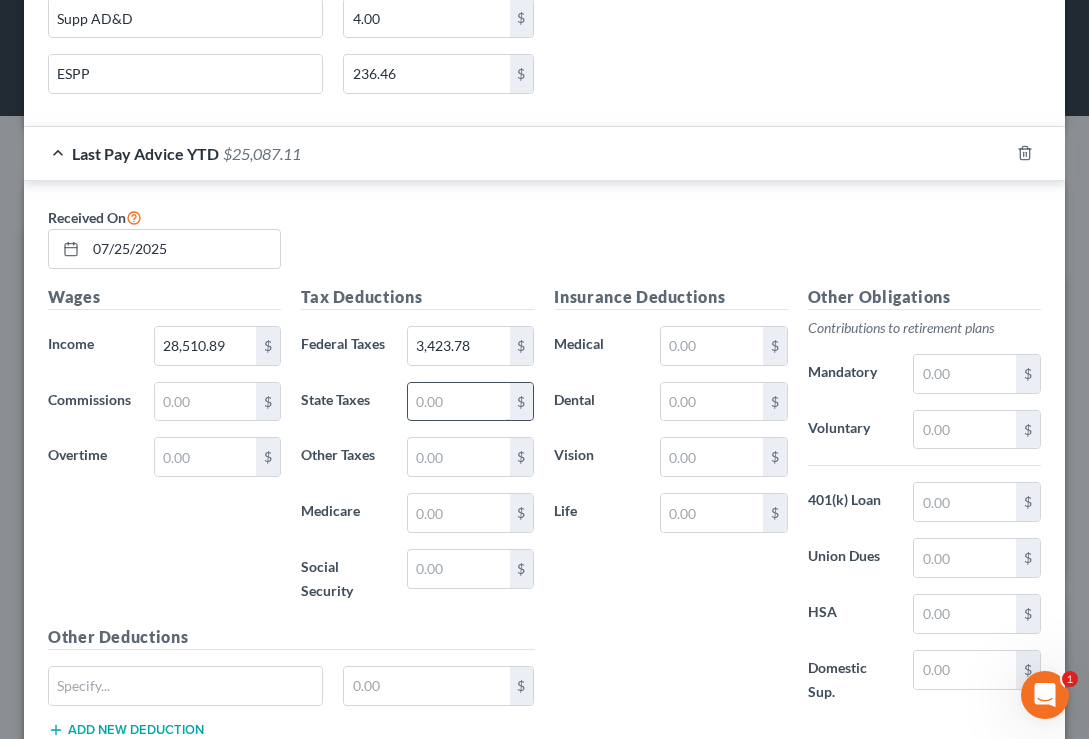 click at bounding box center (459, 402) 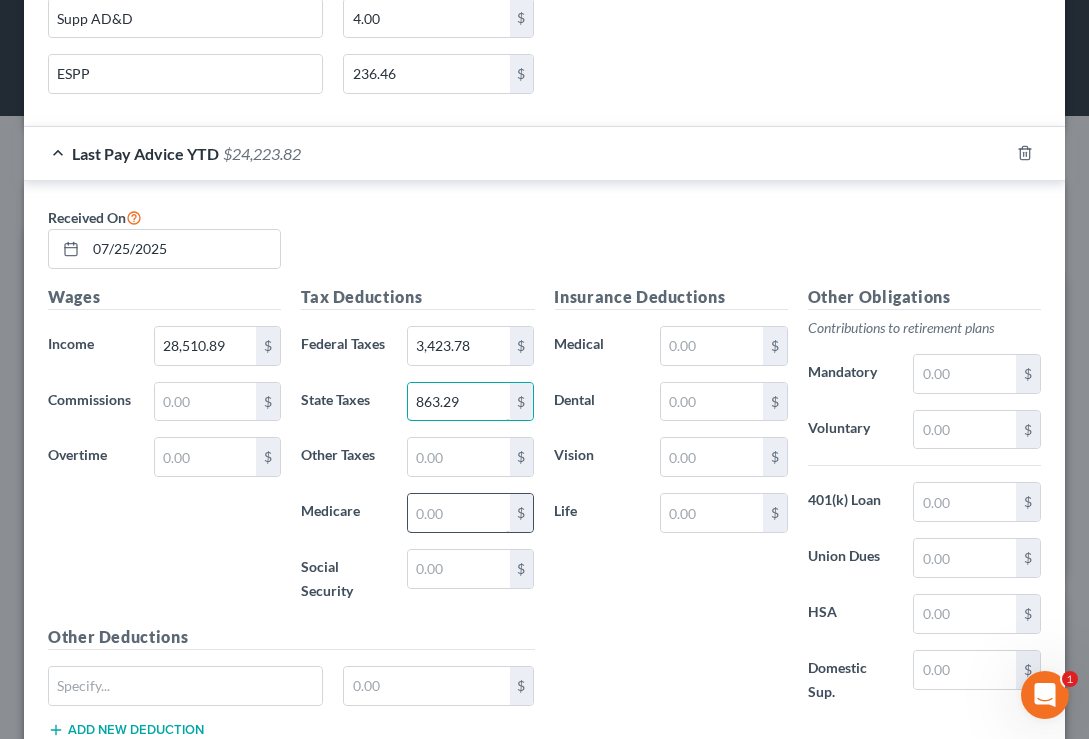type on "863.29" 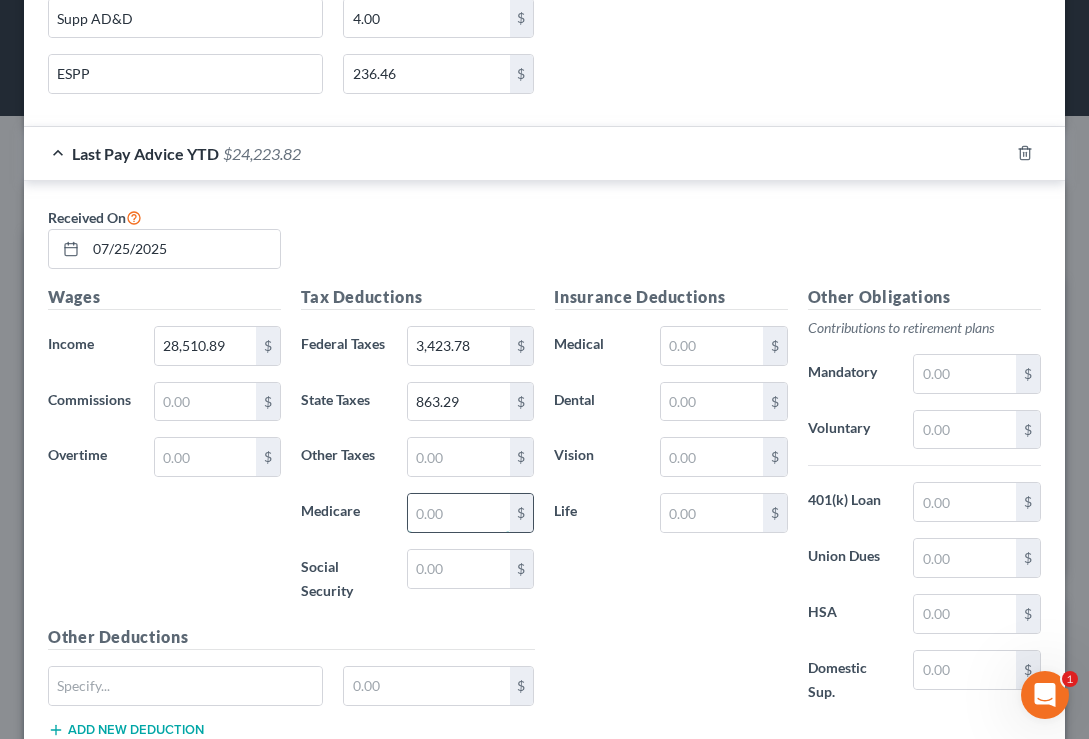 click at bounding box center (459, 513) 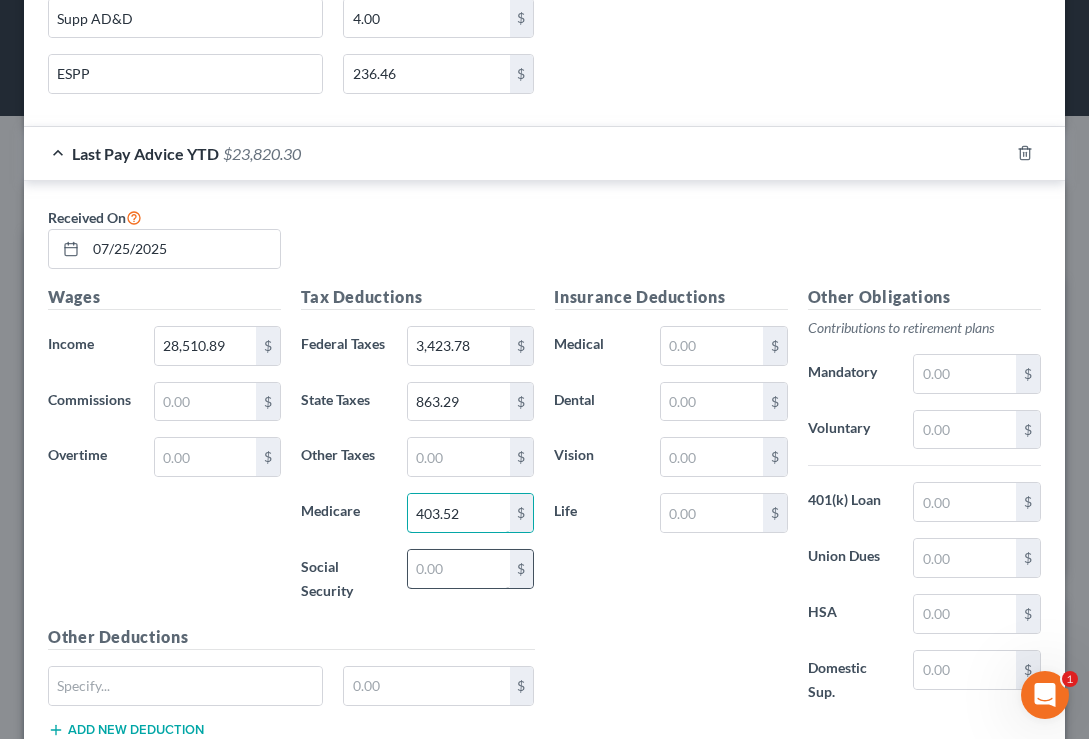 type on "403.52" 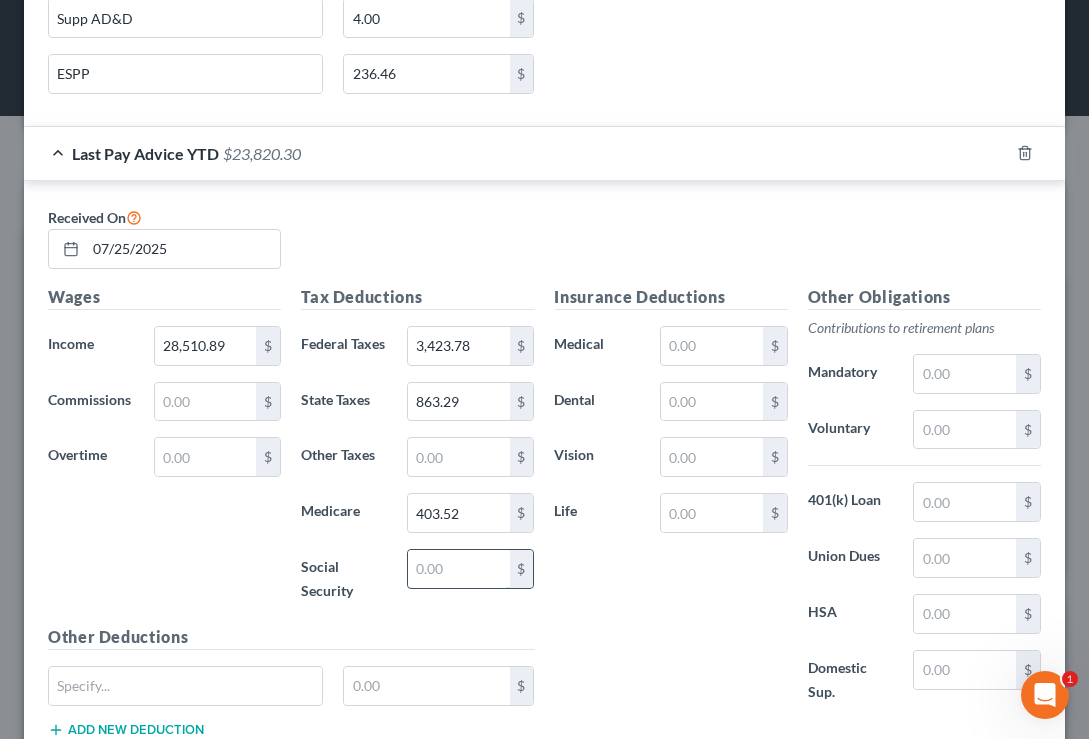 click at bounding box center (459, 569) 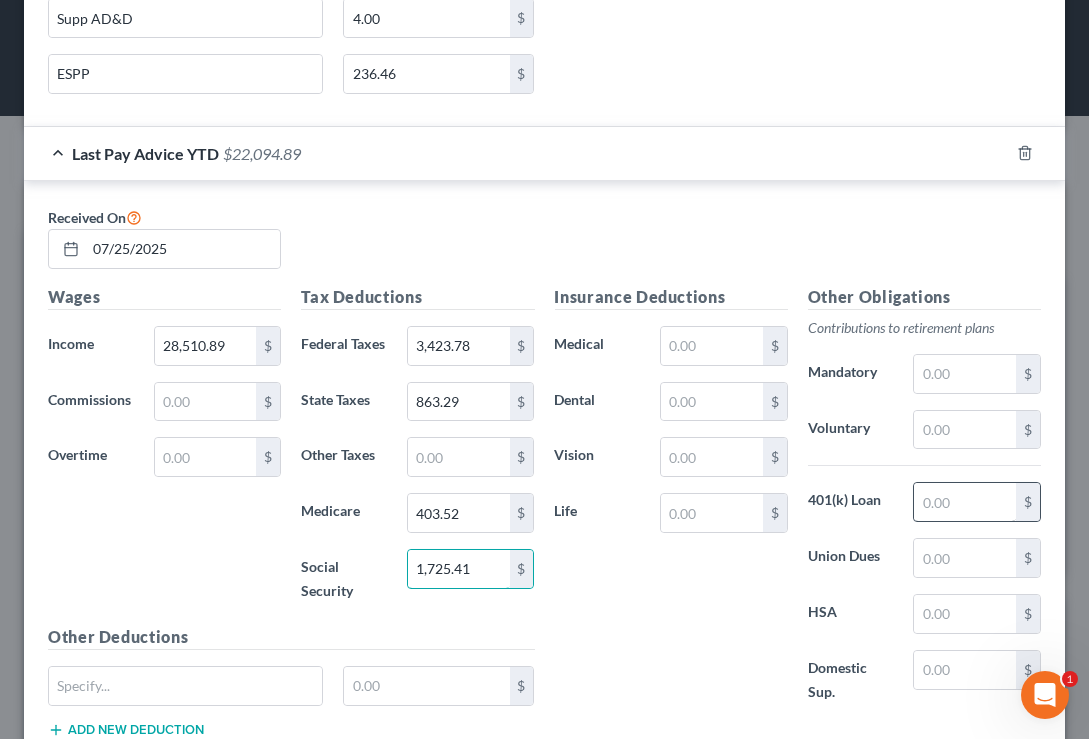 type on "1,725.41" 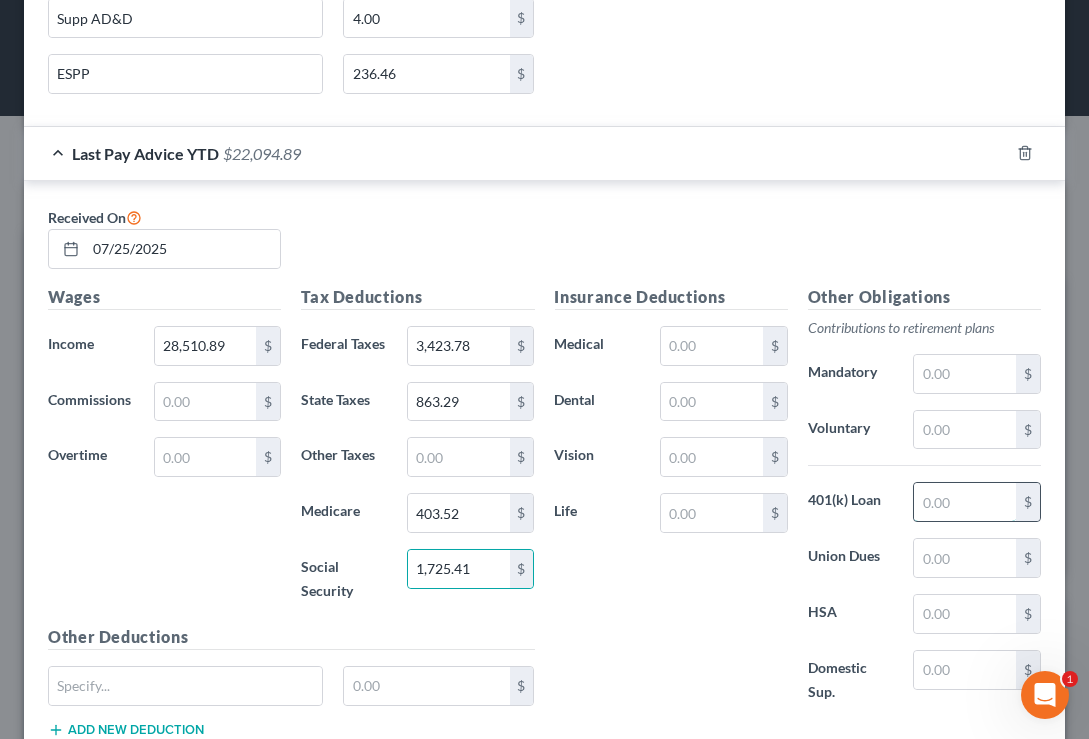 click at bounding box center [965, 502] 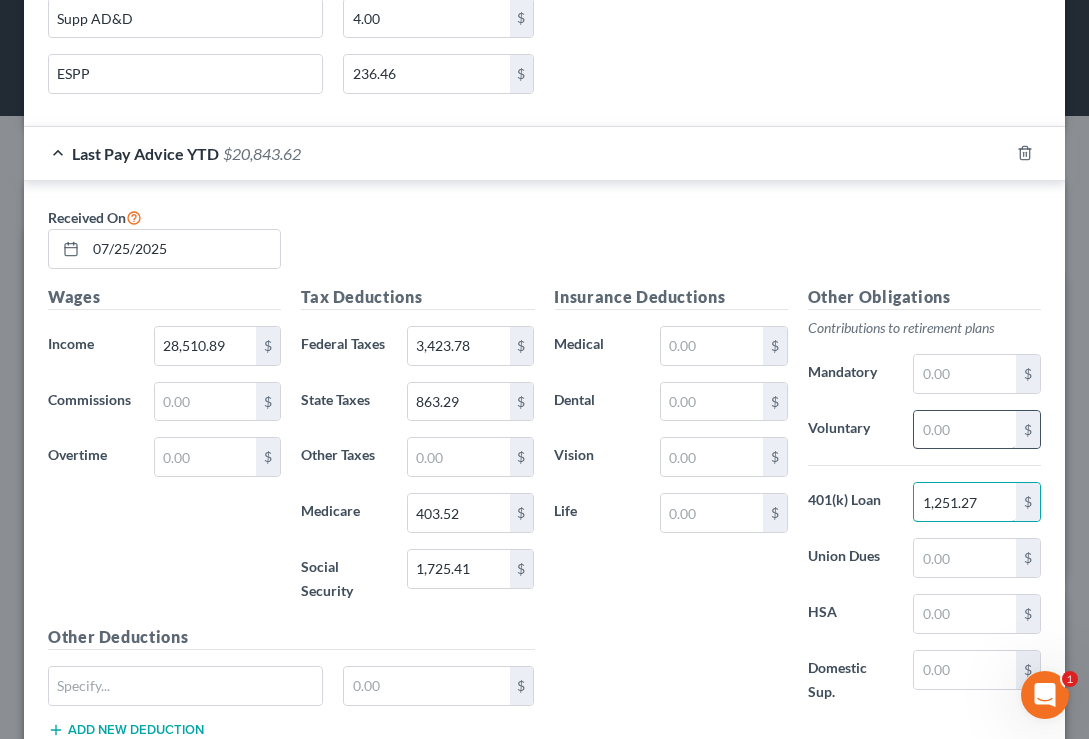 type on "1,251.27" 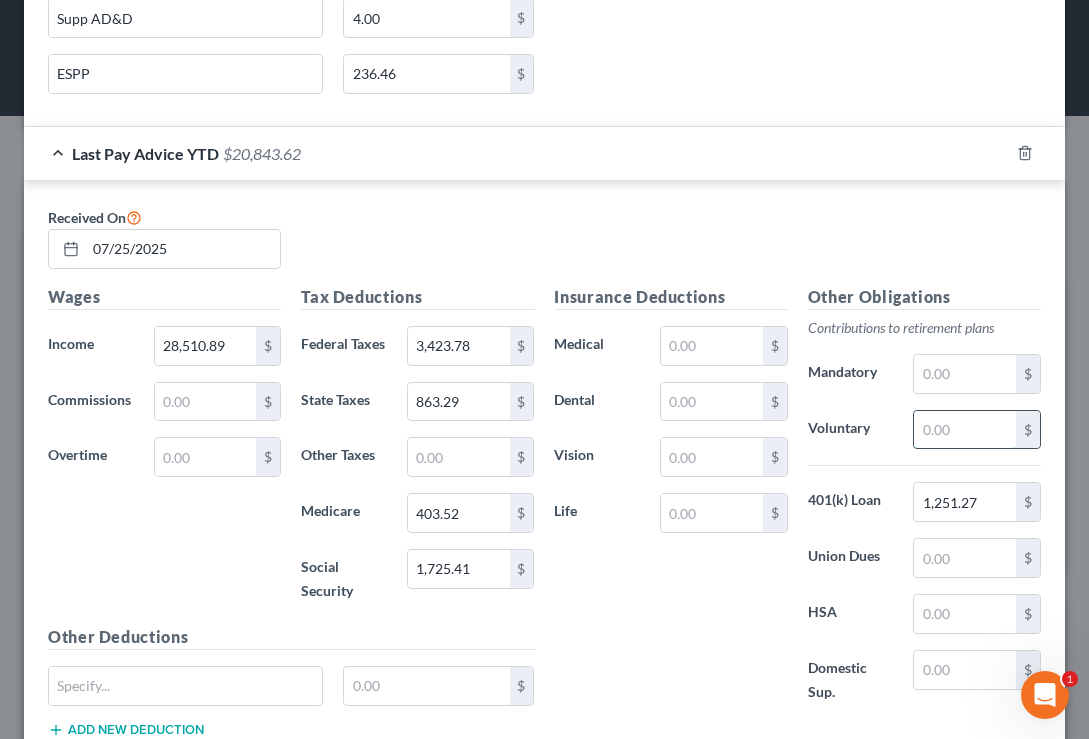 click at bounding box center [965, 430] 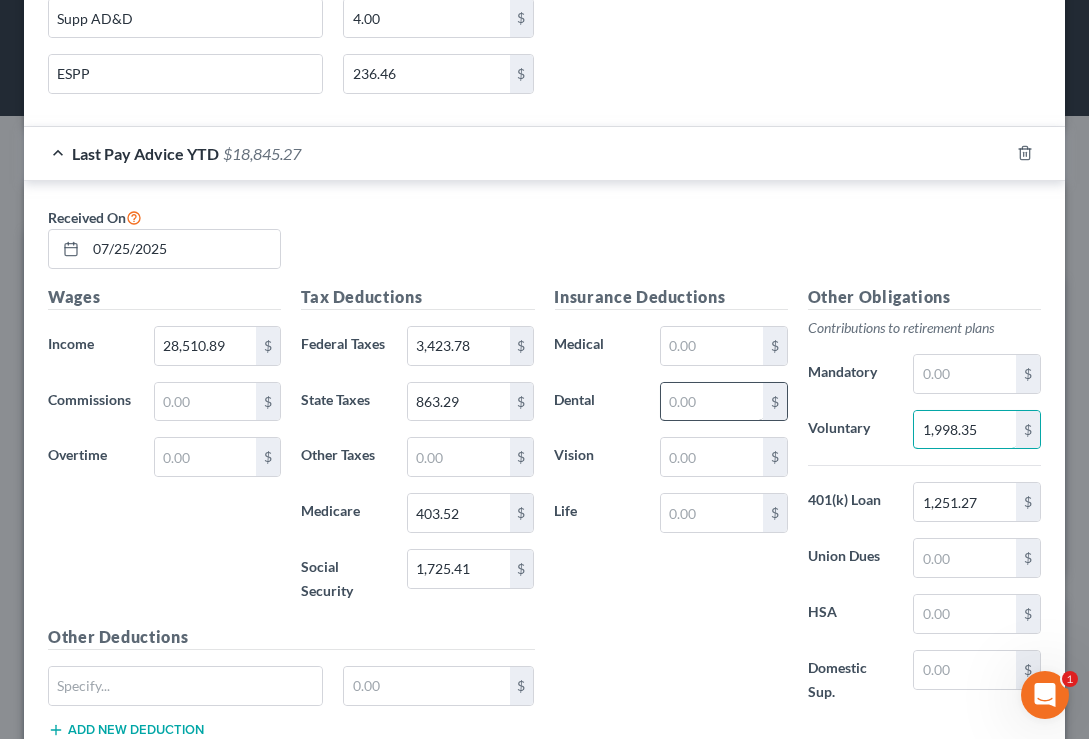type on "1,998.35" 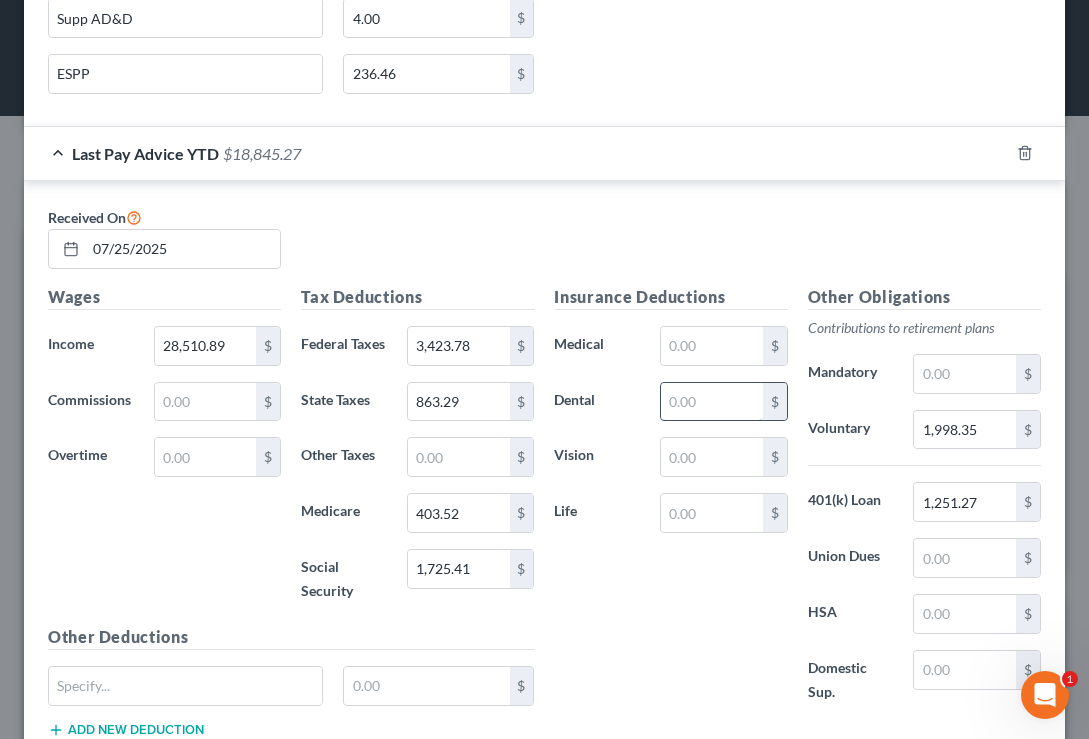 click at bounding box center (712, 402) 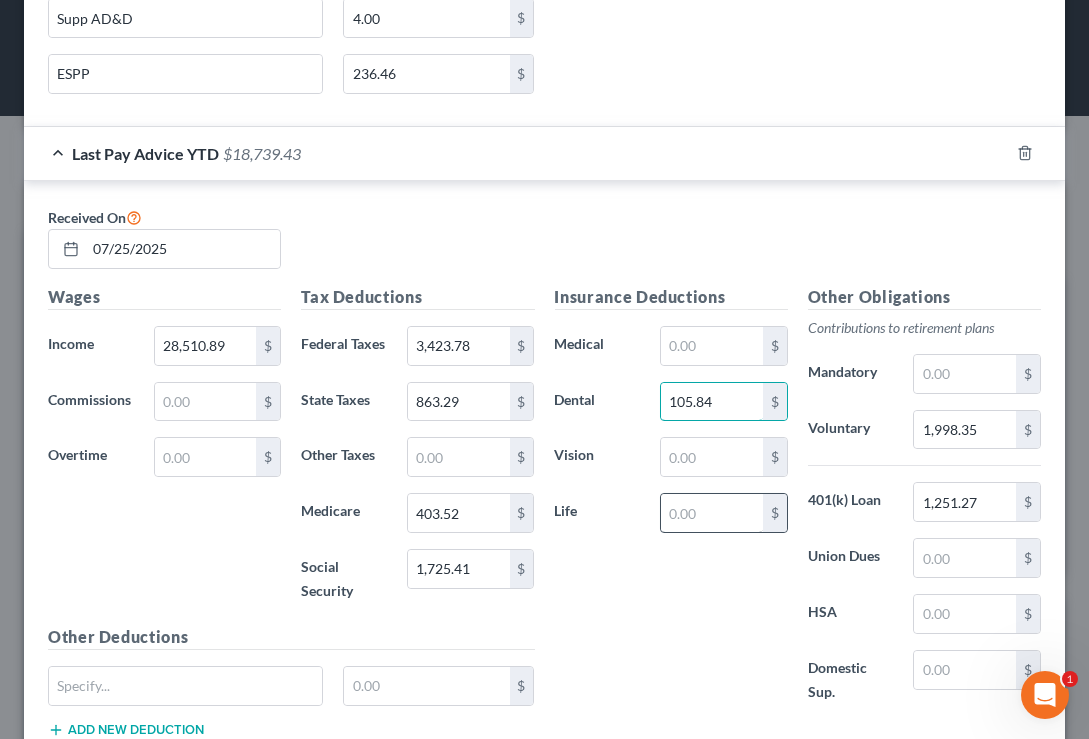 type on "105.84" 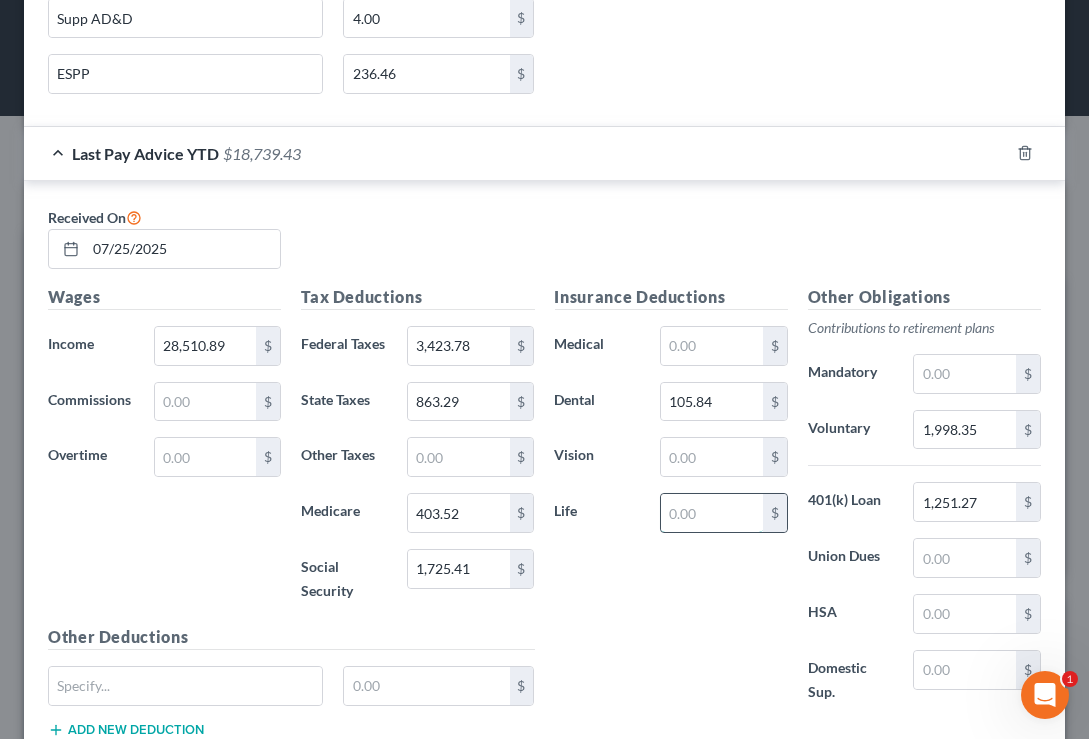 click at bounding box center (712, 513) 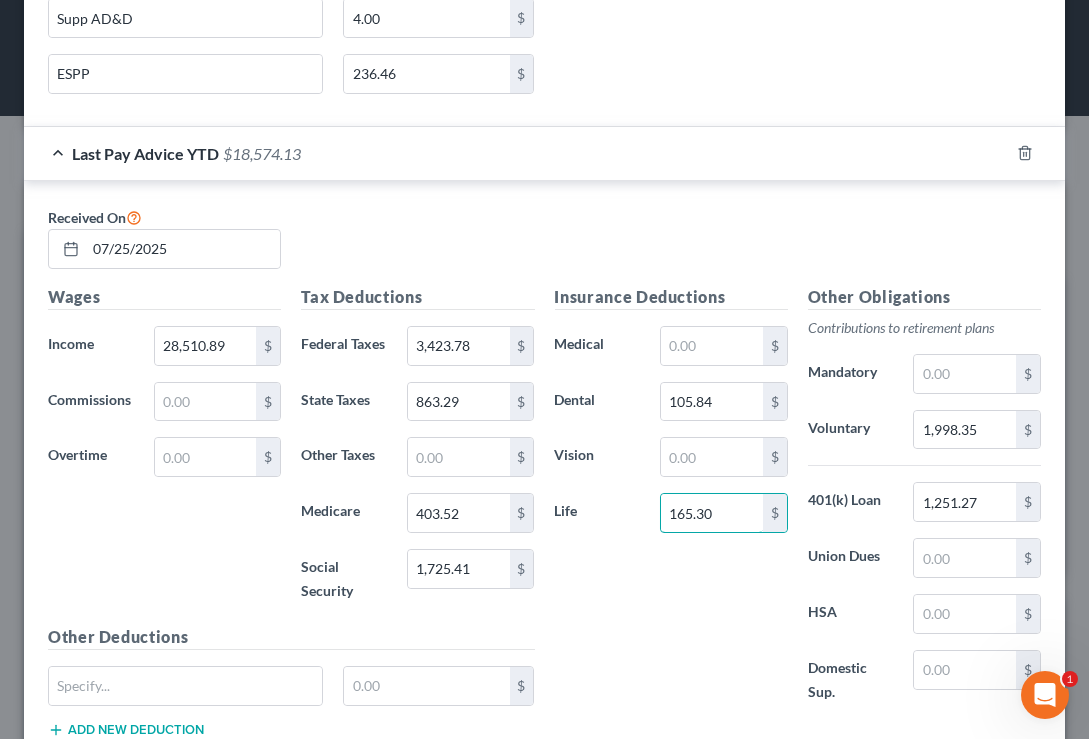 type on "165.30" 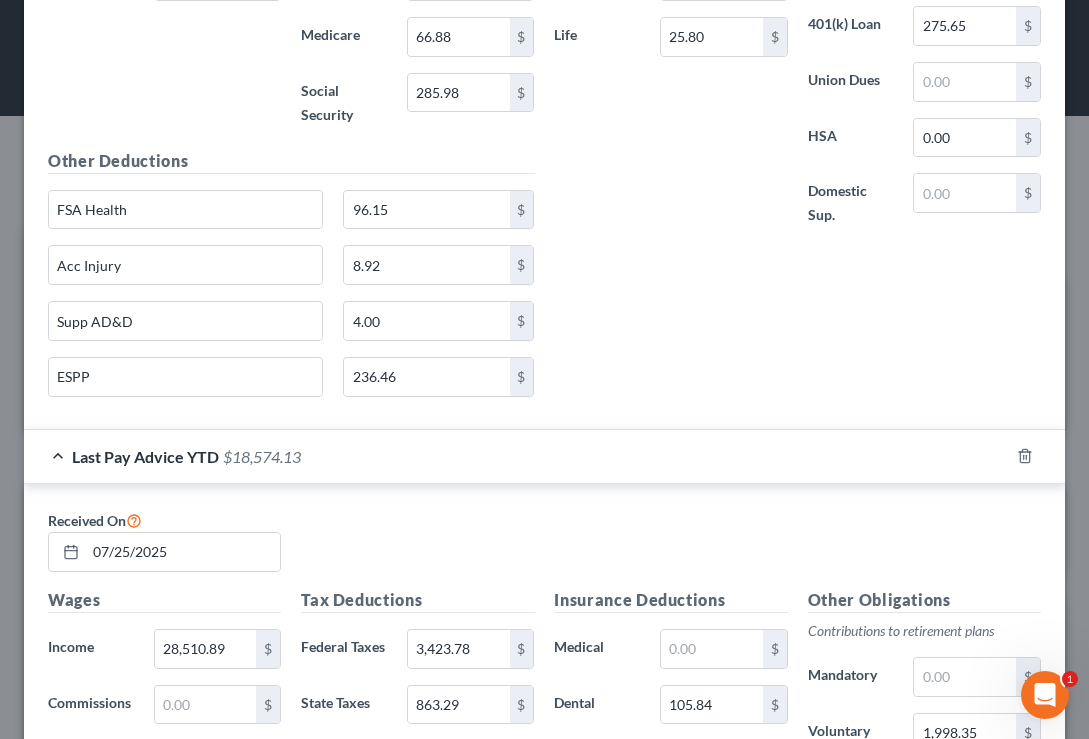 scroll, scrollTop: 1090, scrollLeft: 0, axis: vertical 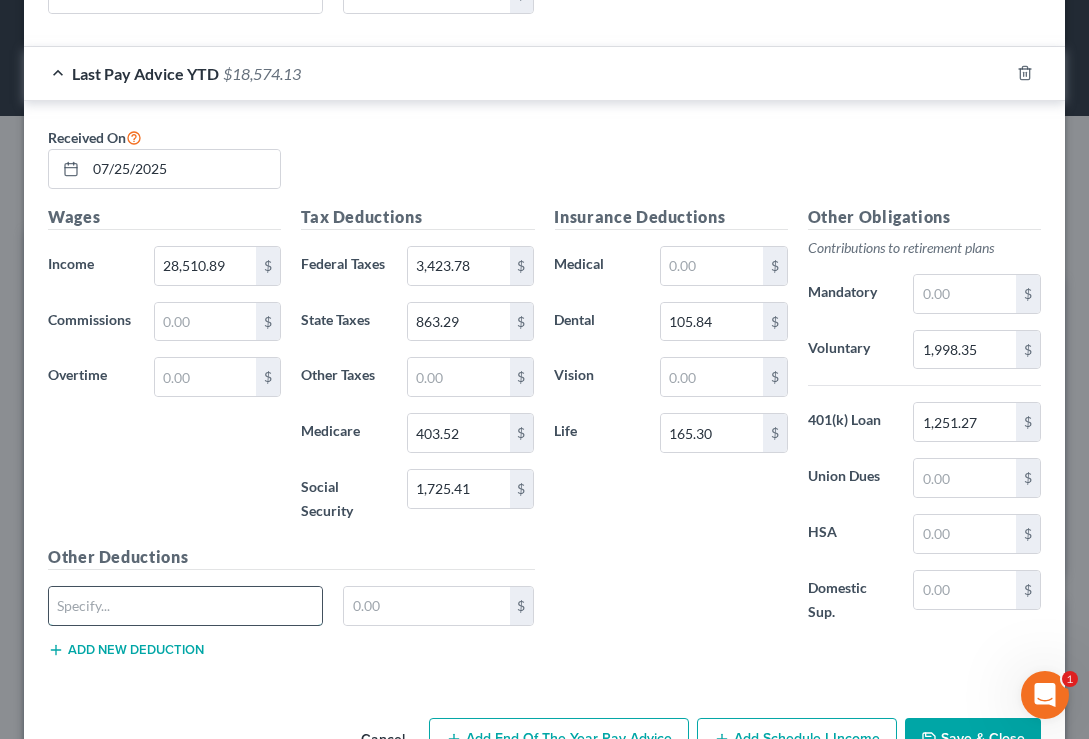 click at bounding box center [185, 606] 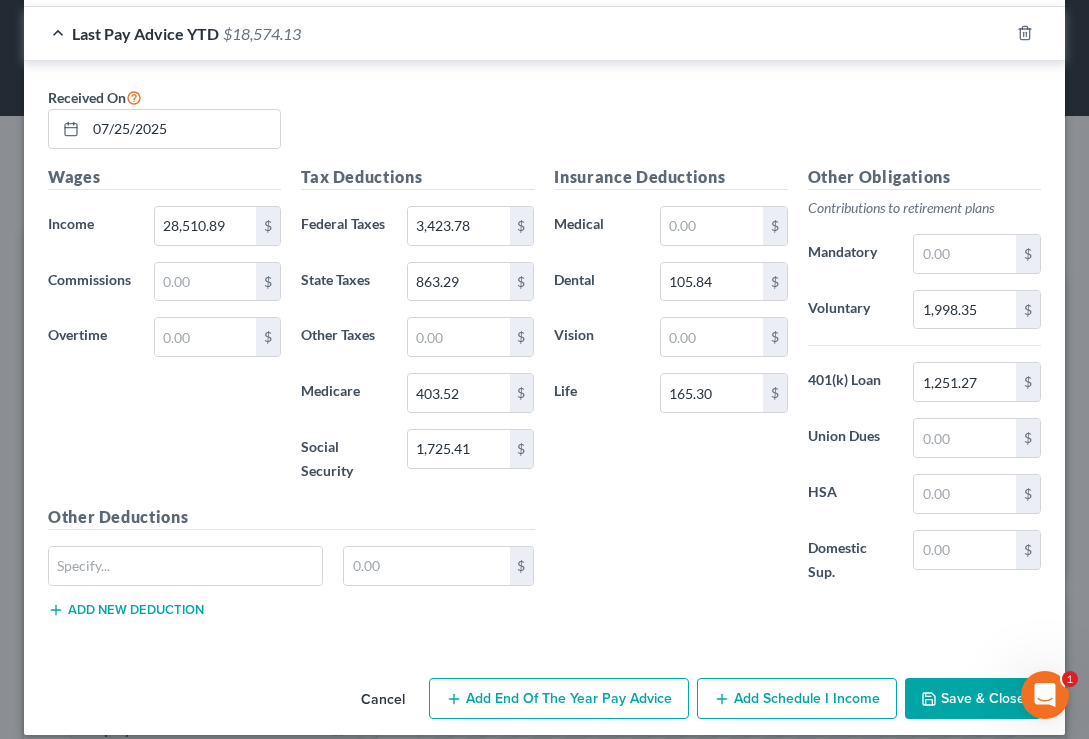 scroll, scrollTop: 1530, scrollLeft: 0, axis: vertical 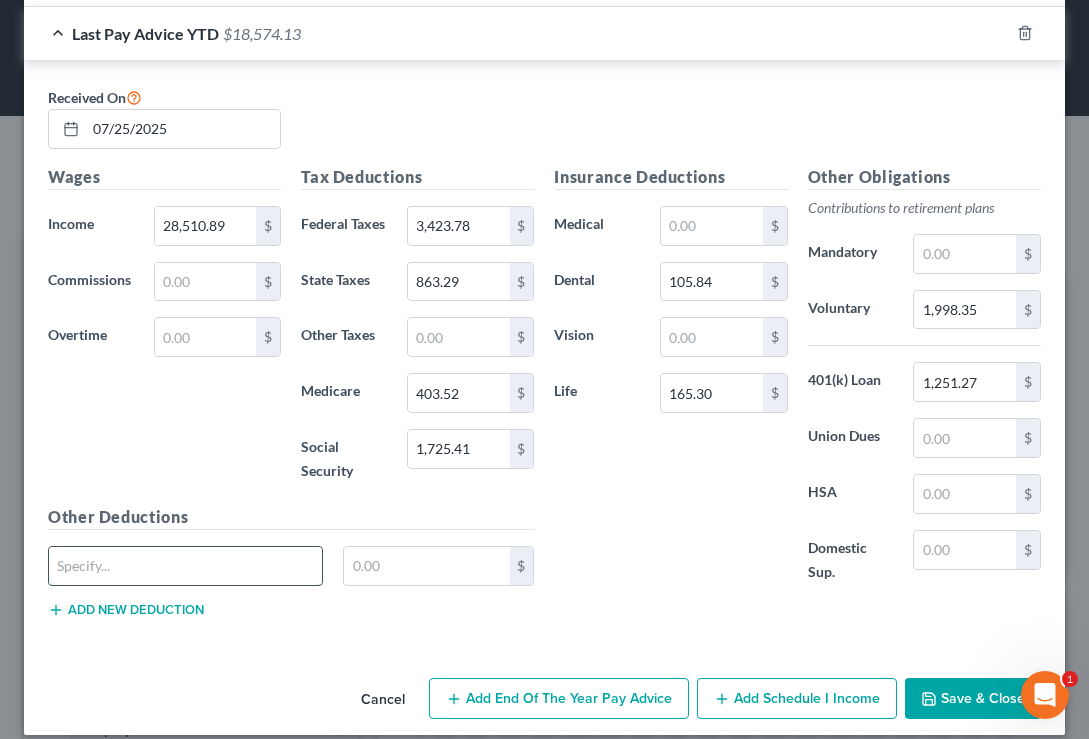 click at bounding box center [185, 566] 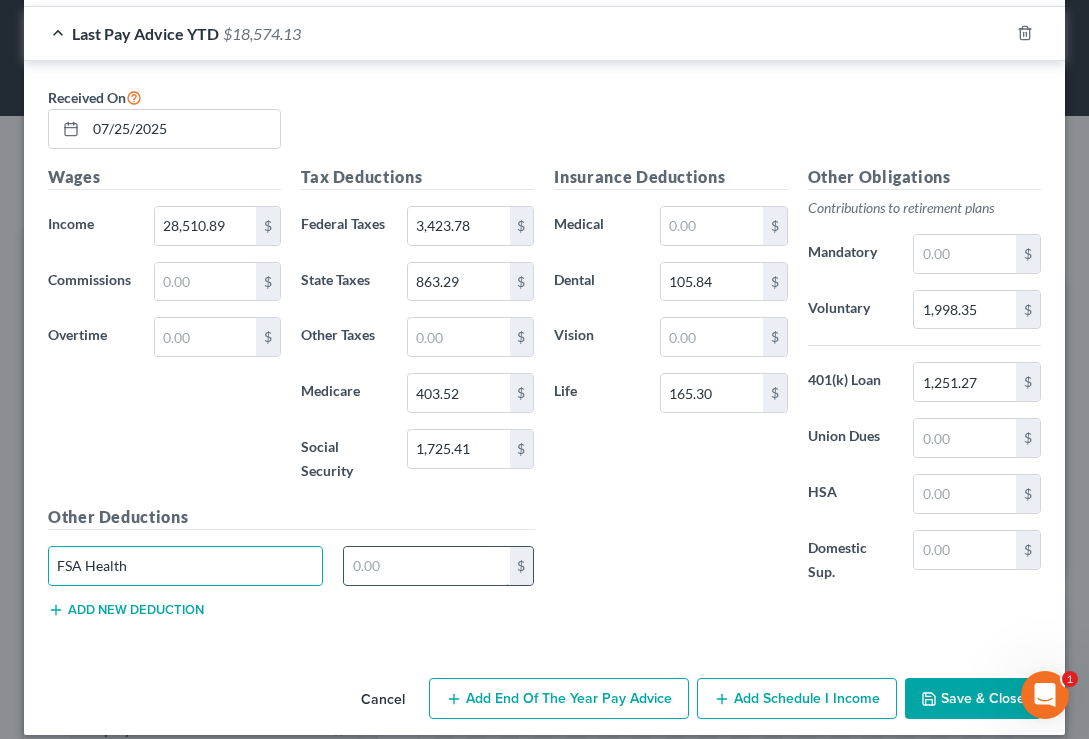 click at bounding box center (426, 566) 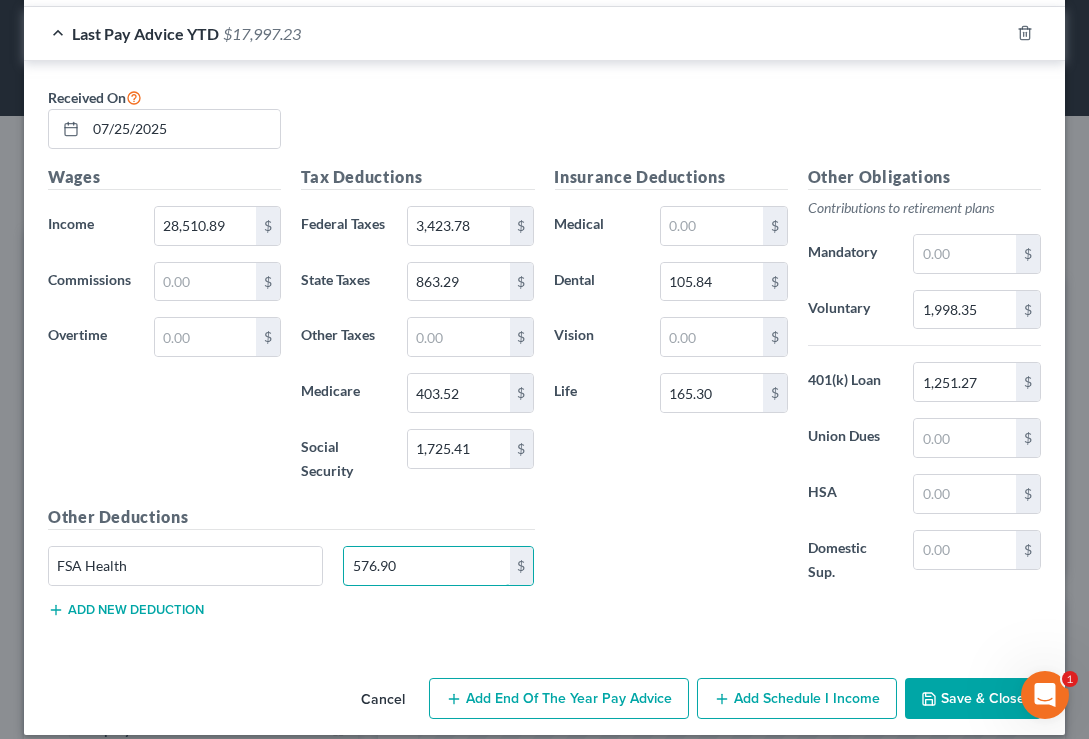 type on "576.90" 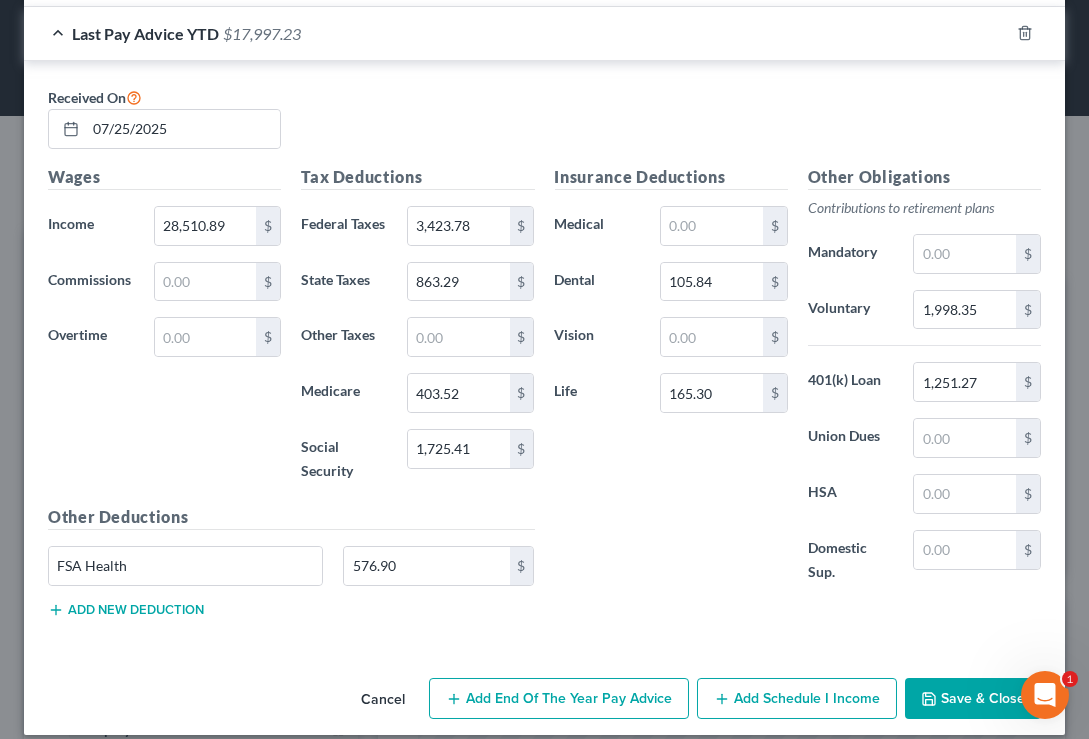 click on "Add new deduction" at bounding box center [126, 610] 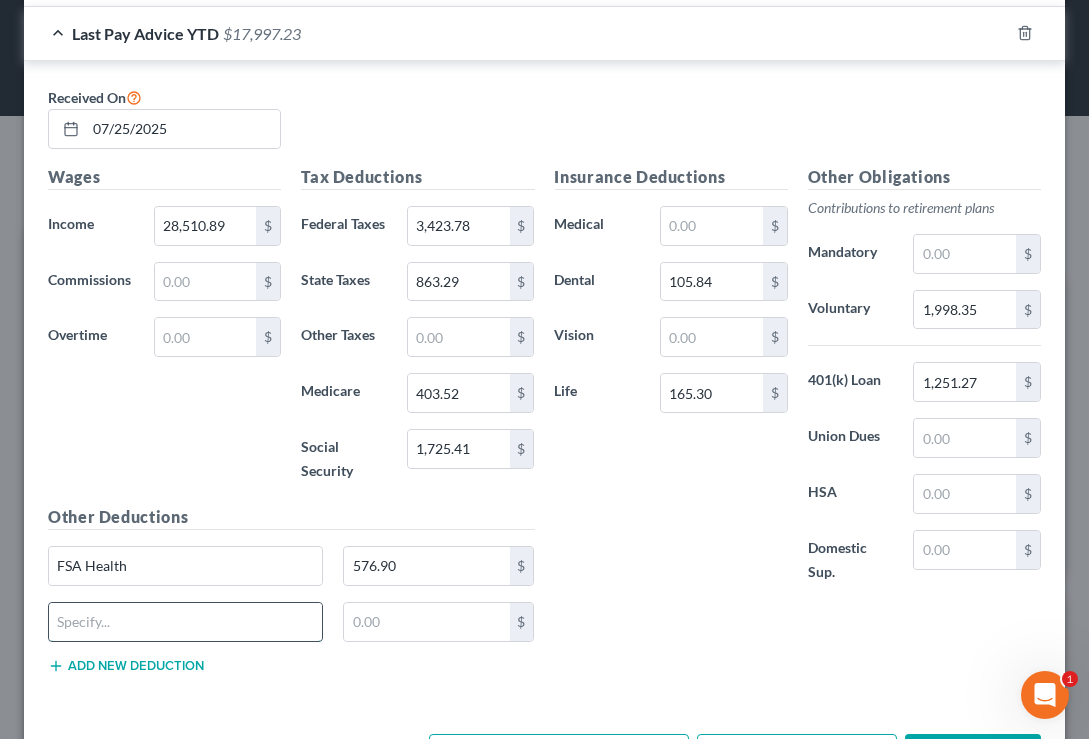 click at bounding box center [185, 622] 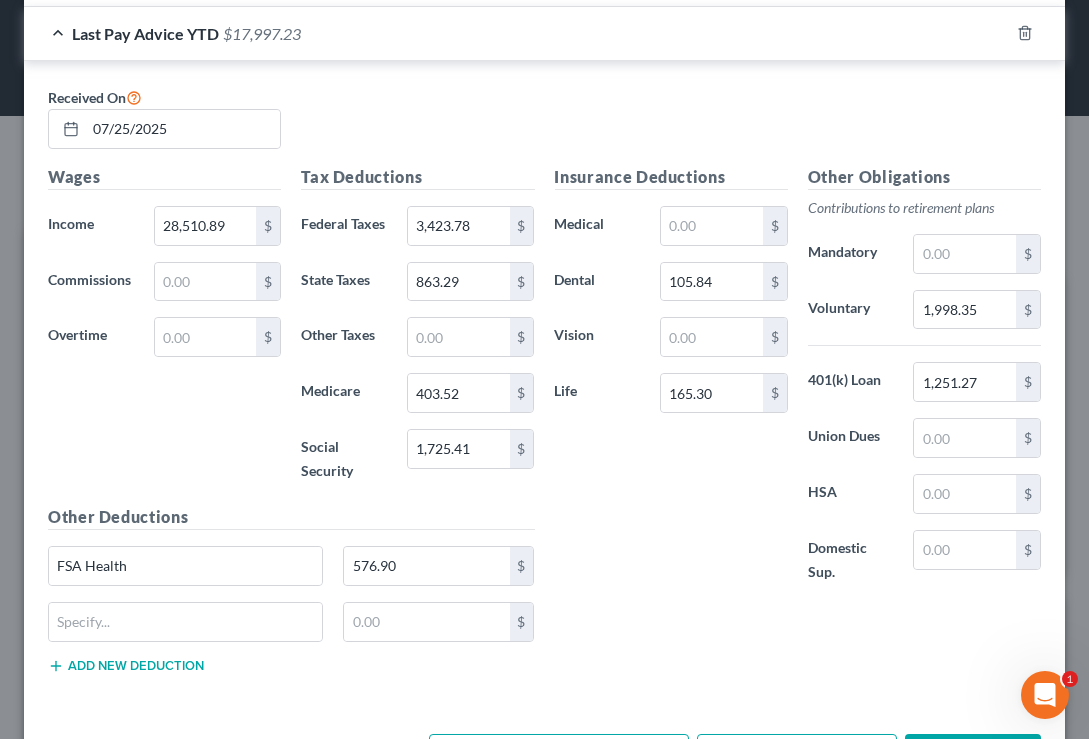 click on "Insurance Deductions Medical $ Dental 105.84 $ Vision $ Life 165.30 $" at bounding box center (671, 385) 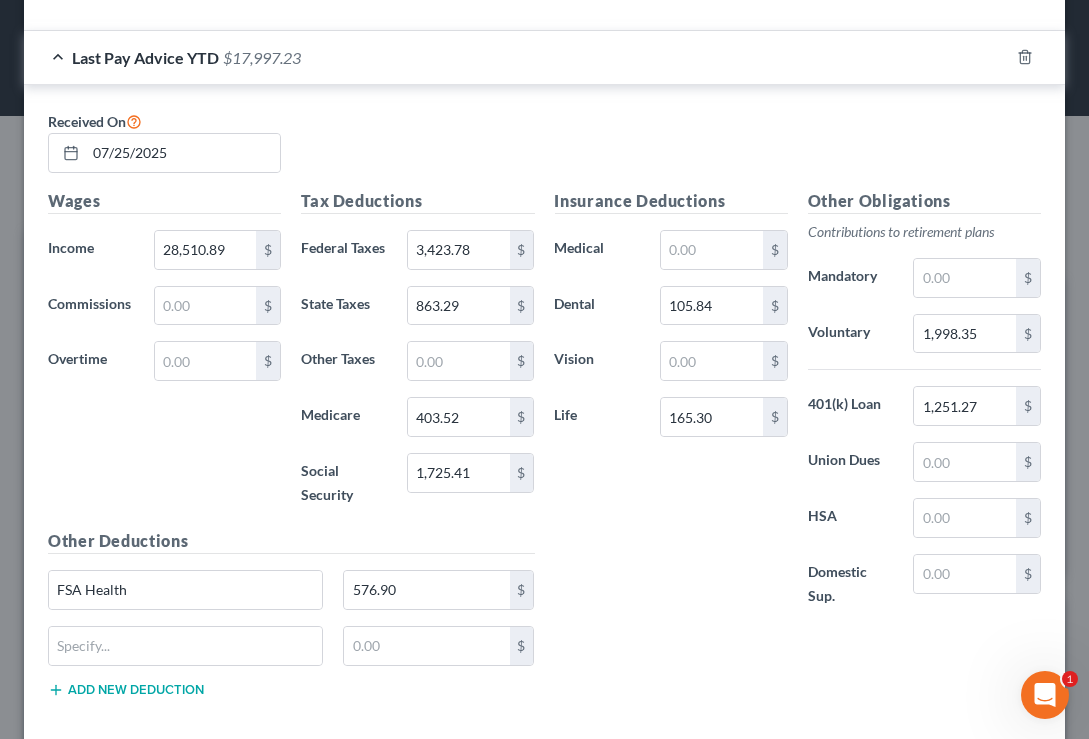 scroll, scrollTop: 1530, scrollLeft: 0, axis: vertical 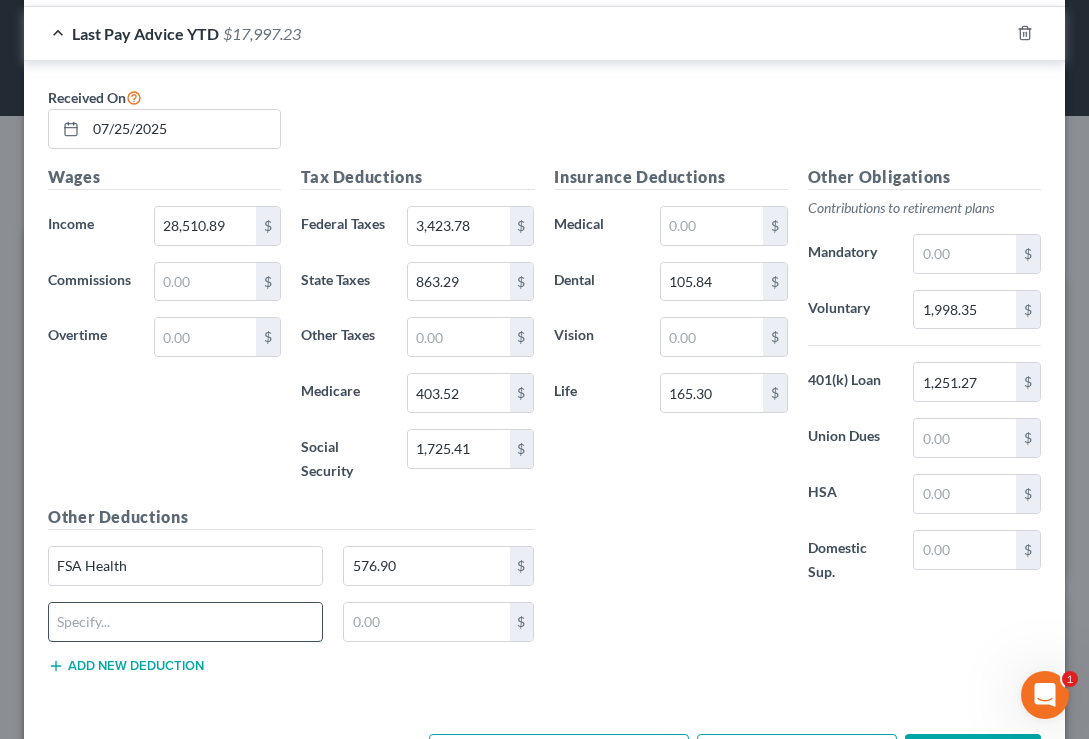 click at bounding box center (185, 622) 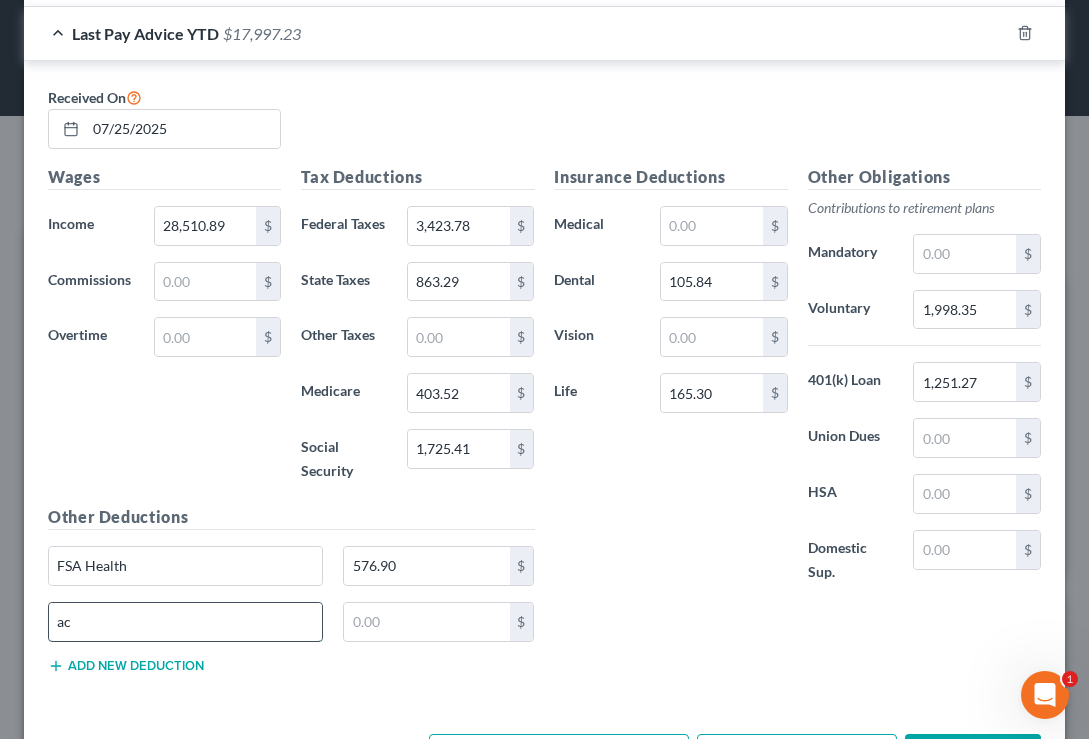 type on "a" 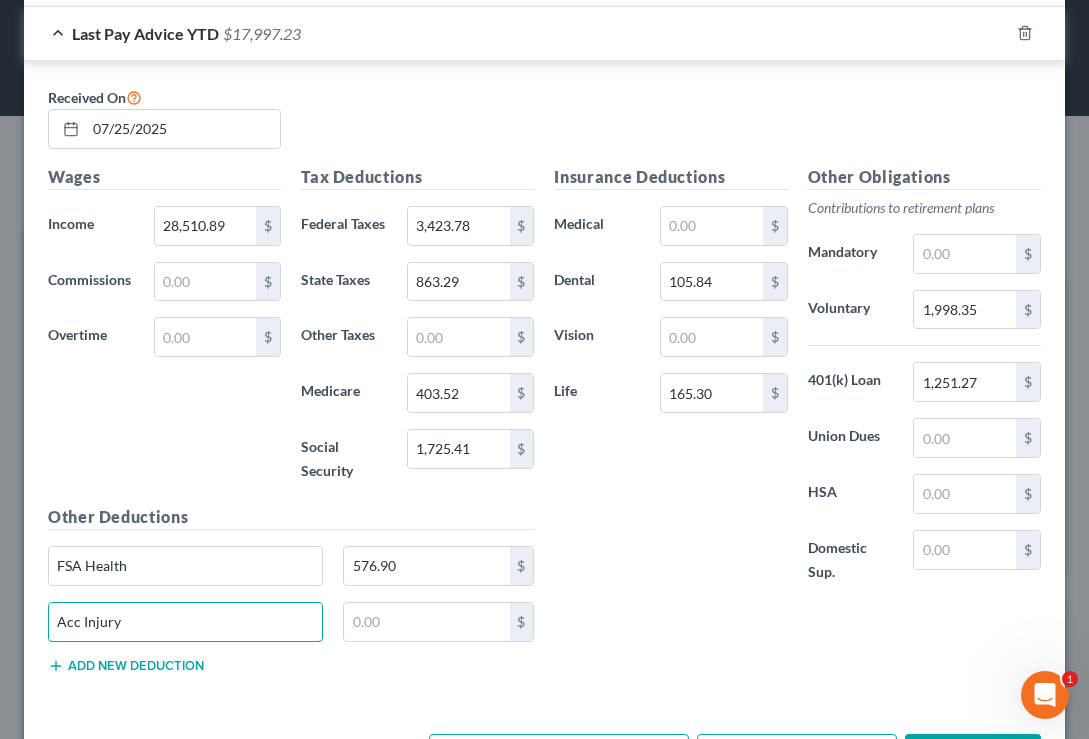 type on "Acc Injury" 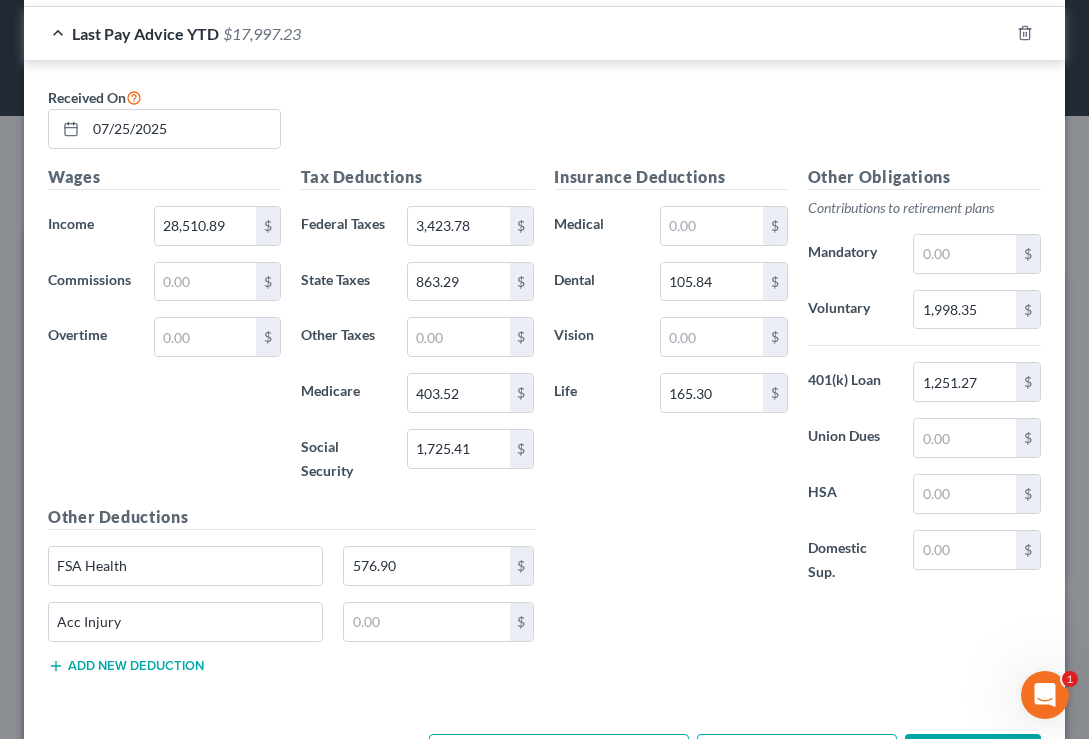 click on "Add new deduction" at bounding box center (126, 666) 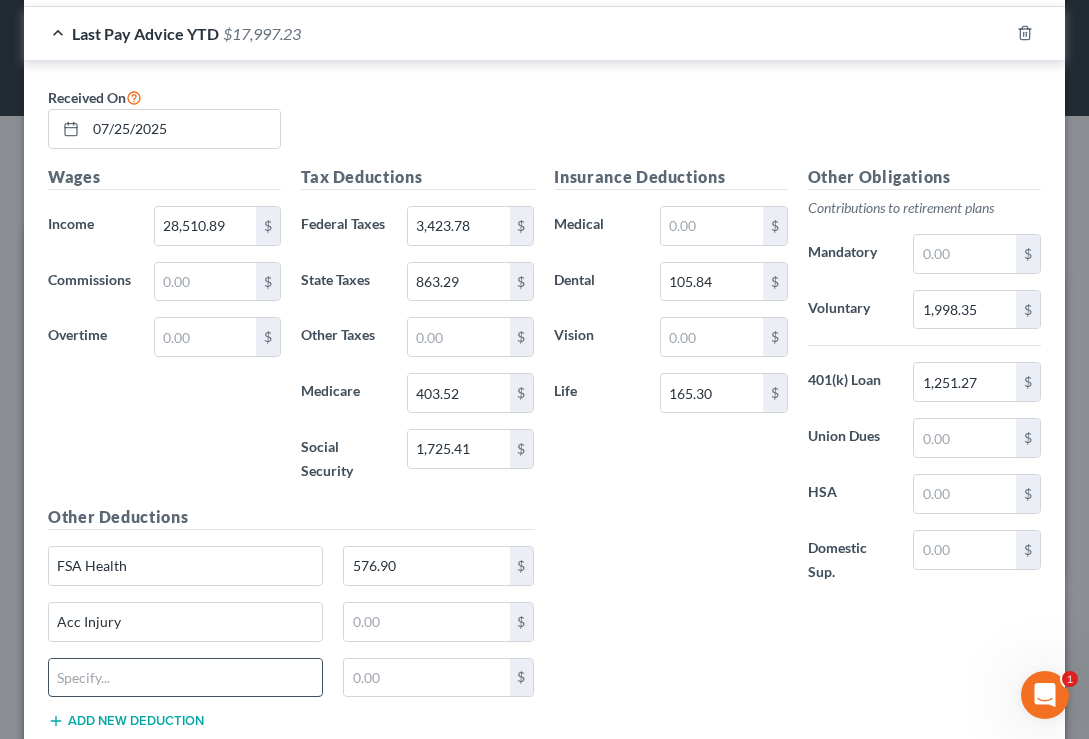 click at bounding box center [185, 678] 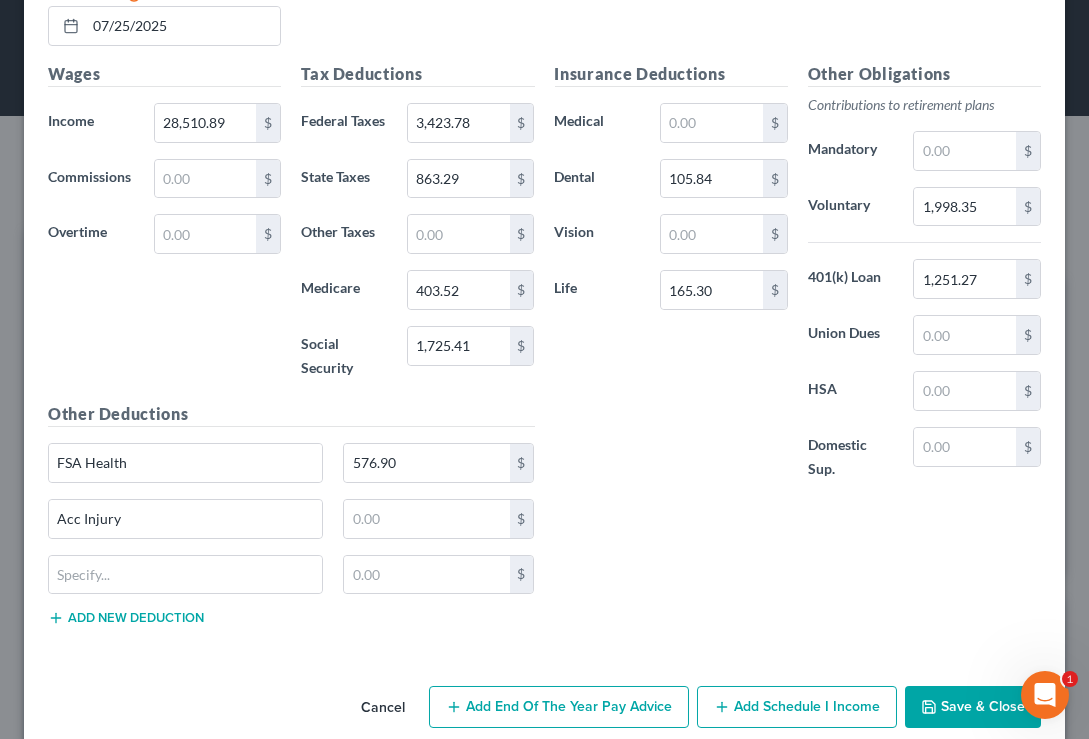 scroll, scrollTop: 1650, scrollLeft: 0, axis: vertical 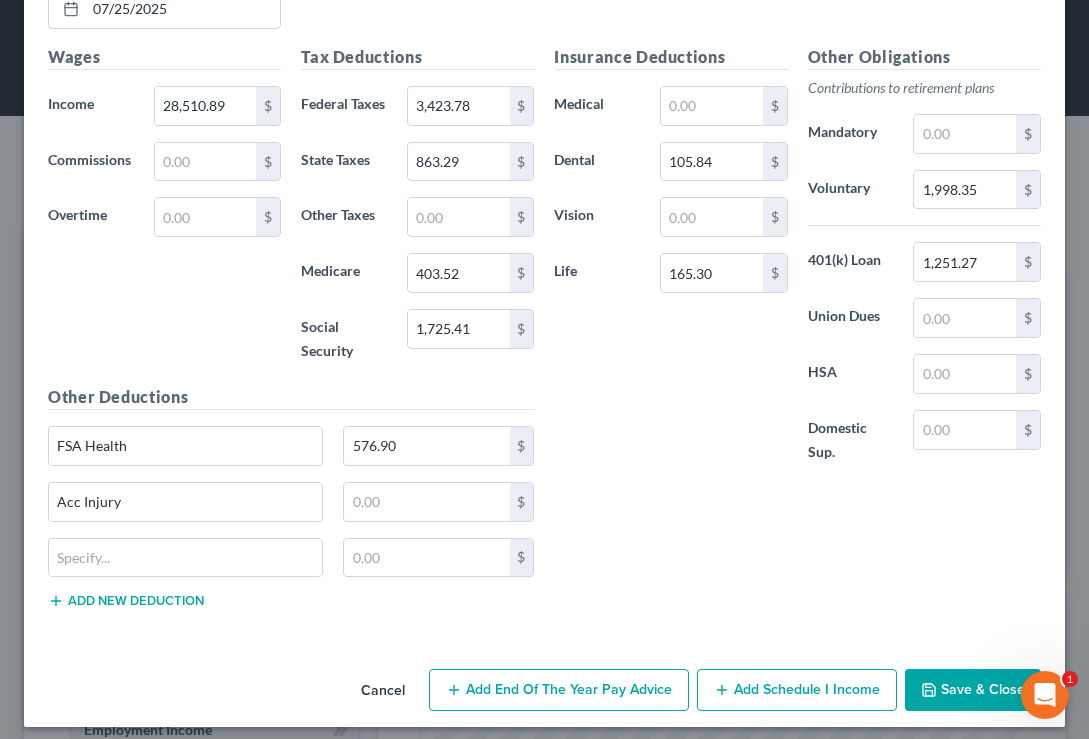 click on "Add new deduction" at bounding box center [126, 601] 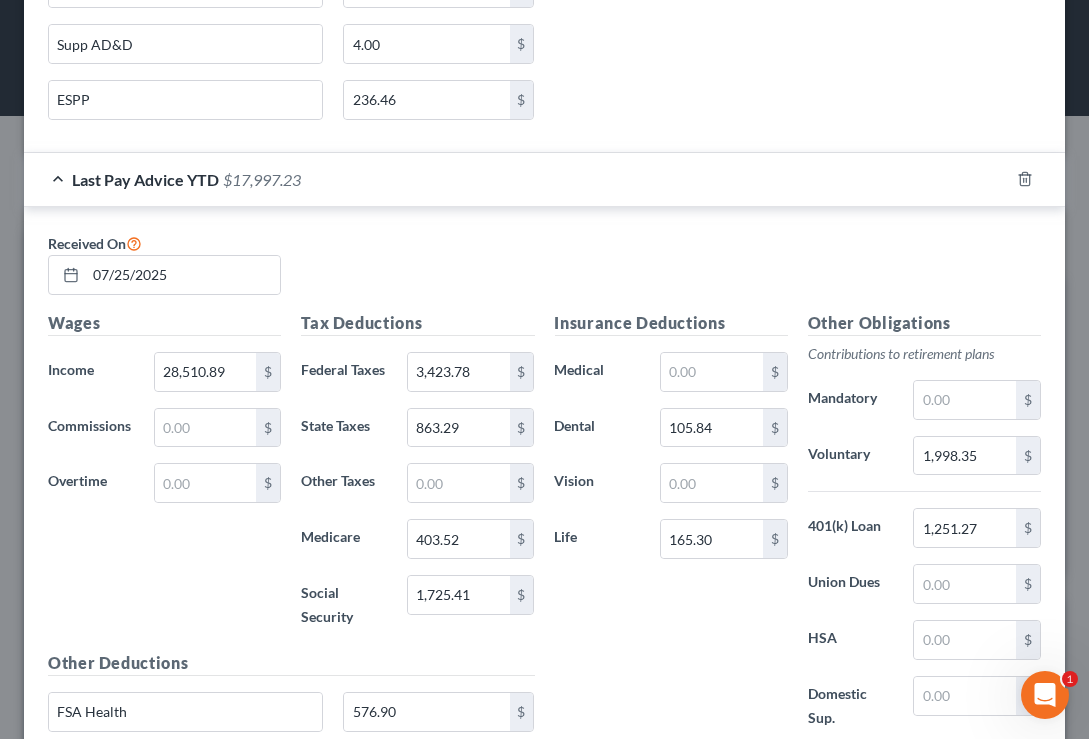 scroll, scrollTop: 1344, scrollLeft: 0, axis: vertical 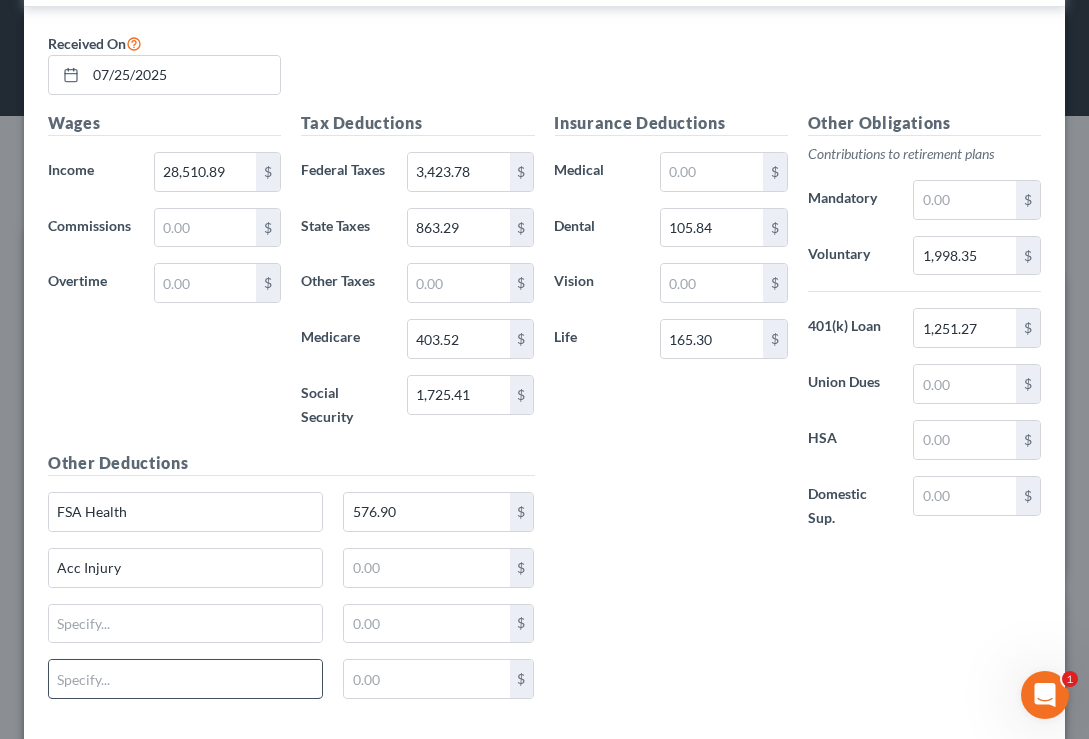 click at bounding box center (185, 679) 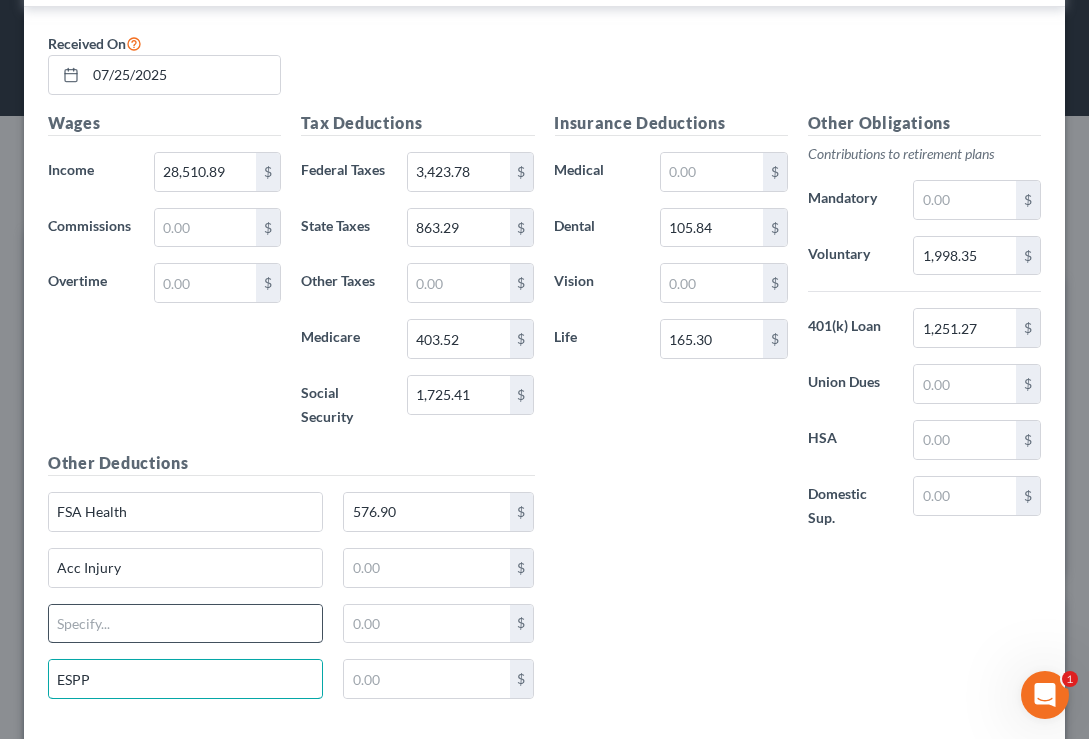 type on "ESPP" 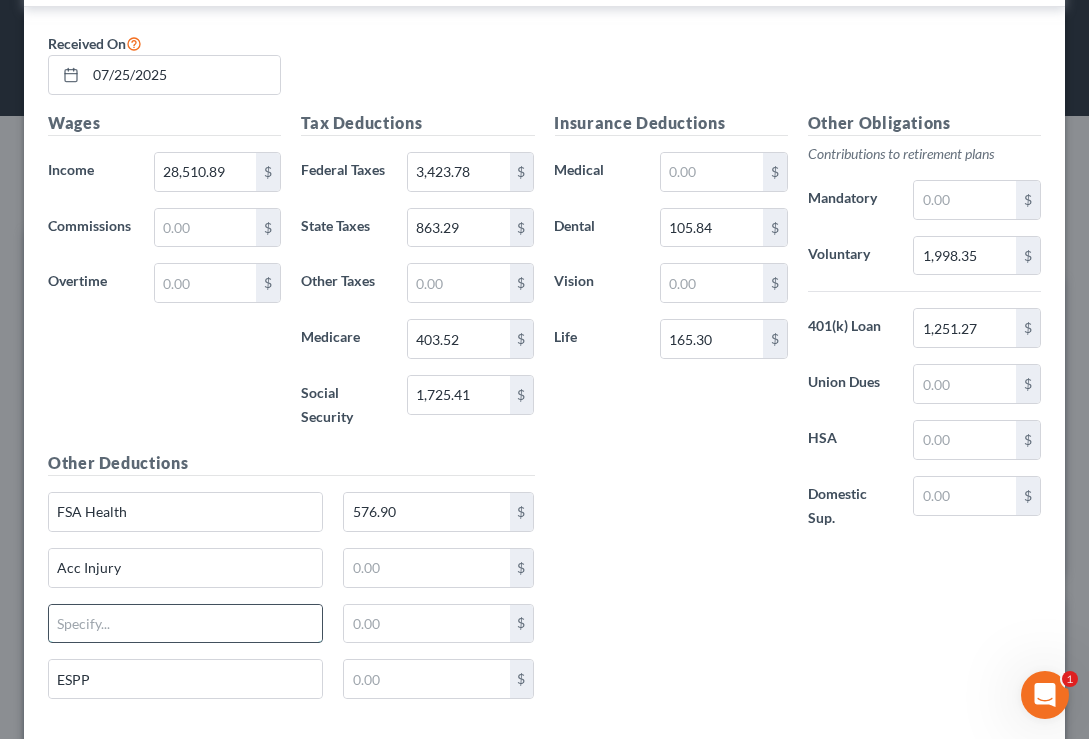 click at bounding box center (185, 624) 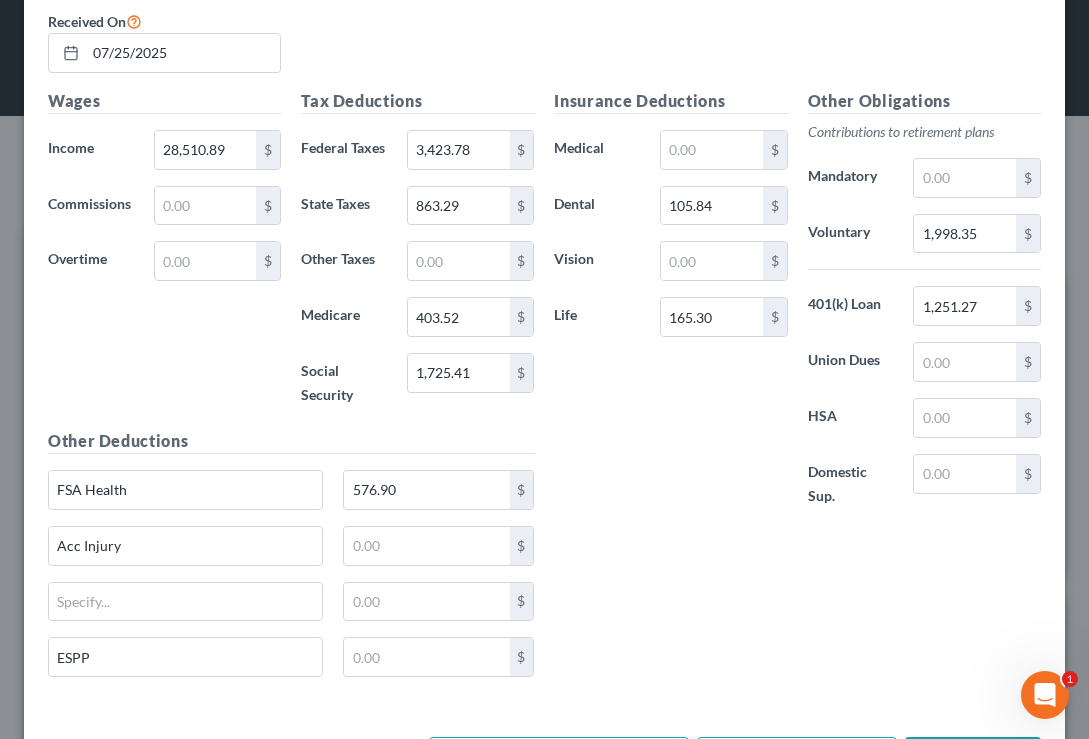 scroll, scrollTop: 1624, scrollLeft: 0, axis: vertical 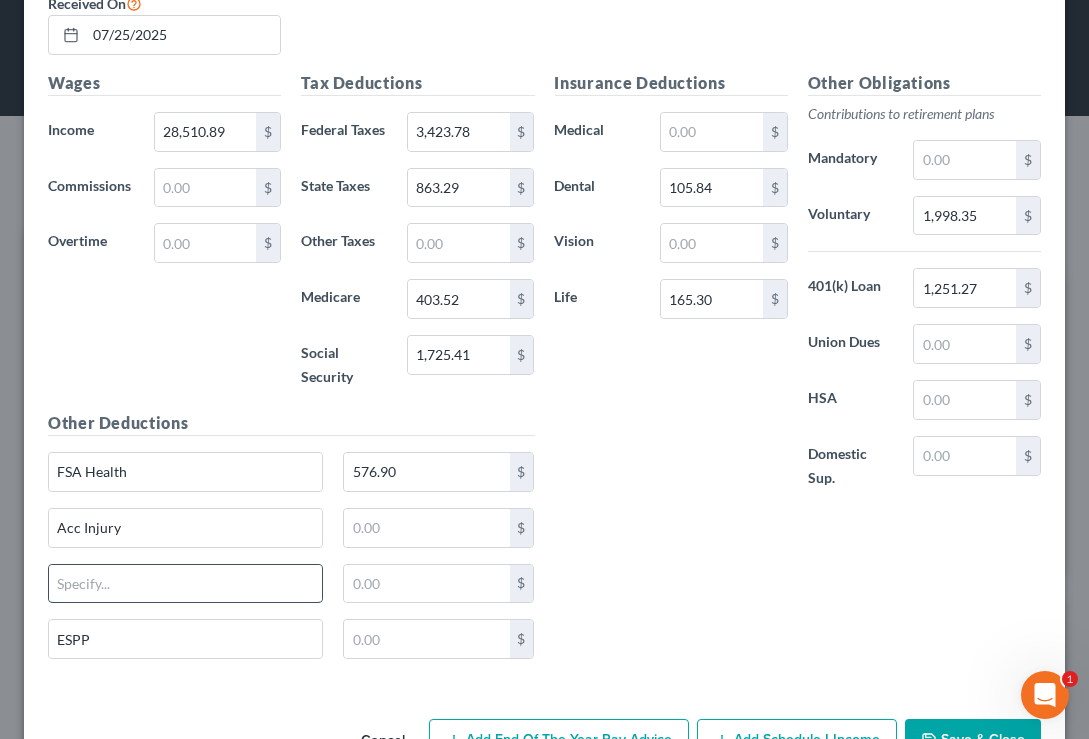 click at bounding box center (185, 584) 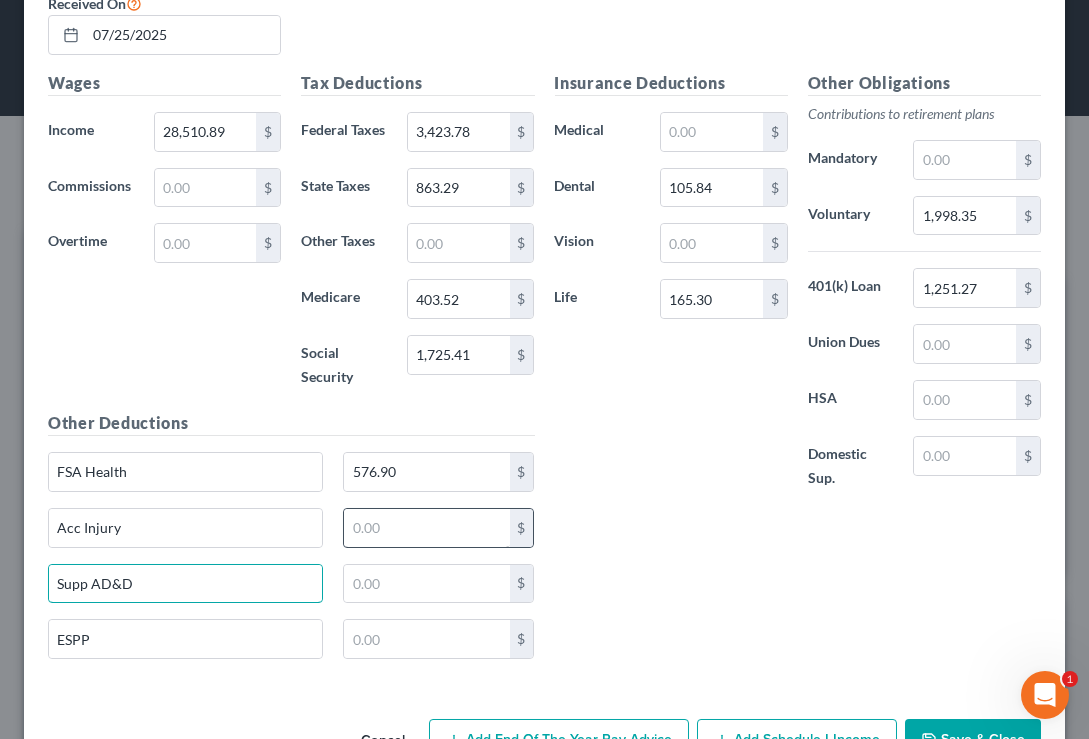 type on "Supp AD&D" 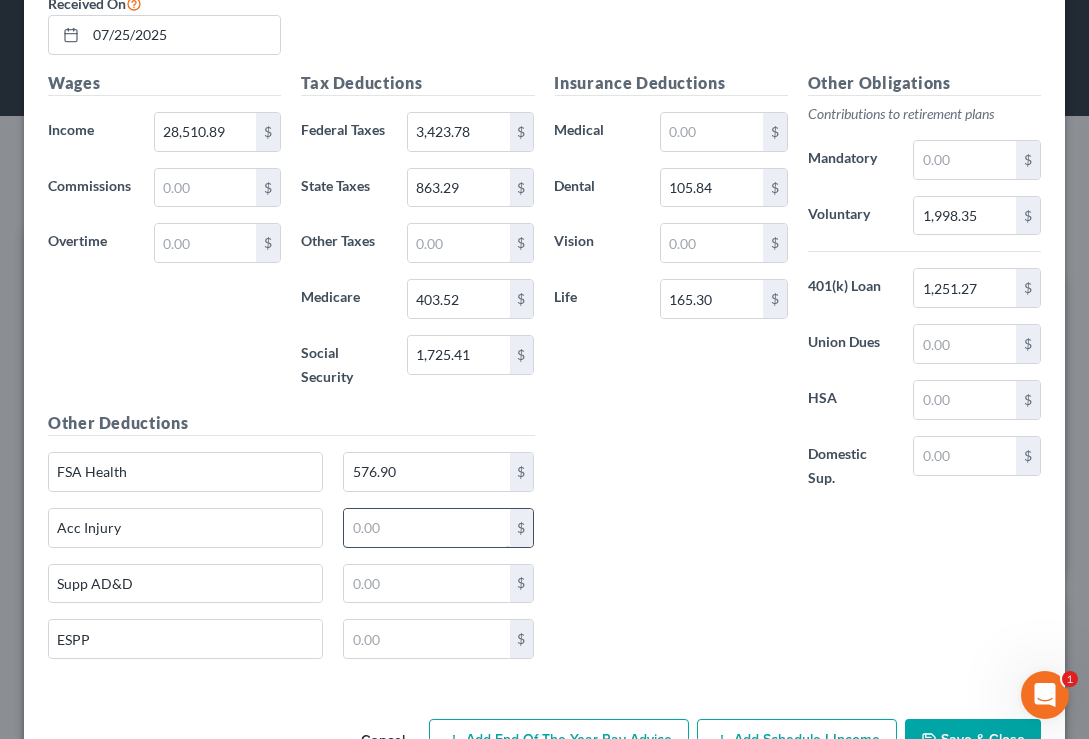 click at bounding box center (426, 528) 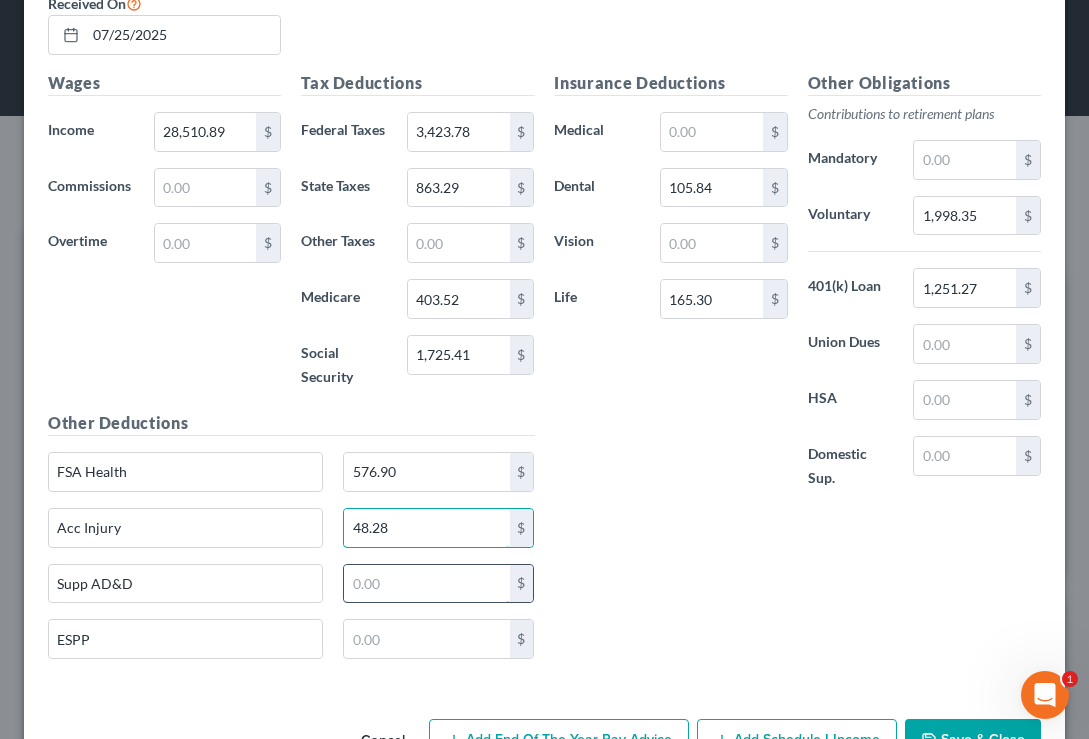 type on "48.28" 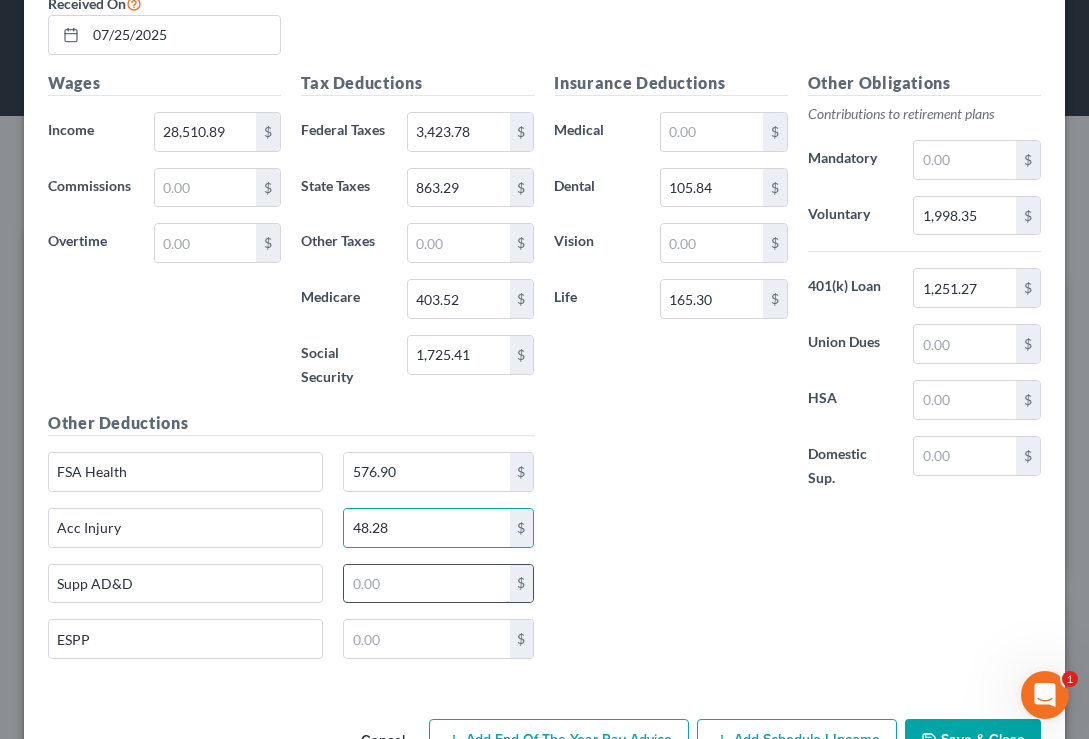 click at bounding box center [426, 584] 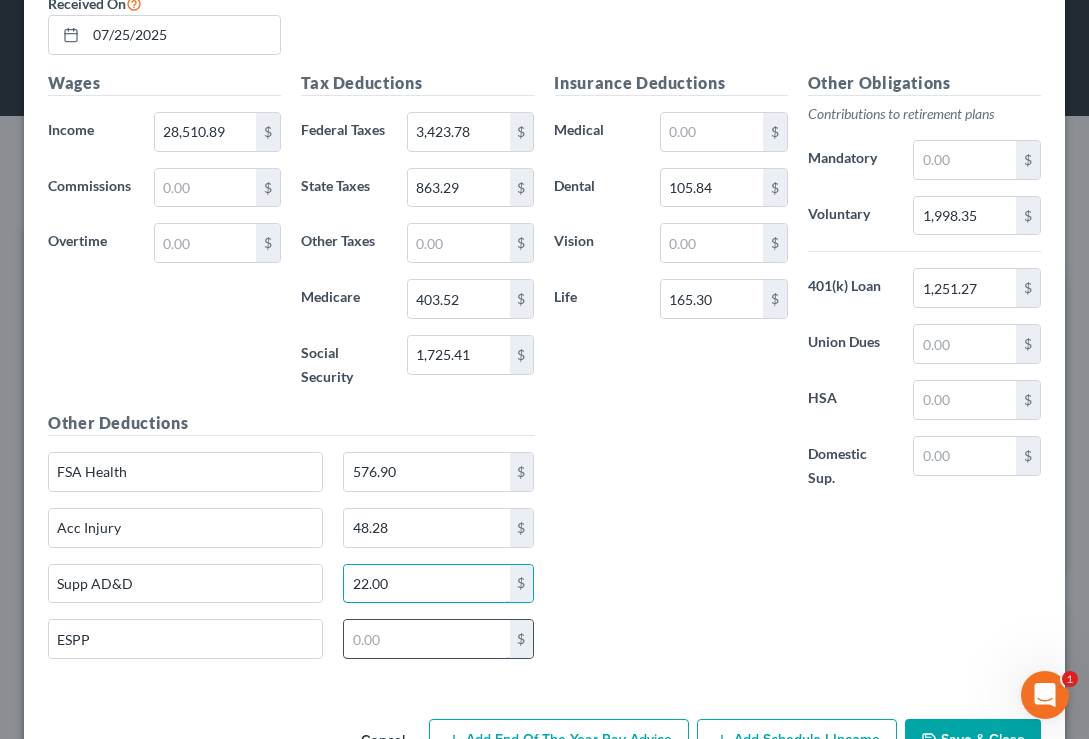 type on "22.00" 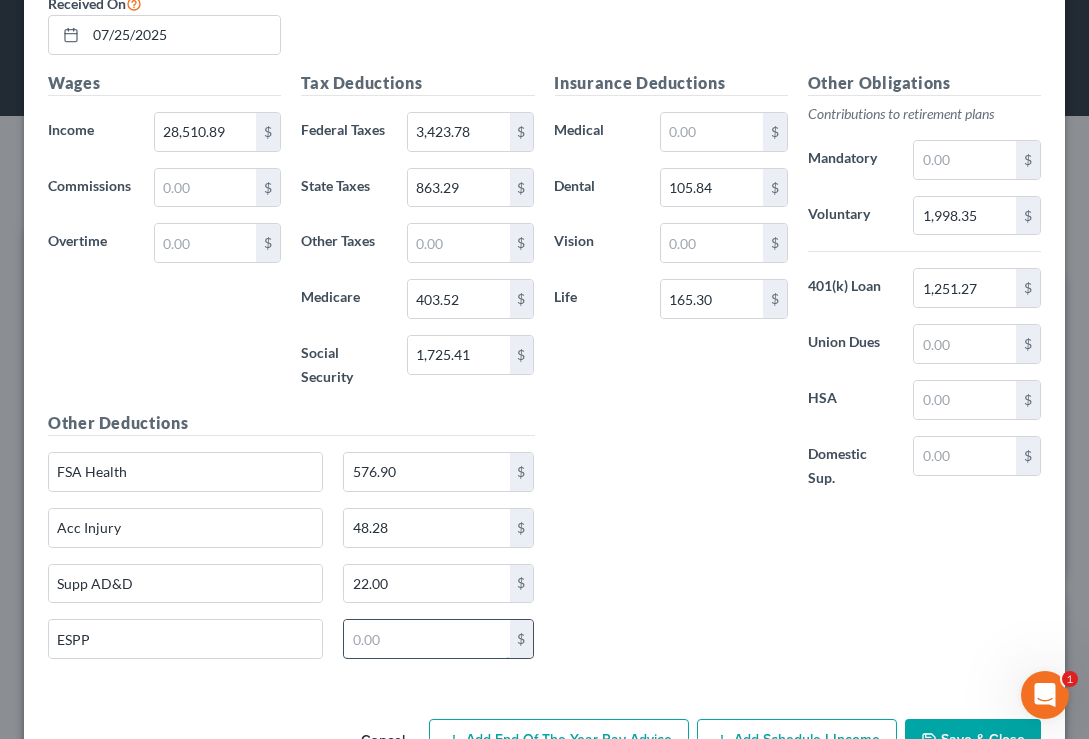 click at bounding box center (426, 639) 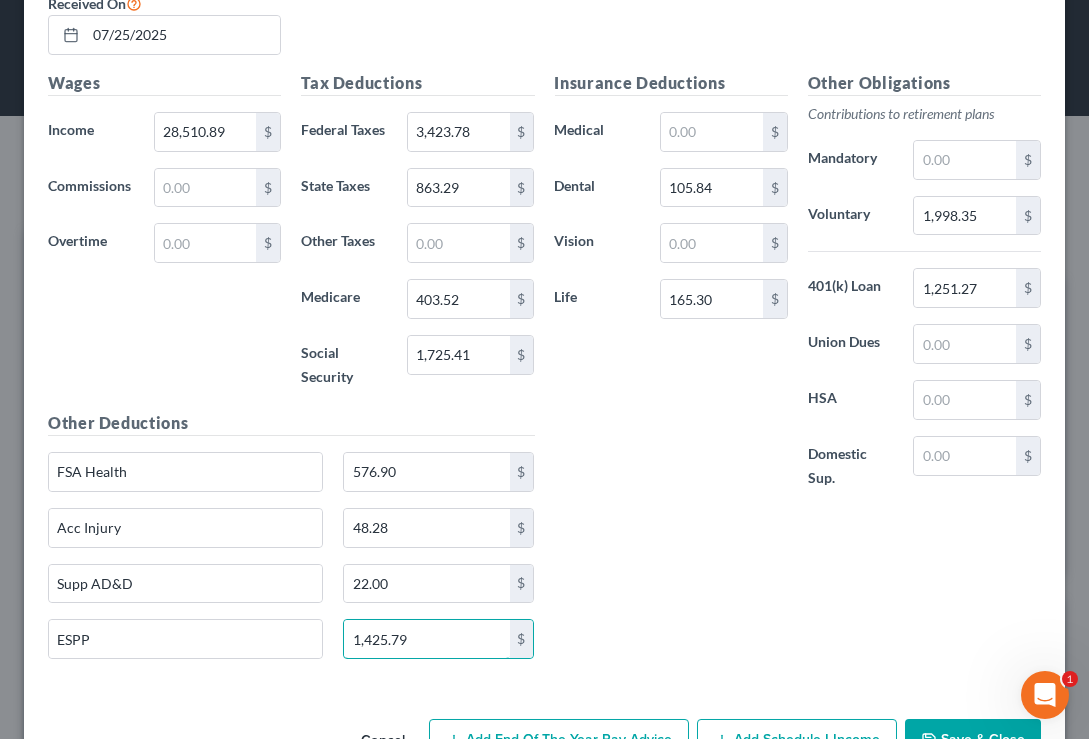 type on "1,425.79" 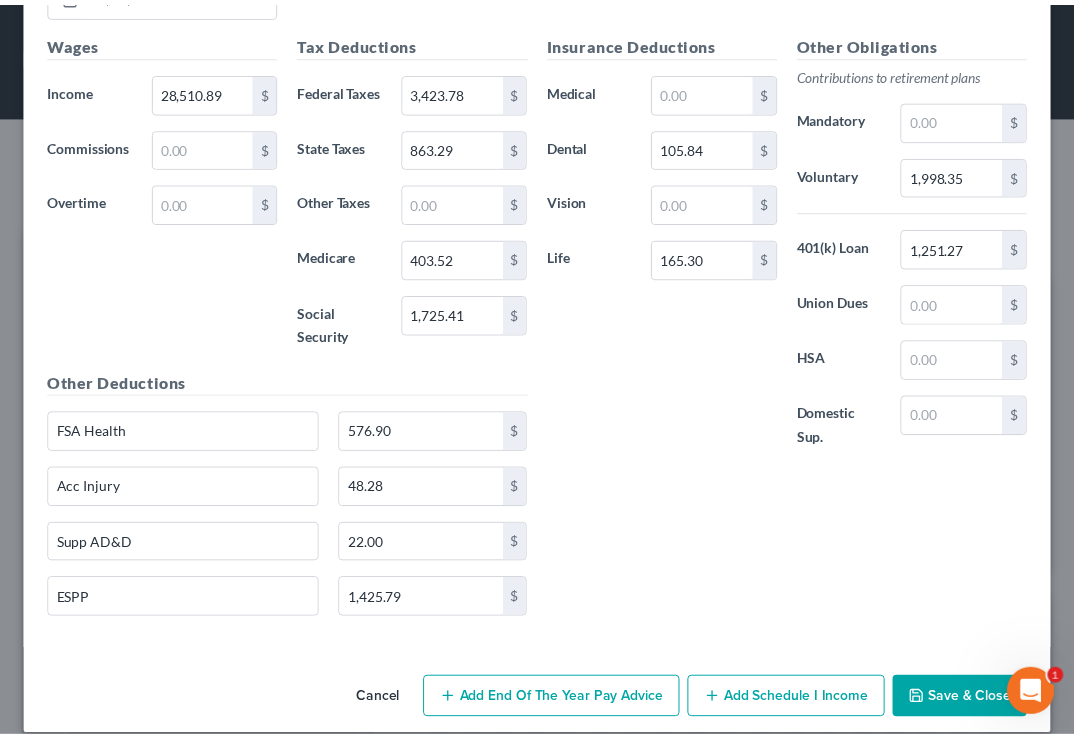 scroll, scrollTop: 1717, scrollLeft: 0, axis: vertical 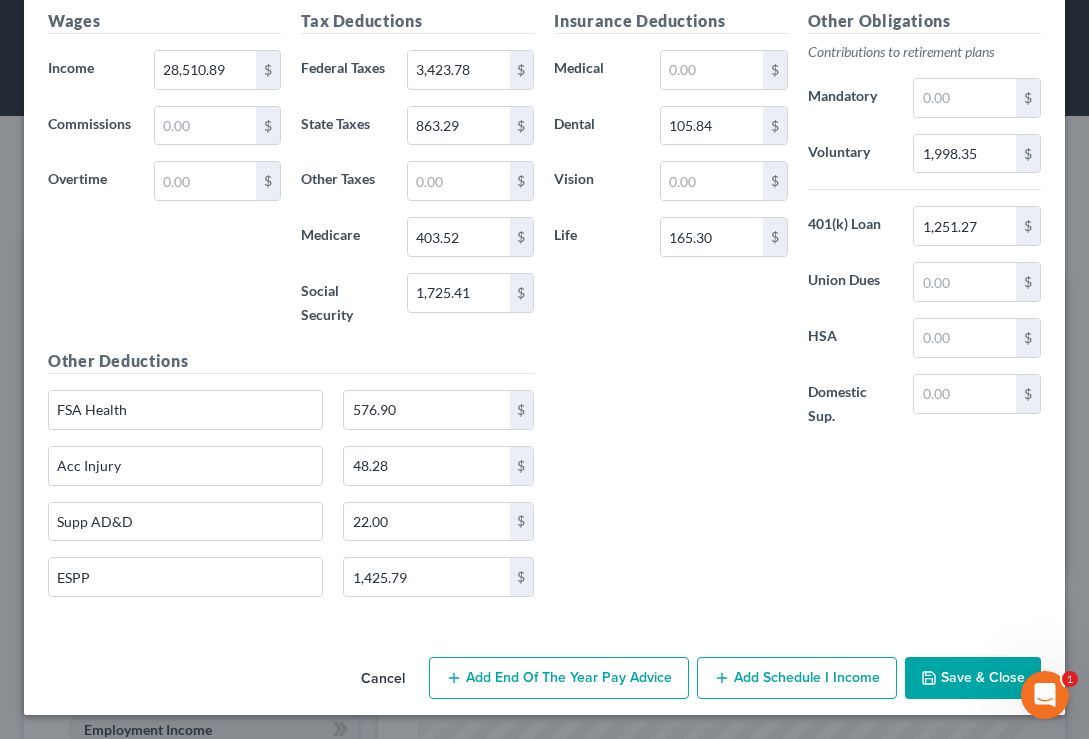click on "Save & Close" at bounding box center (973, 678) 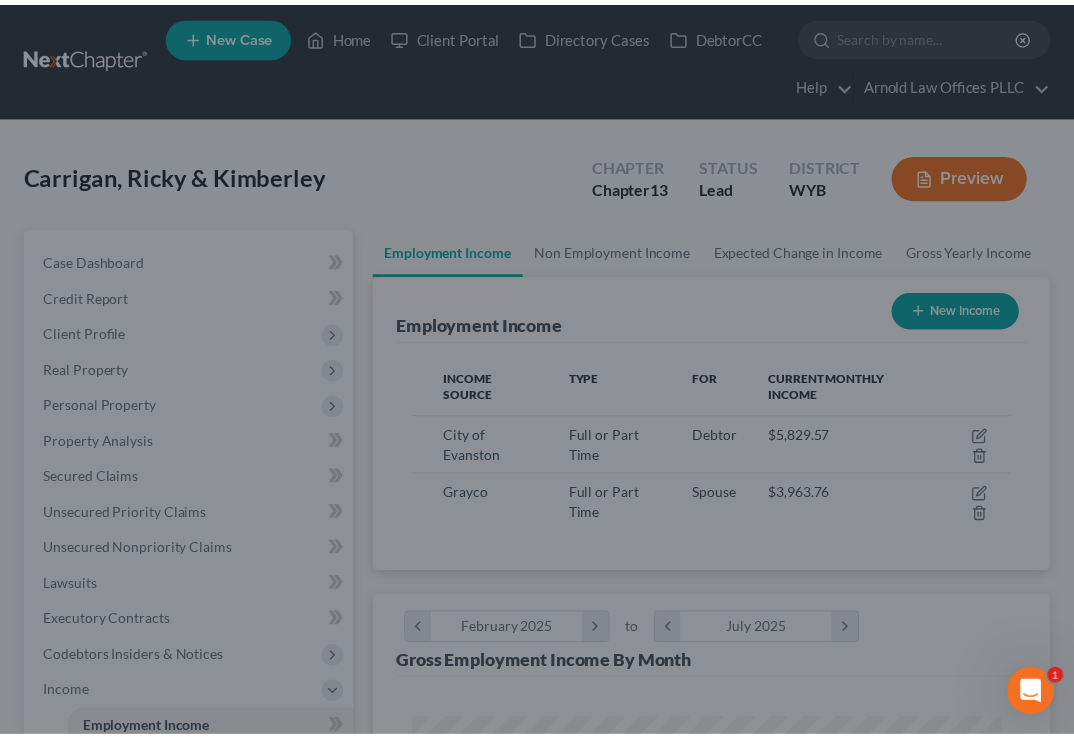 scroll, scrollTop: 297, scrollLeft: 637, axis: both 